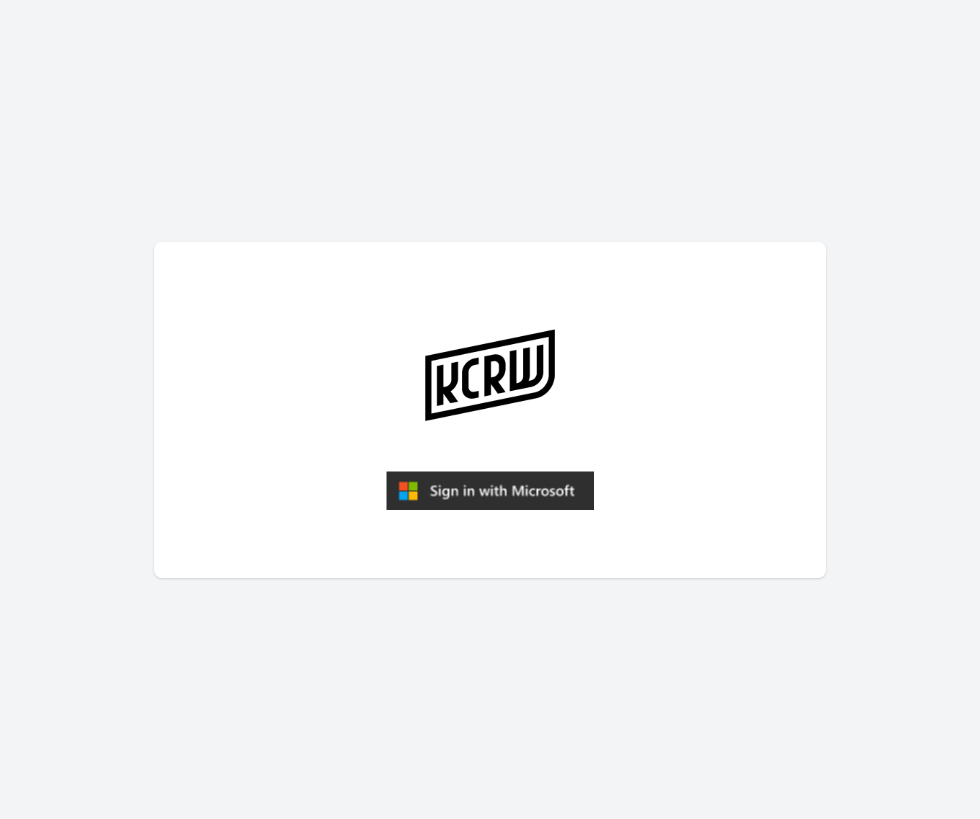 scroll, scrollTop: 0, scrollLeft: 0, axis: both 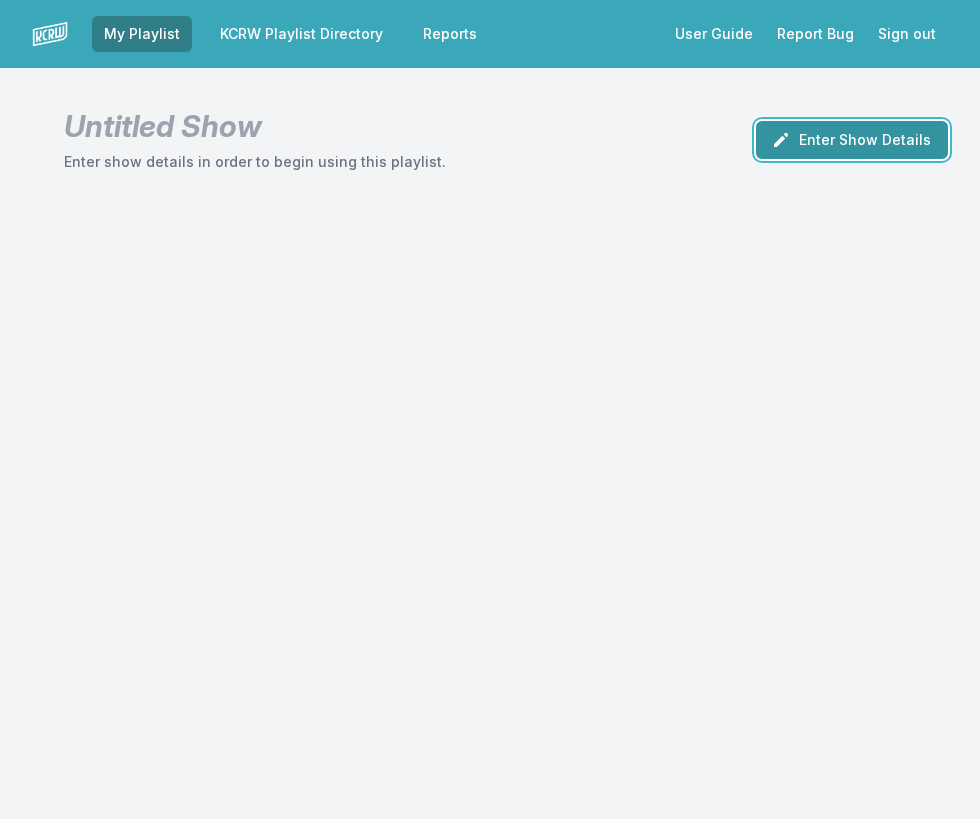 click on "Enter Show Details" at bounding box center [852, 140] 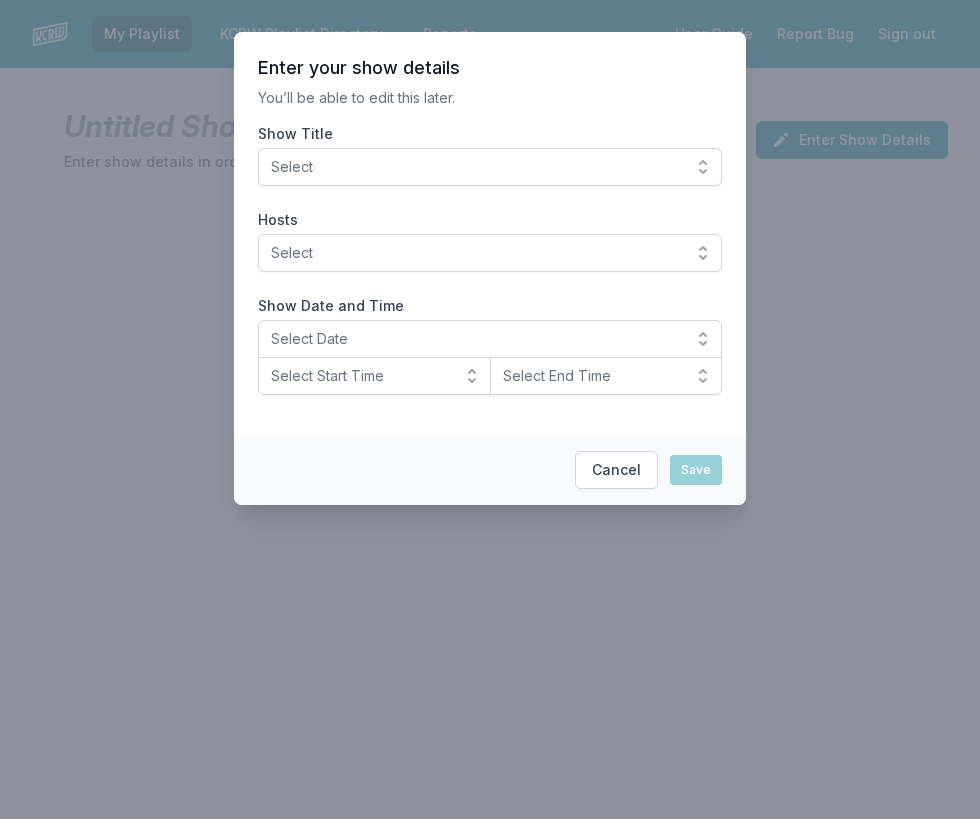 click on "Select" at bounding box center (476, 167) 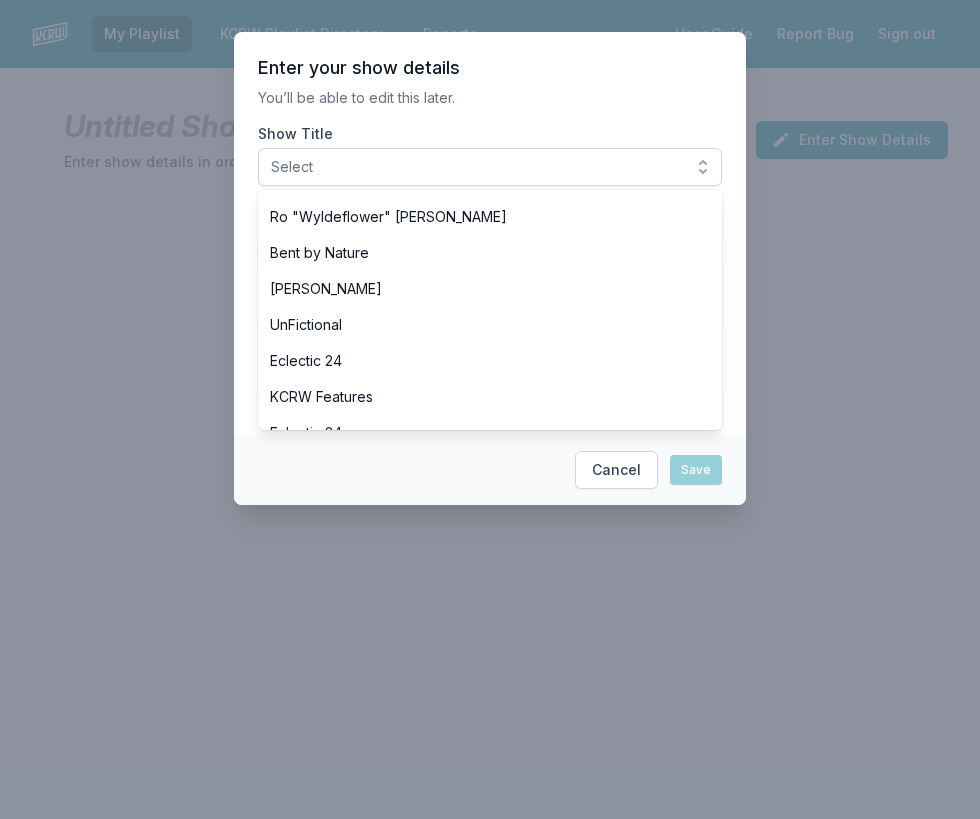 scroll, scrollTop: 855, scrollLeft: 0, axis: vertical 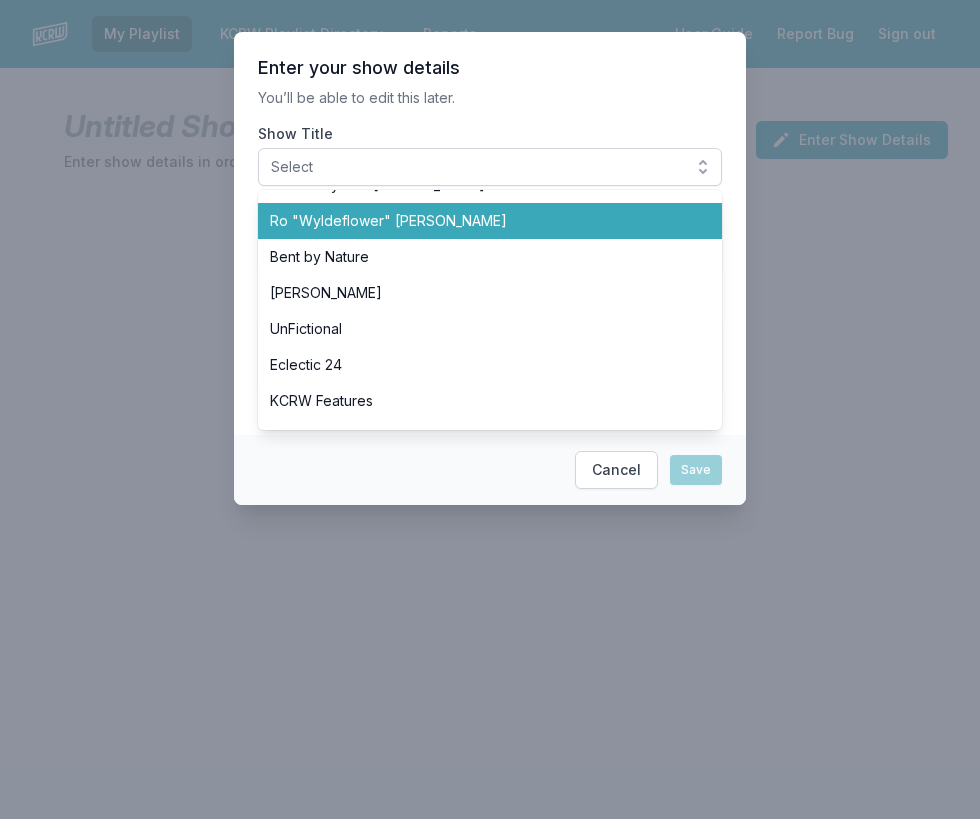 click on "Ro "Wyldeflower" [PERSON_NAME]" at bounding box center (478, 221) 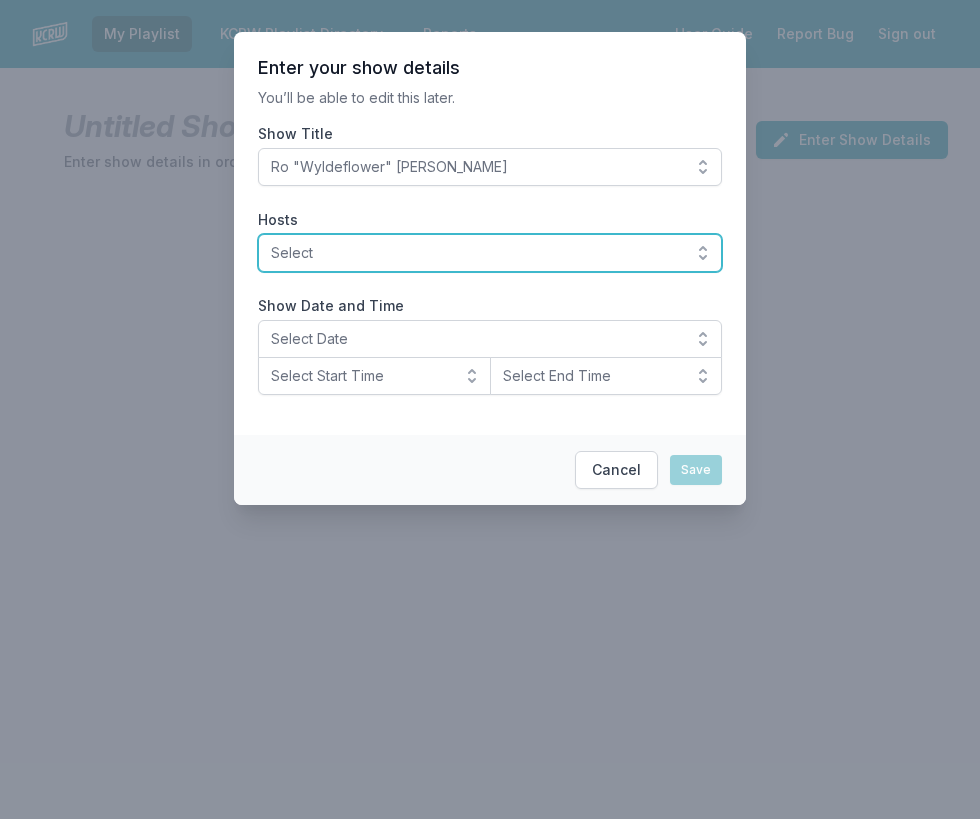 click on "Select" at bounding box center (476, 253) 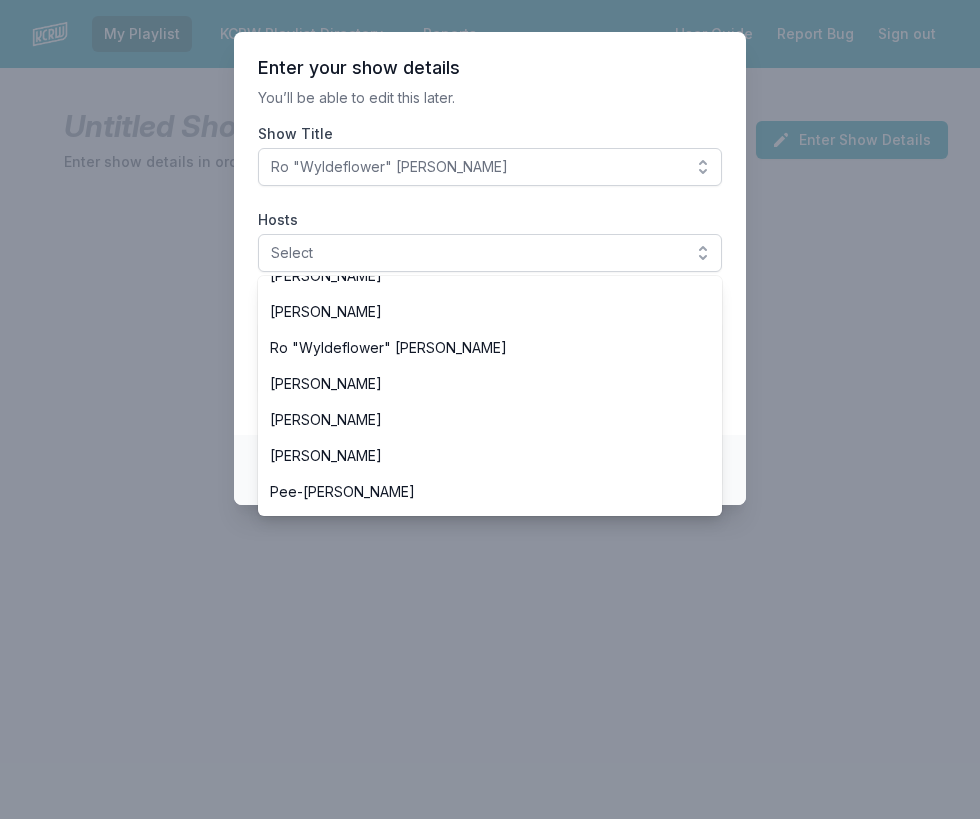 scroll, scrollTop: 793, scrollLeft: 0, axis: vertical 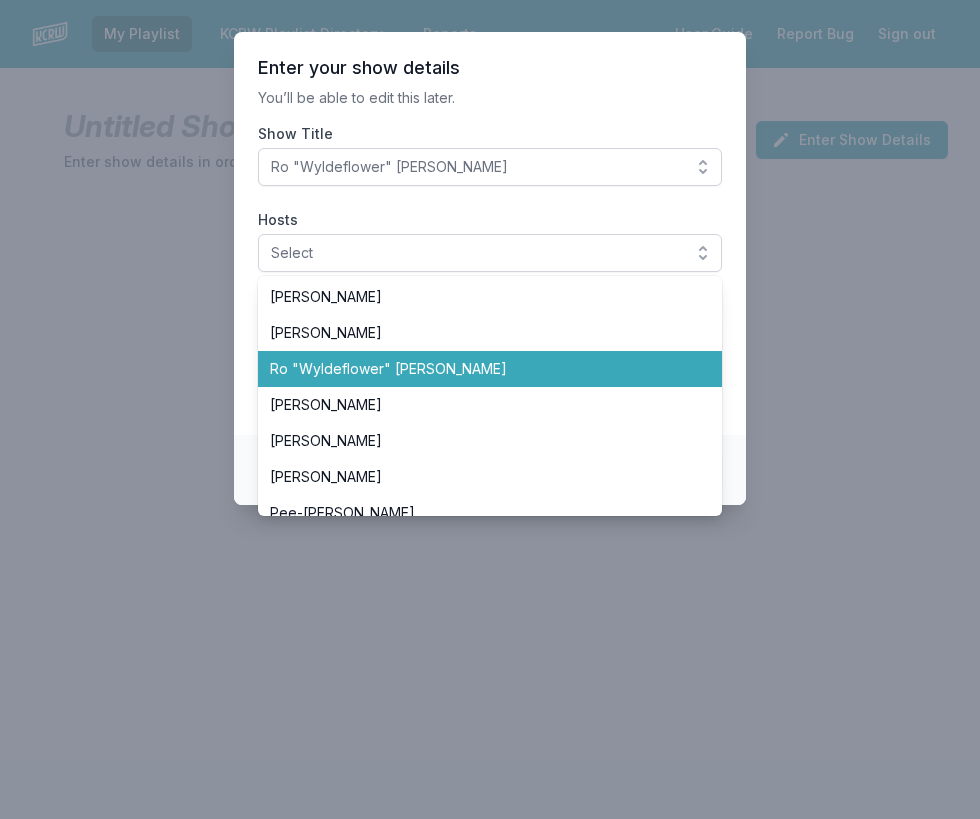 click on "Ro "Wyldeflower" [PERSON_NAME]" at bounding box center (478, 369) 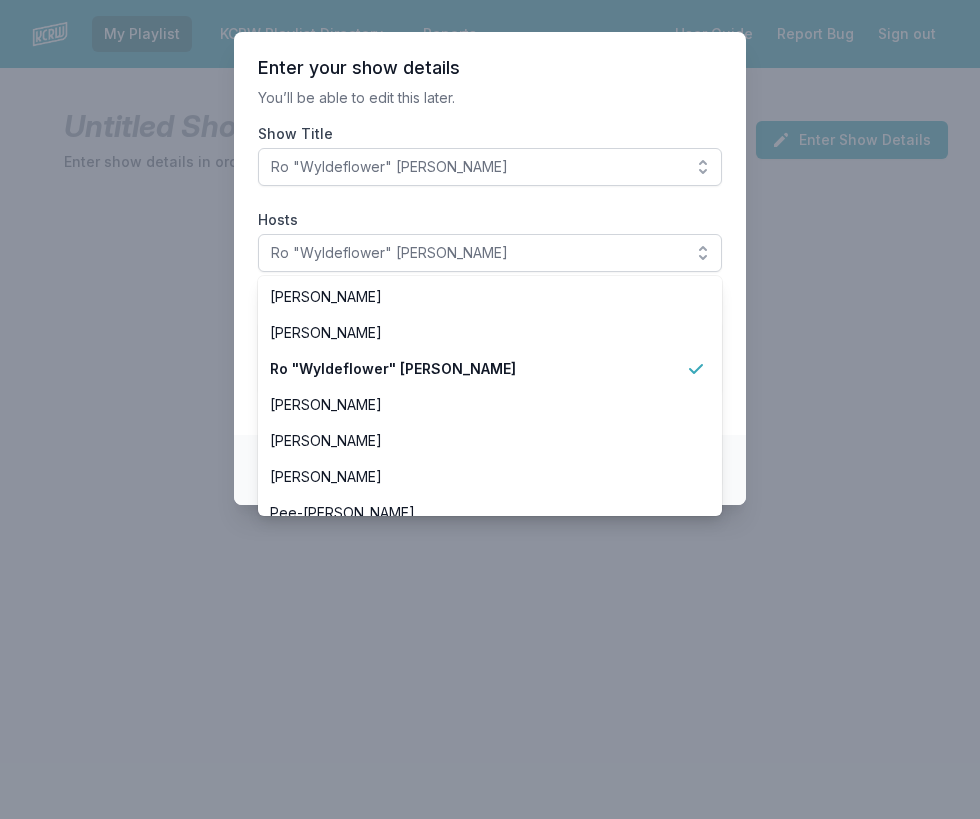 click on "Enter your show details You’ll be able to edit this later. Show Title Ro "Wyldeflower" Contreras Hosts Ro "Wyldeflower" Contreras Aaron Byrd Andrew Khedoori Anne Litt Anthony Valadez Chris Douridas Dan Wilcox Deirdre O’Donoghue Henry Rollins Jason Bentley Jason Kramer Jeremy Sole John Moses José Galván LeRoy Downs Novena Carmel Raul Campos Scott Dallavo Travis Holcombe Valida Tyler Boudreaux Francesca Harding Candace Silva Nassir Nassirzadeh Madeleine Brand Ro "Wyldeflower" Contreras Tricia Halloran SiLVA Bob Carlson Pee-wee Herman Matt Guilhem Betto Arcos Junf Moni Saldaña Michael Wilkes Jessica Hopper Solomon Georgio Michael Barnes Evan Kleiman Steve Chiotakis Myke Dodge Weiskopf Show Date and Time Select Date Select Start Time Select End Time" at bounding box center [490, 233] 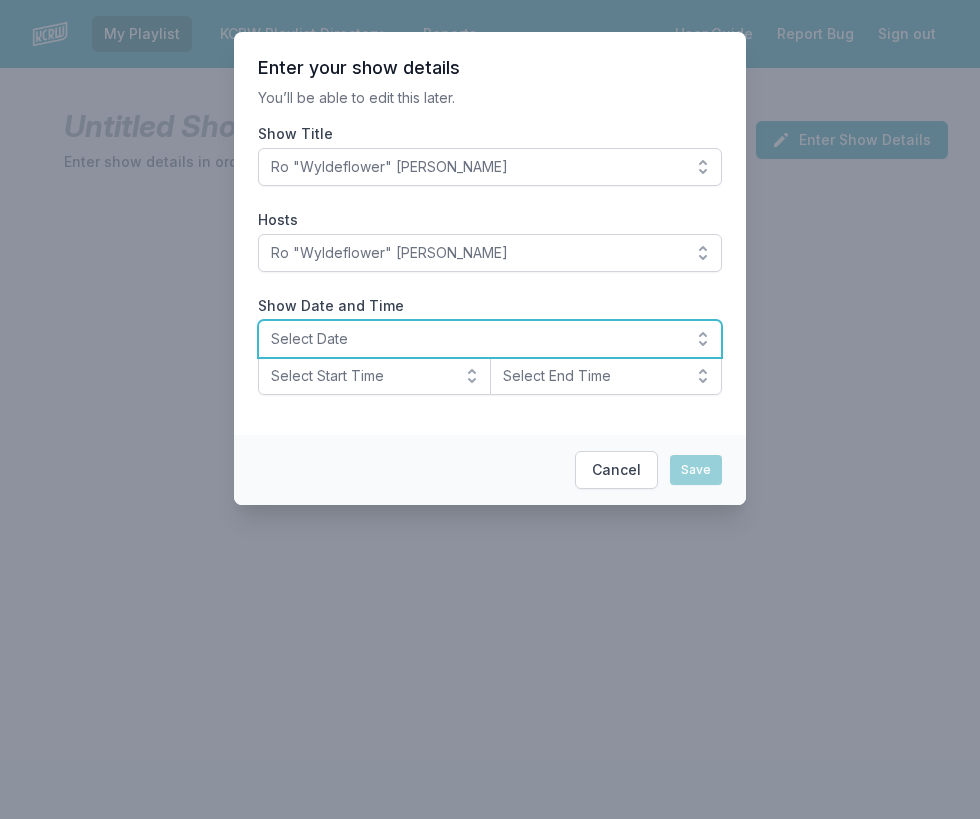 click on "Select Date" at bounding box center [476, 339] 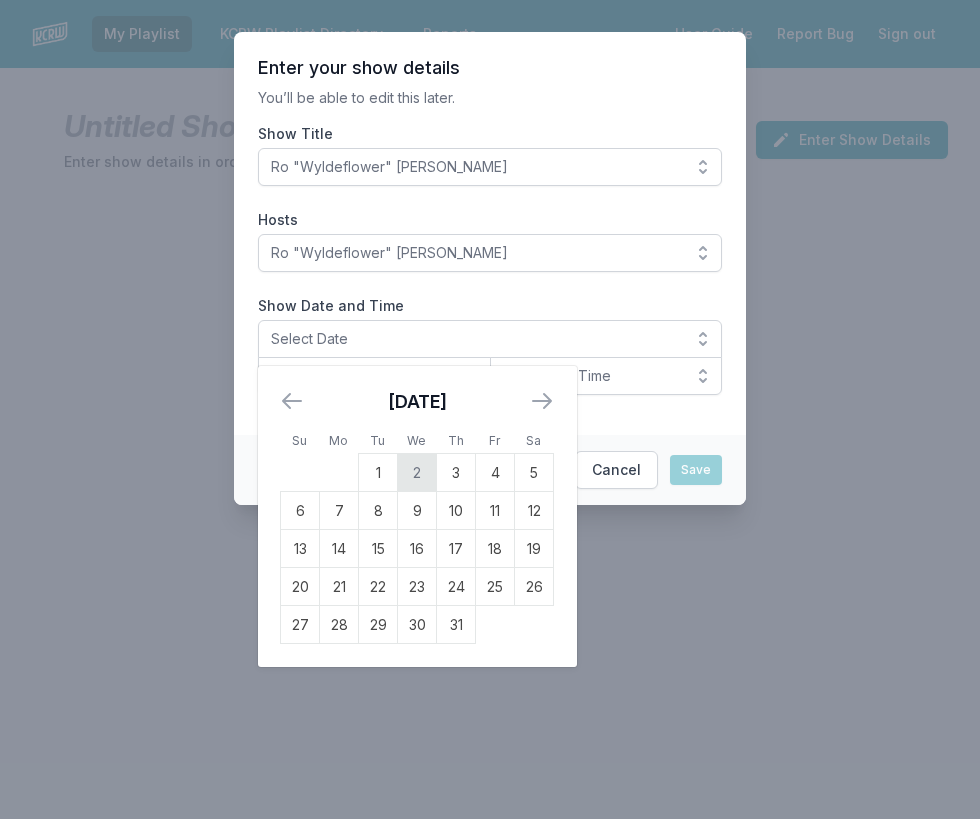 click on "2" at bounding box center (417, 473) 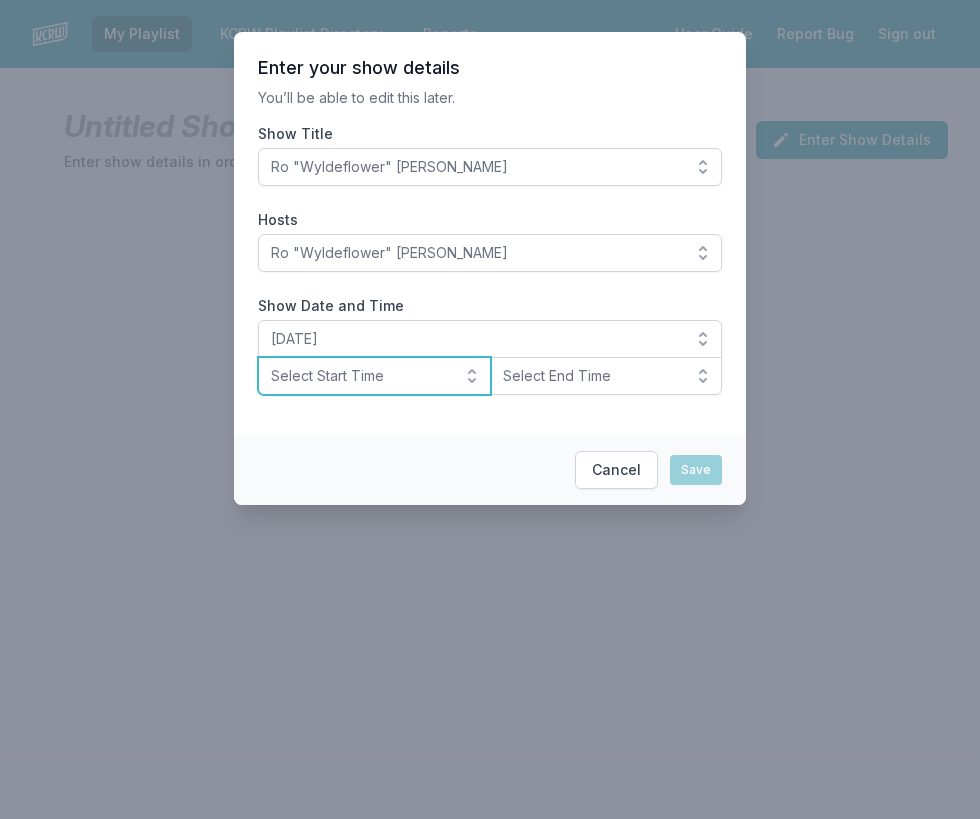 click on "Select Start Time" at bounding box center (360, 376) 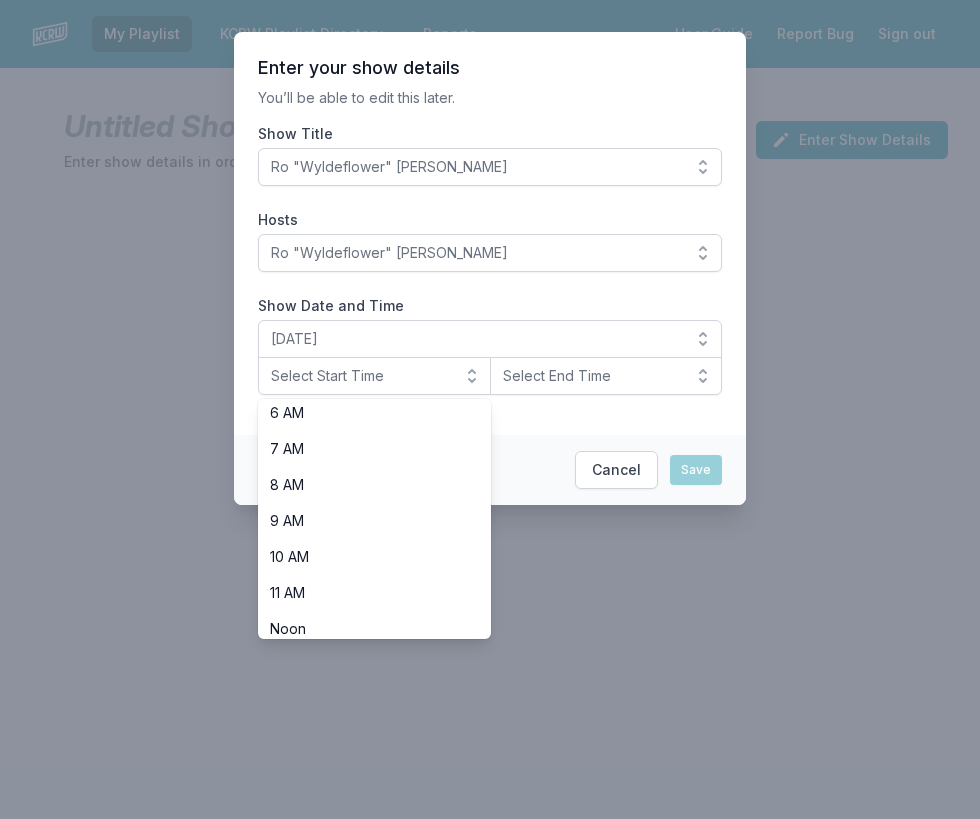 scroll, scrollTop: 632, scrollLeft: 0, axis: vertical 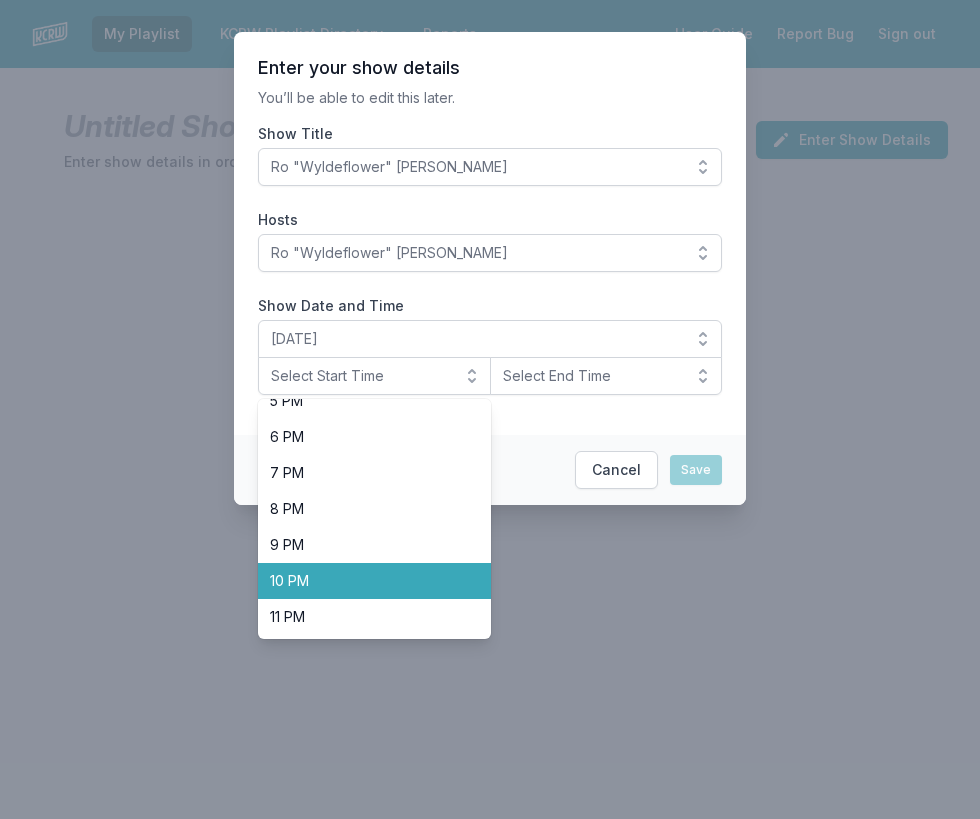 click on "10 PM" at bounding box center (362, 581) 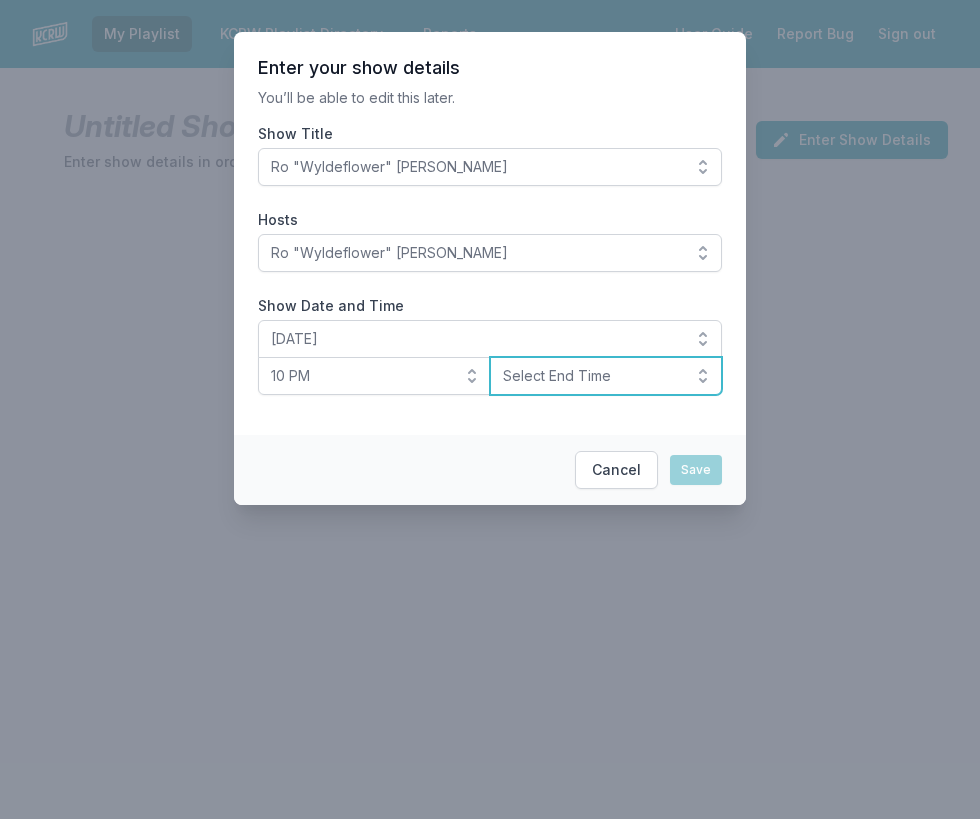 click on "Select End Time" at bounding box center [592, 376] 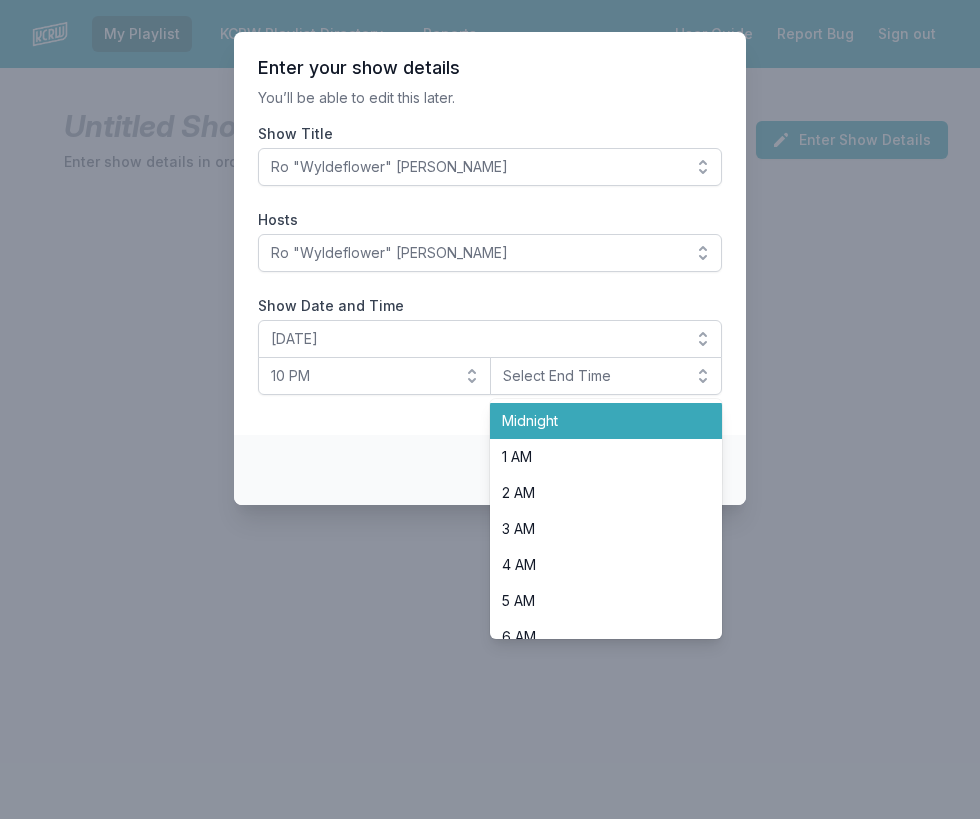 click on "Midnight" at bounding box center [594, 421] 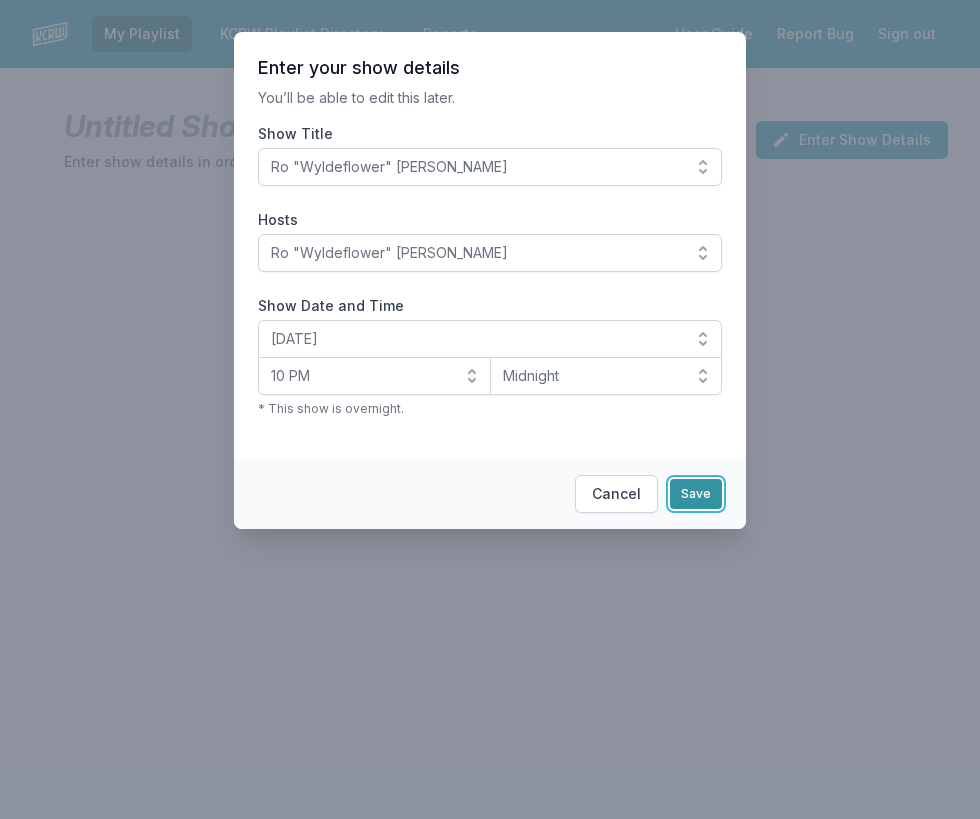 click on "Save" at bounding box center [696, 494] 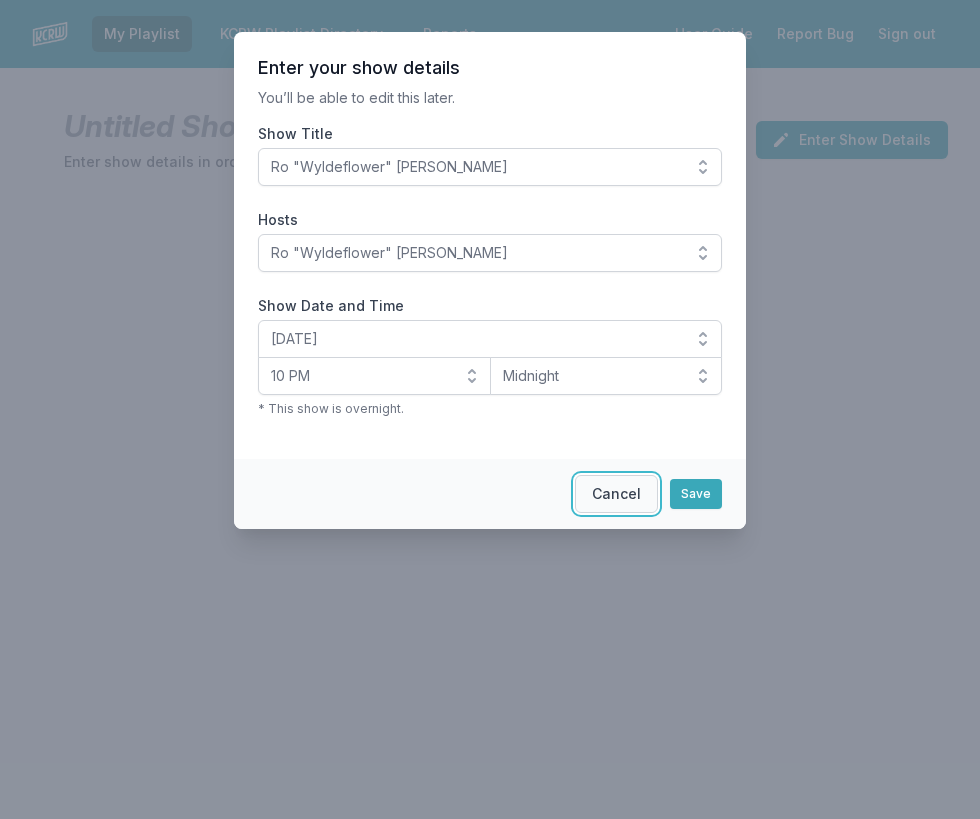 click on "Cancel" at bounding box center (616, 494) 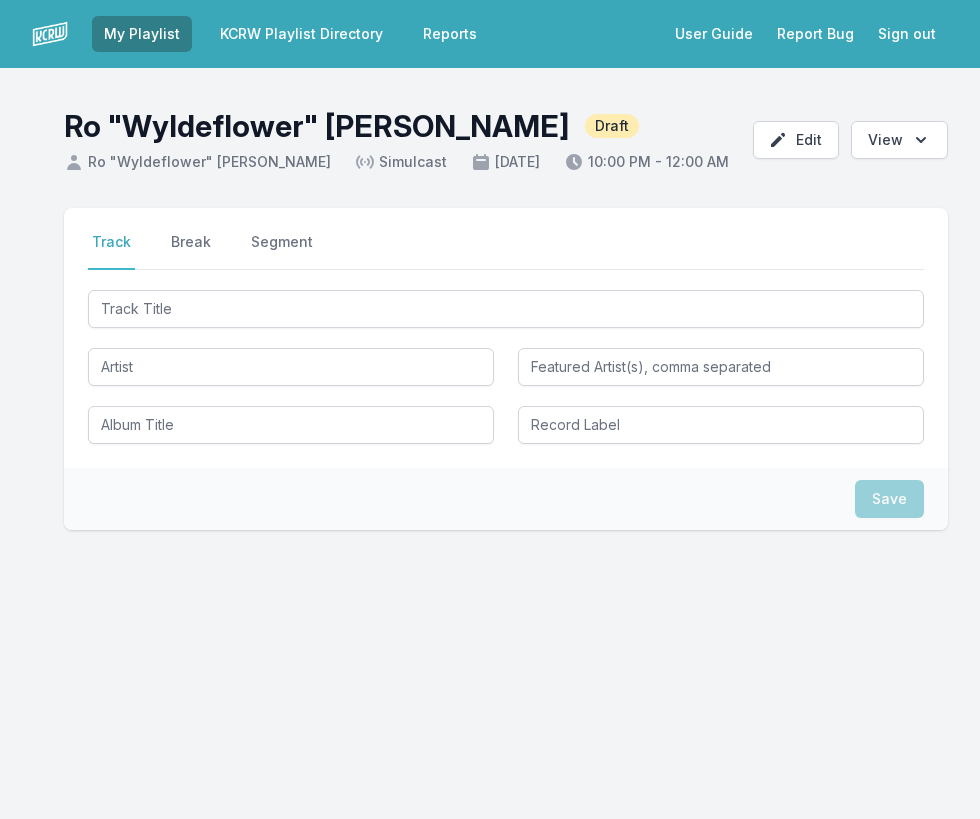 scroll, scrollTop: 0, scrollLeft: 0, axis: both 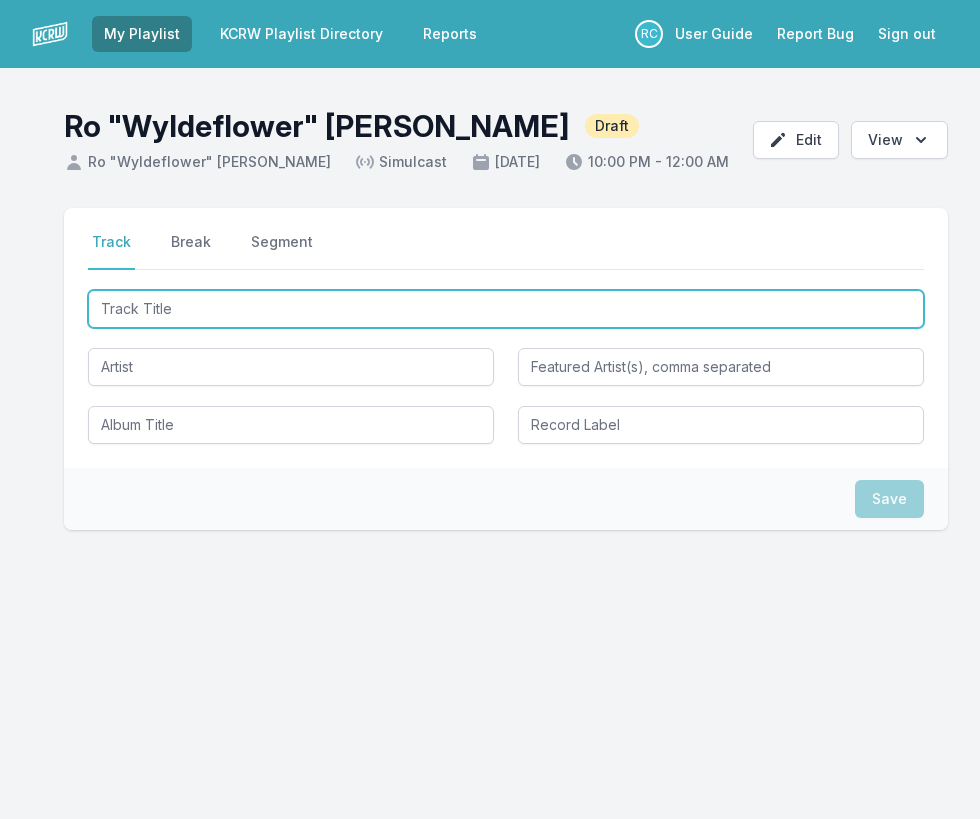 click at bounding box center (506, 309) 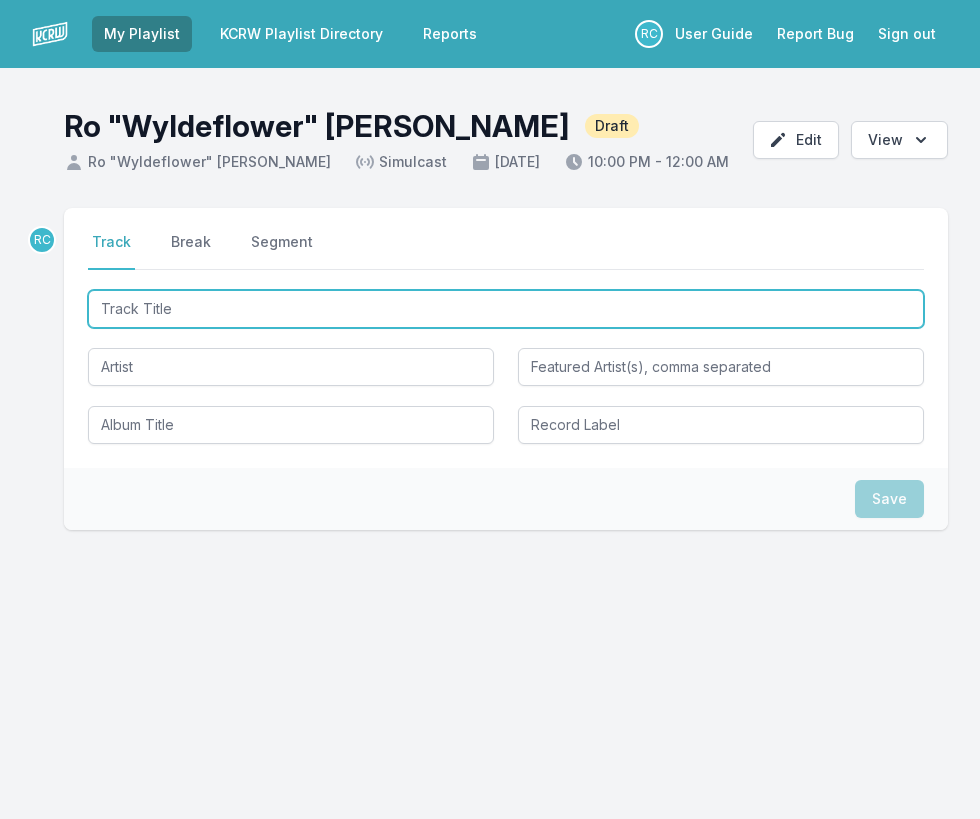 paste on "Next To You" 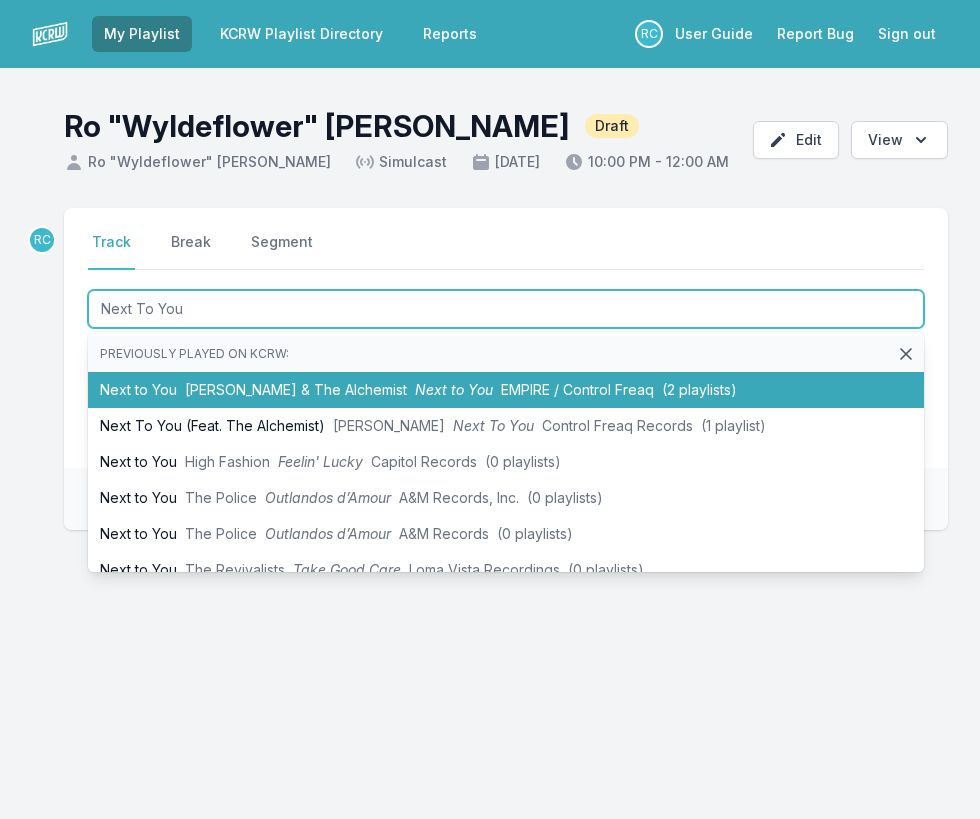 click on "EMPIRE / Control Freaq" at bounding box center (577, 389) 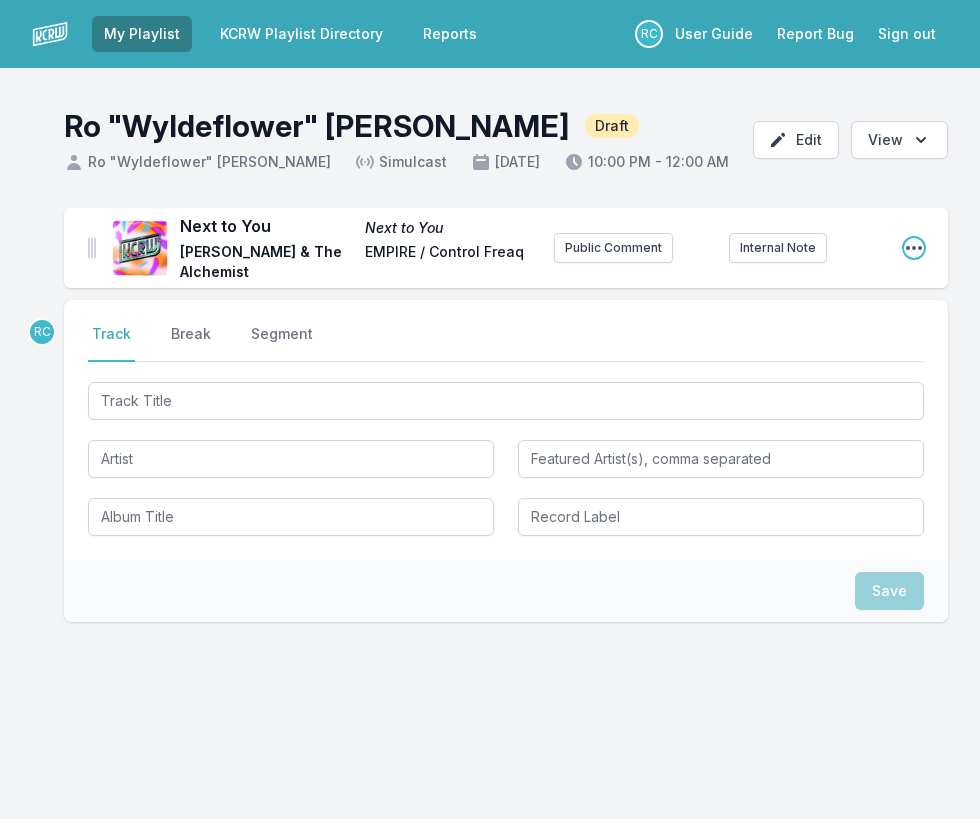 click 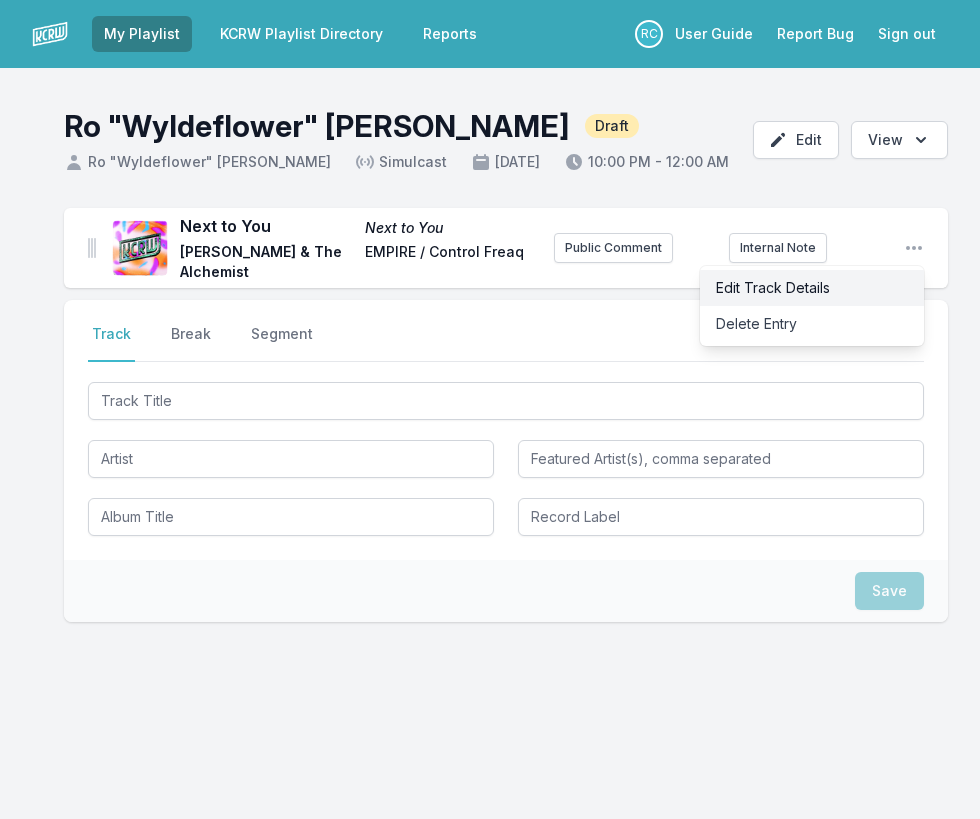 click on "Edit Track Details" at bounding box center (812, 288) 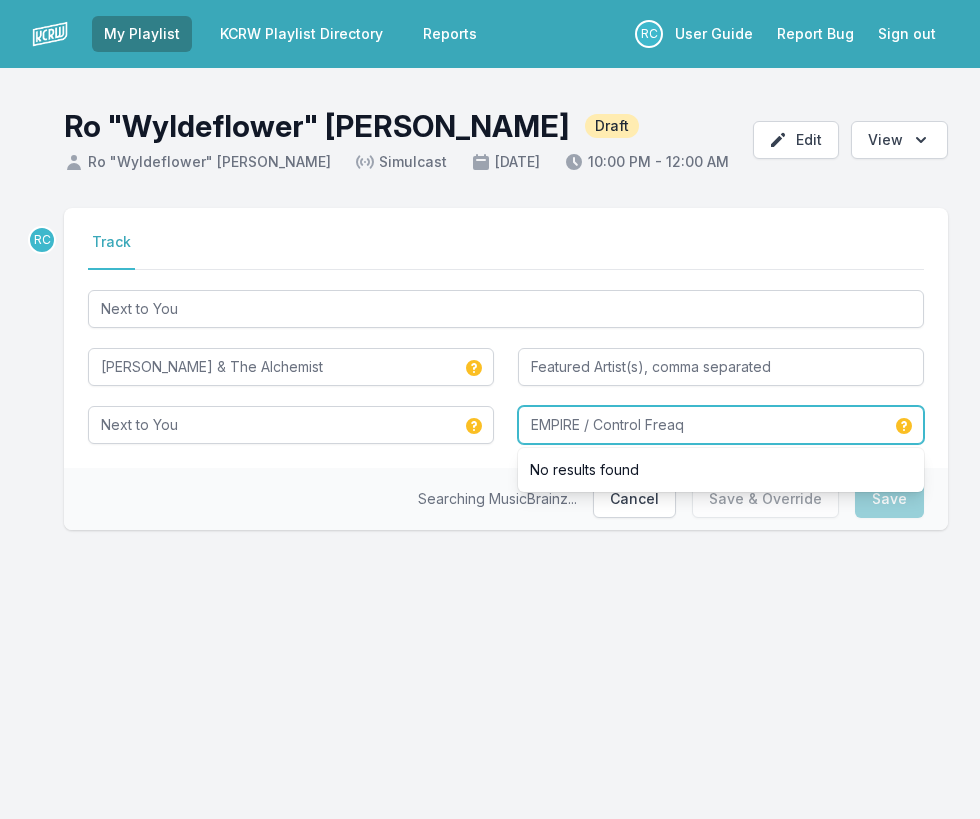 drag, startPoint x: 594, startPoint y: 426, endPoint x: 582, endPoint y: 399, distance: 29.546574 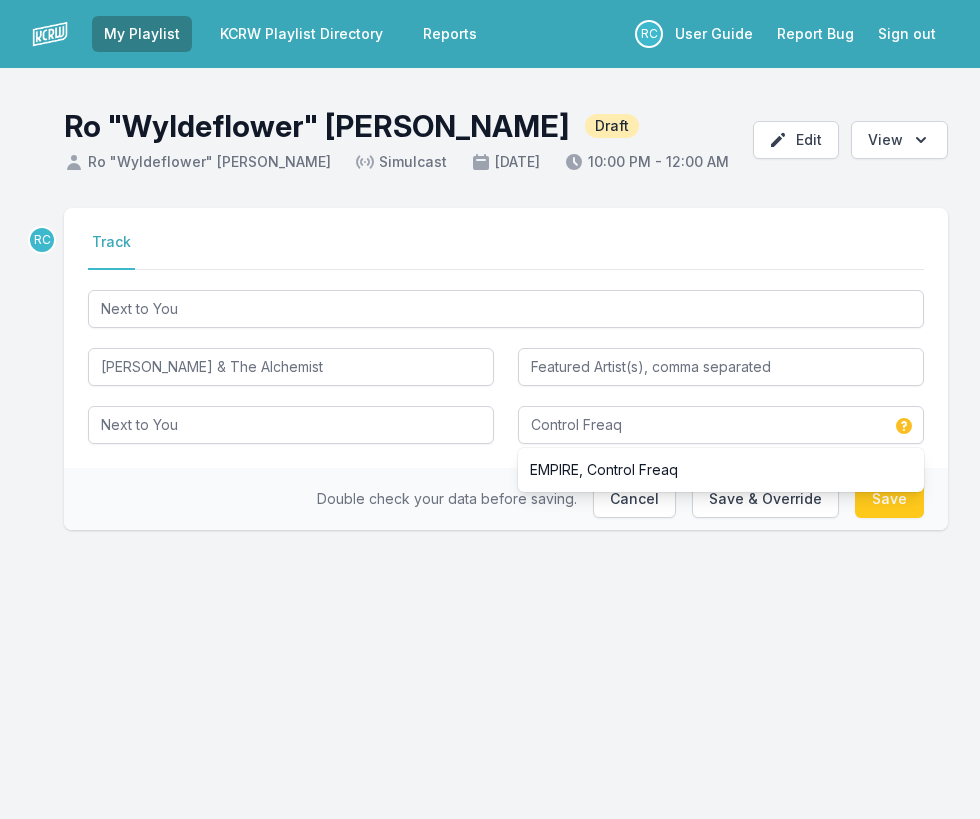 click on "My Playlist KCRW Playlist Directory Reports RC User Guide Report Bug Sign out Ro "Wyldeflower" Contreras Draft Ro "Wyldeflower" Contreras Simulcast July 2, 2025 10:00 PM - 12:00 AM Edit Open options View RC Select a tab Track Track Next to You Erykah Badu & The Alchemist Next to You Control Freaq EMPIRE, Control Freaq Double check your data before saving. Cancel Save & Override Save" at bounding box center [490, 409] 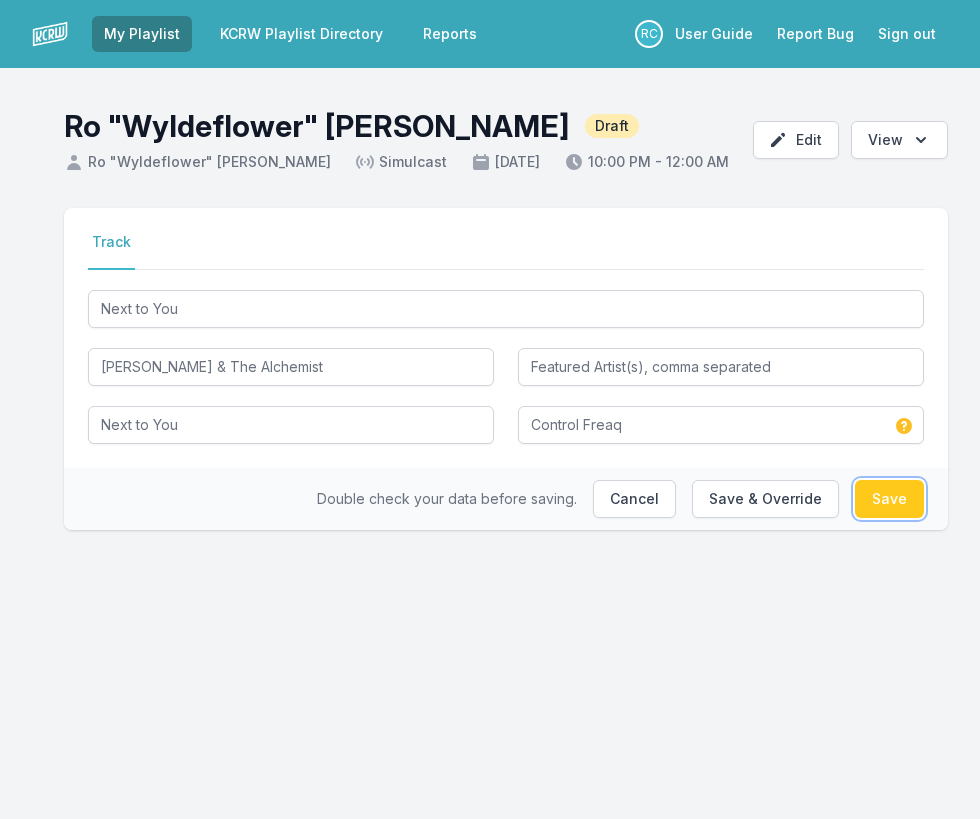 click on "Save" at bounding box center [889, 499] 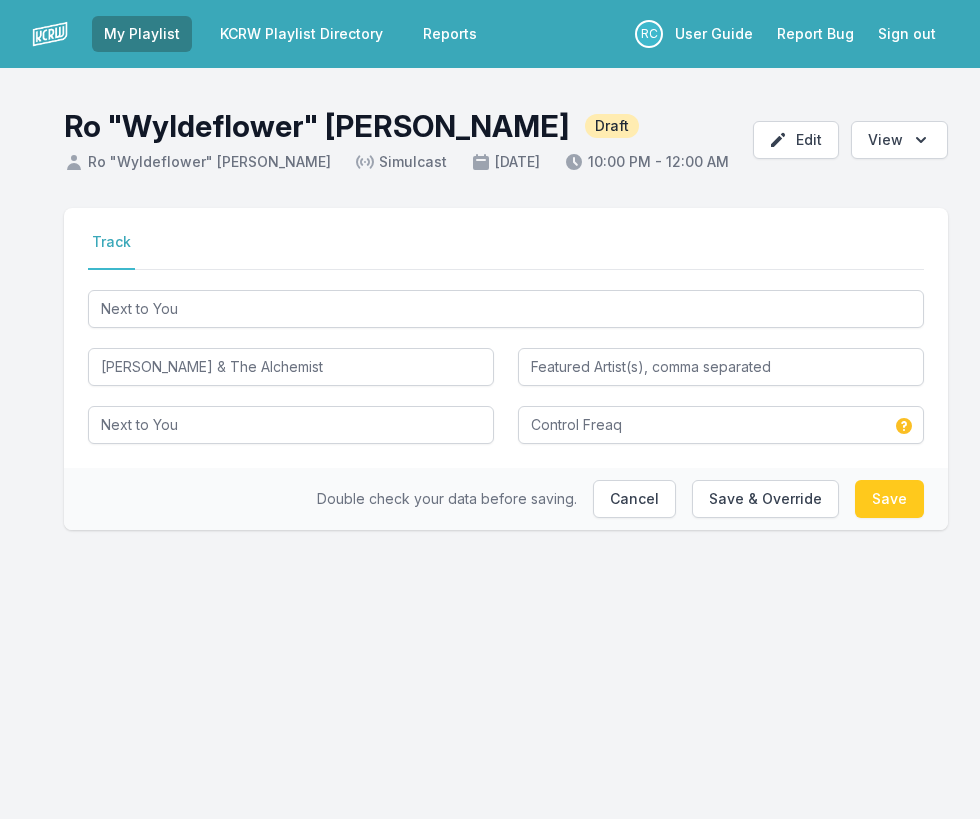 type on "EMPIRE / Control Freaq" 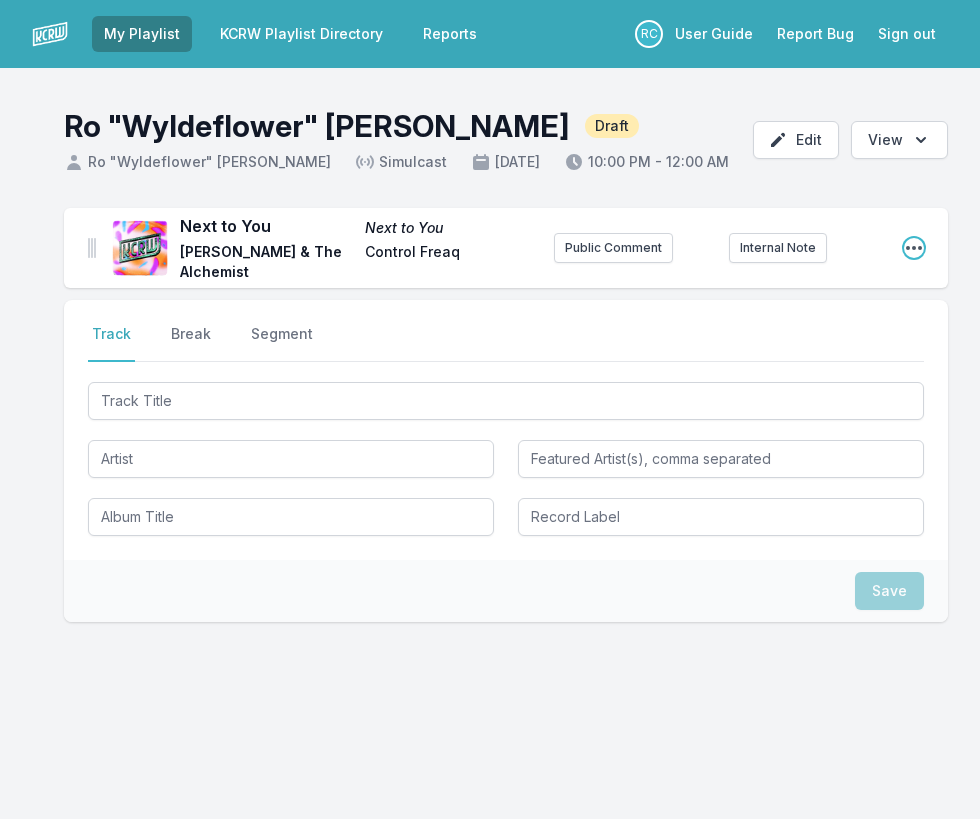 click 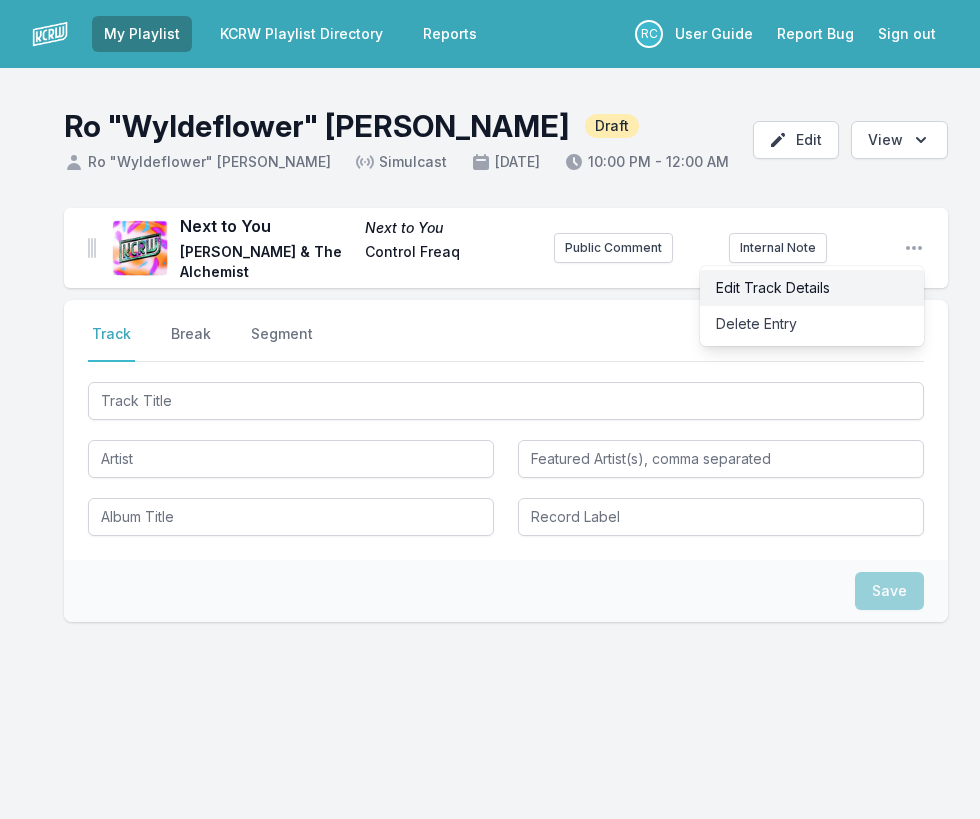 click on "Edit Track Details" at bounding box center [812, 288] 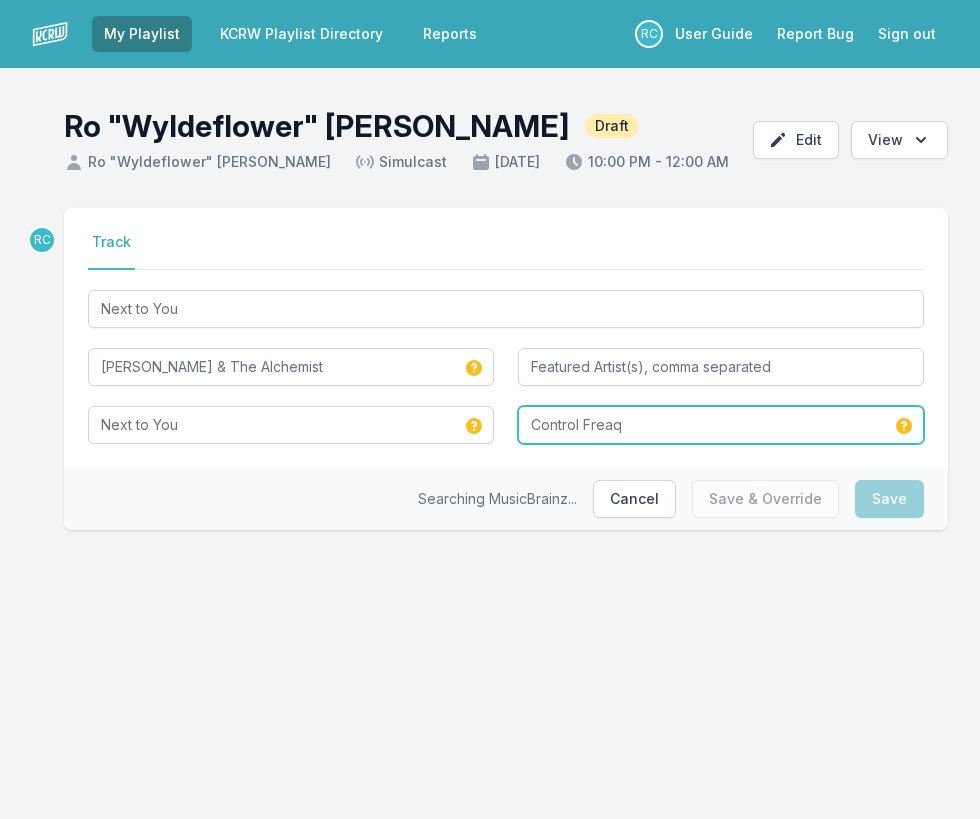 click on "Control Freaq" at bounding box center (721, 425) 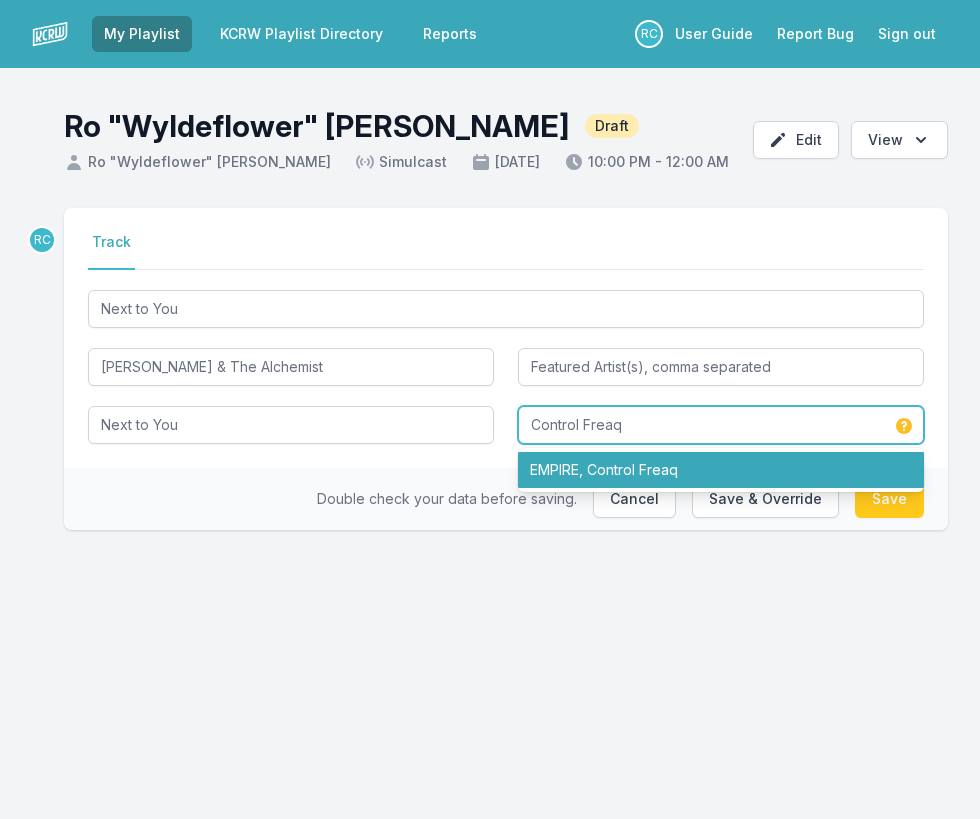 drag, startPoint x: 640, startPoint y: 431, endPoint x: 401, endPoint y: 406, distance: 240.30397 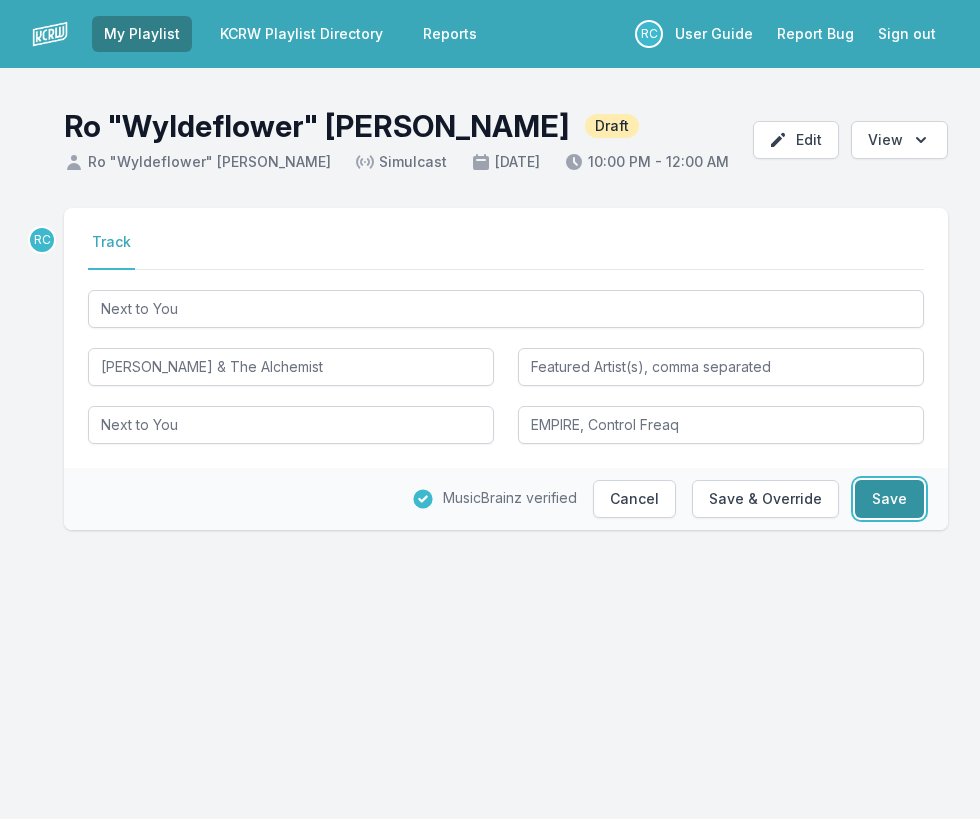 click on "Save" at bounding box center (889, 499) 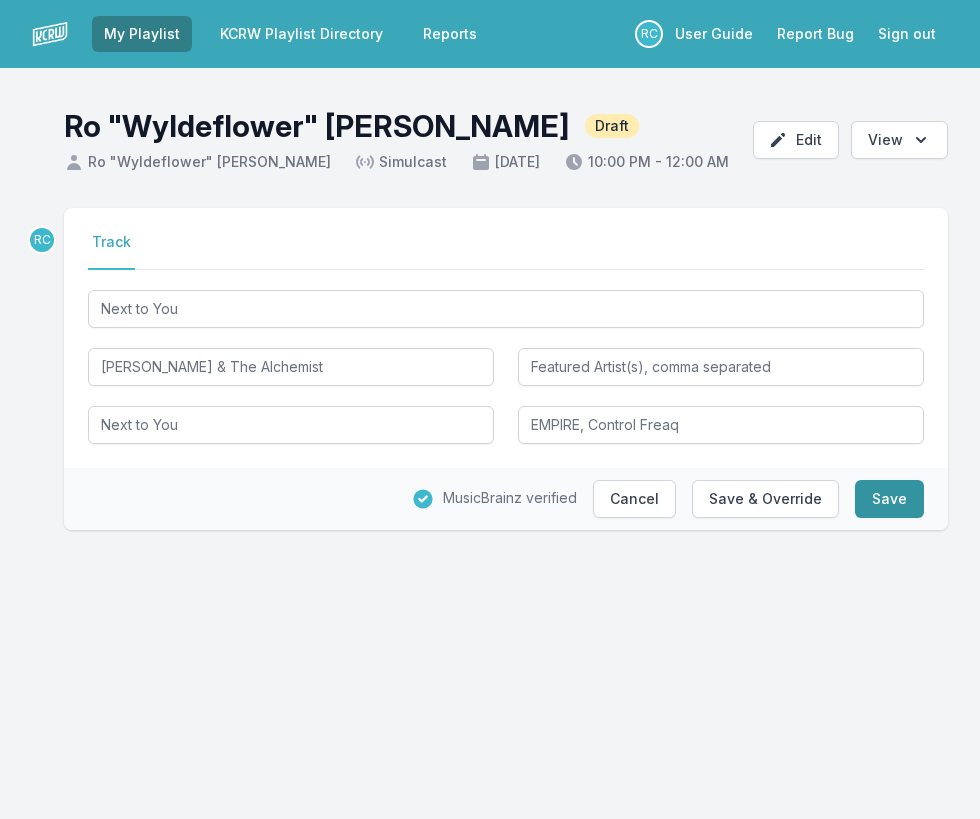type on "Control Freaq" 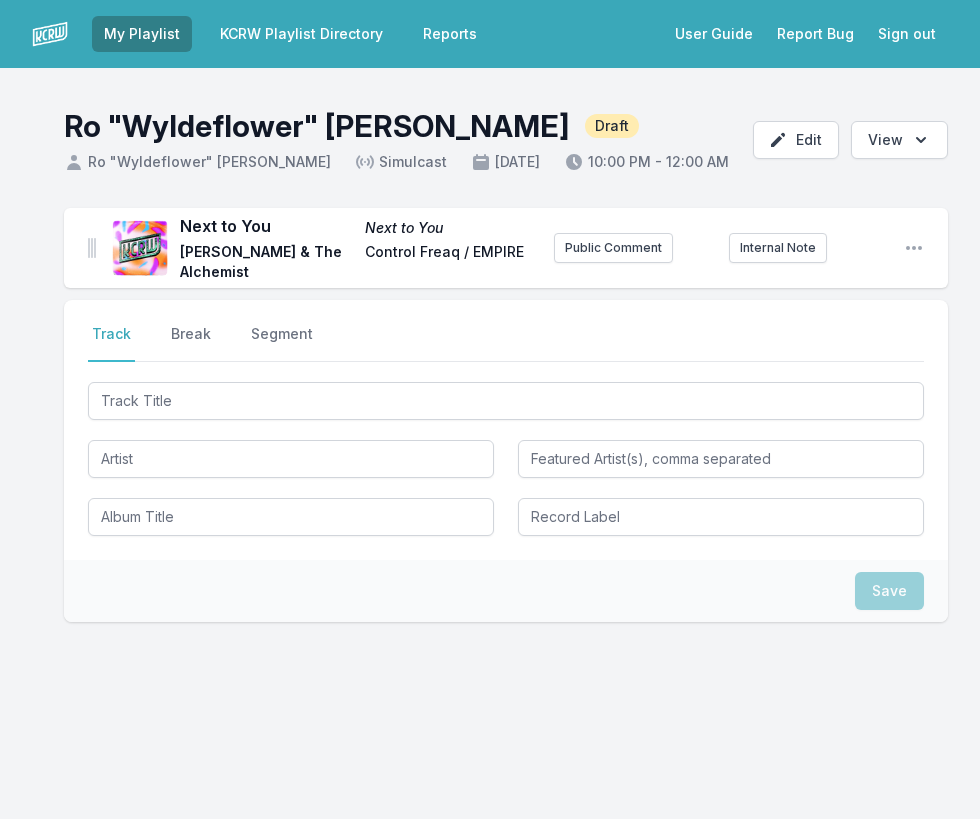 scroll, scrollTop: 0, scrollLeft: 0, axis: both 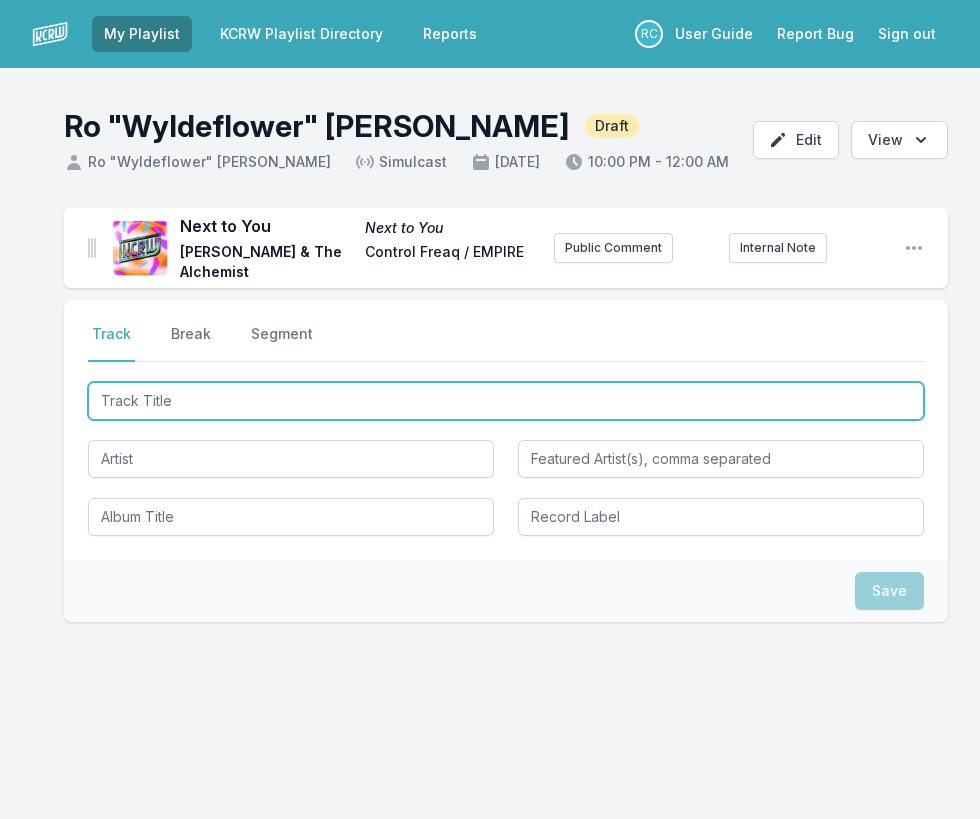 click at bounding box center (506, 401) 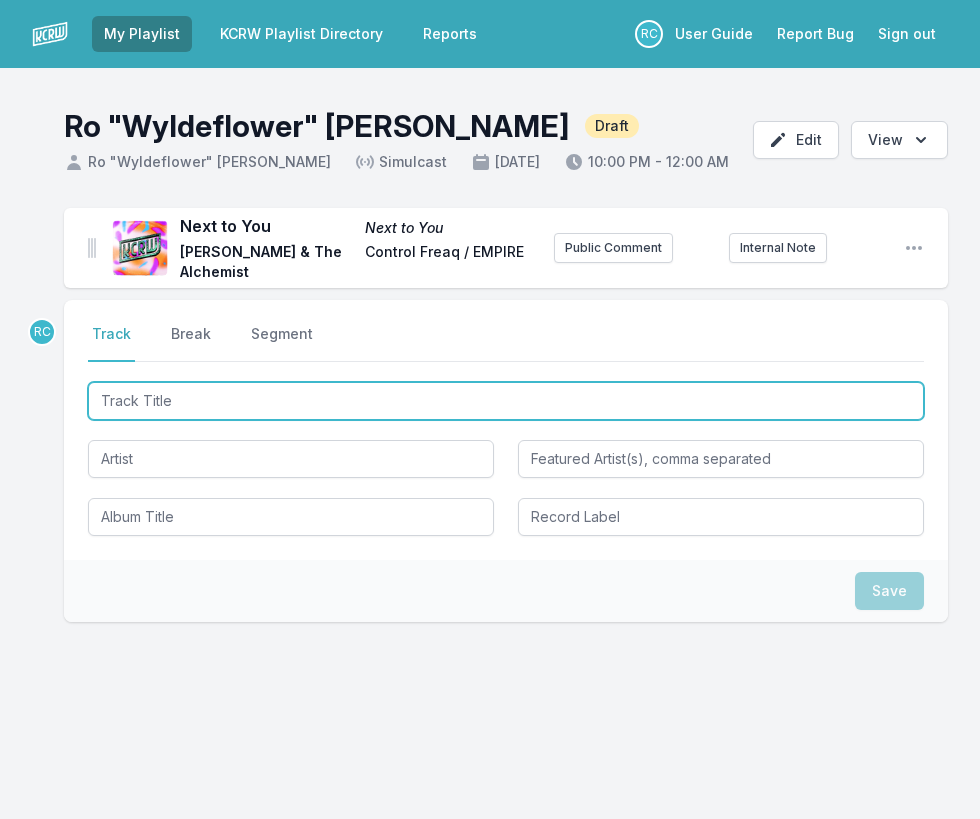 paste on "Is It Now" 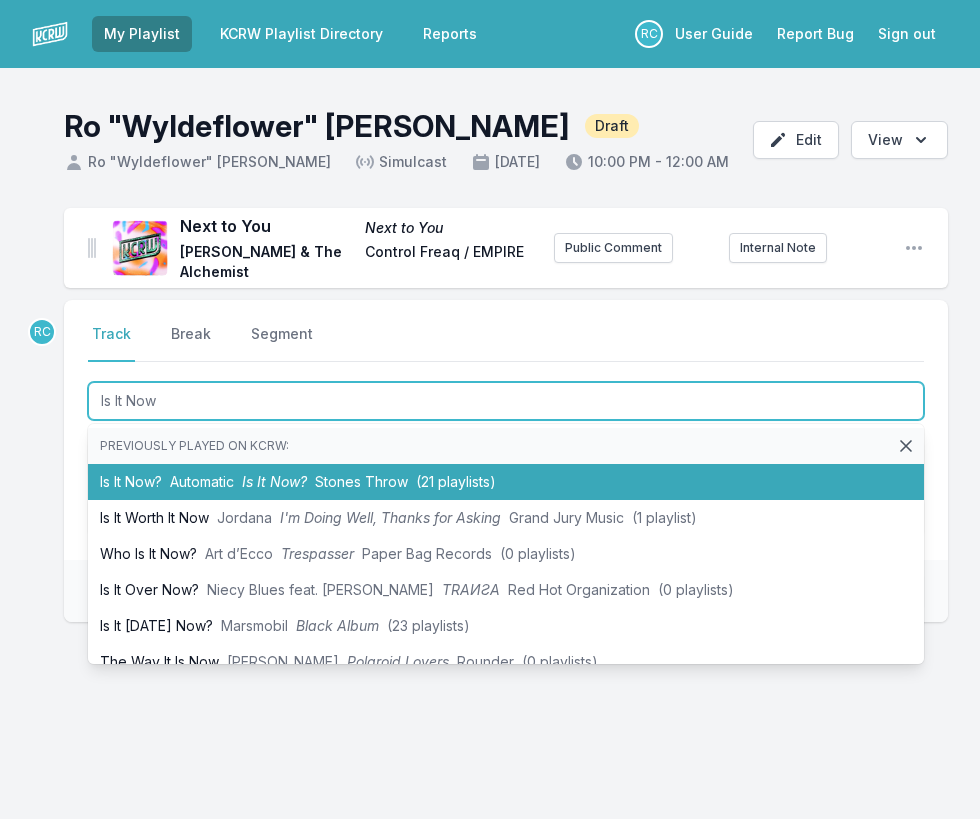 click on "Is It Now?" at bounding box center [274, 481] 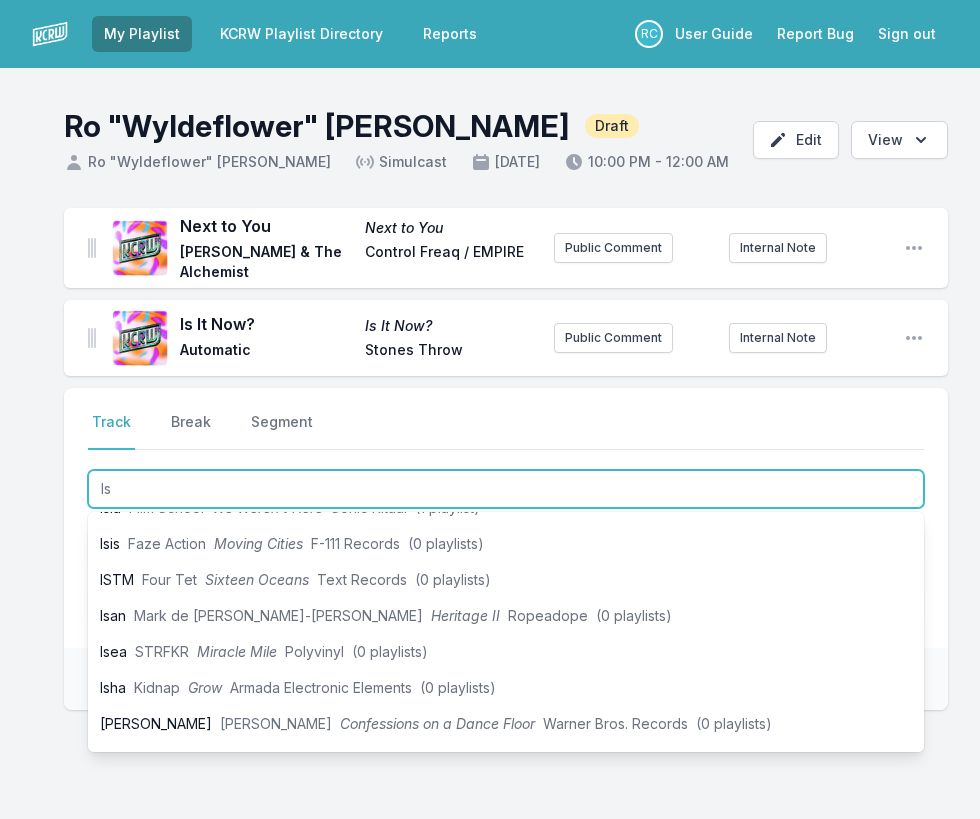 scroll, scrollTop: 524, scrollLeft: 0, axis: vertical 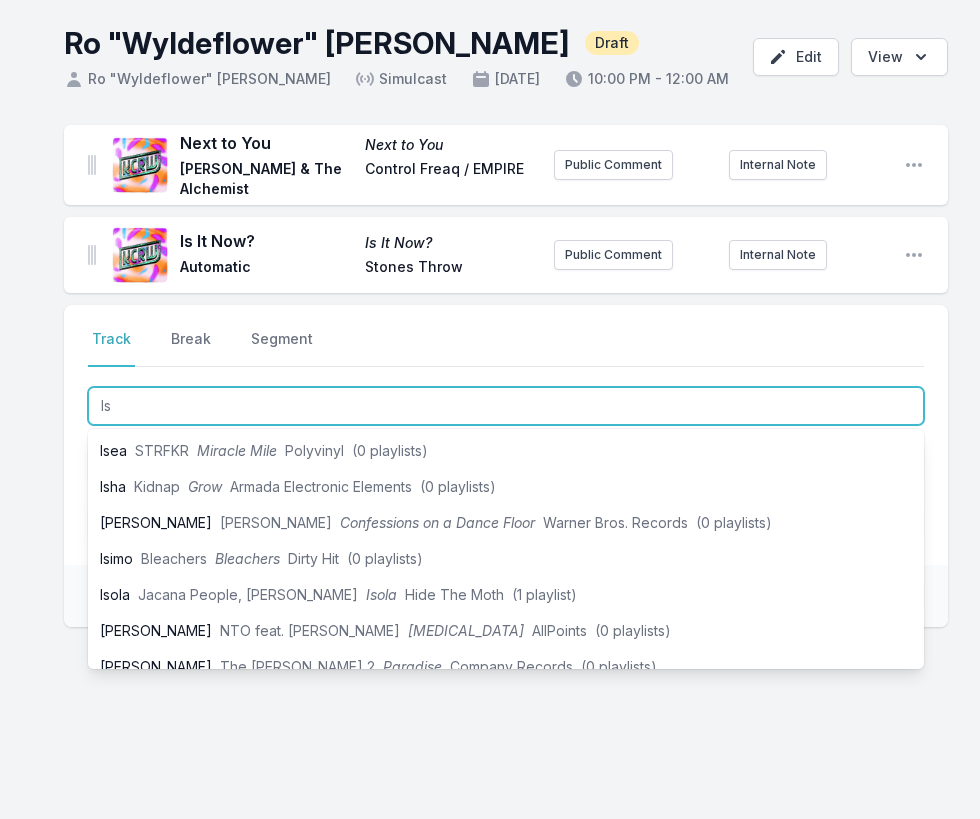 type on "Is" 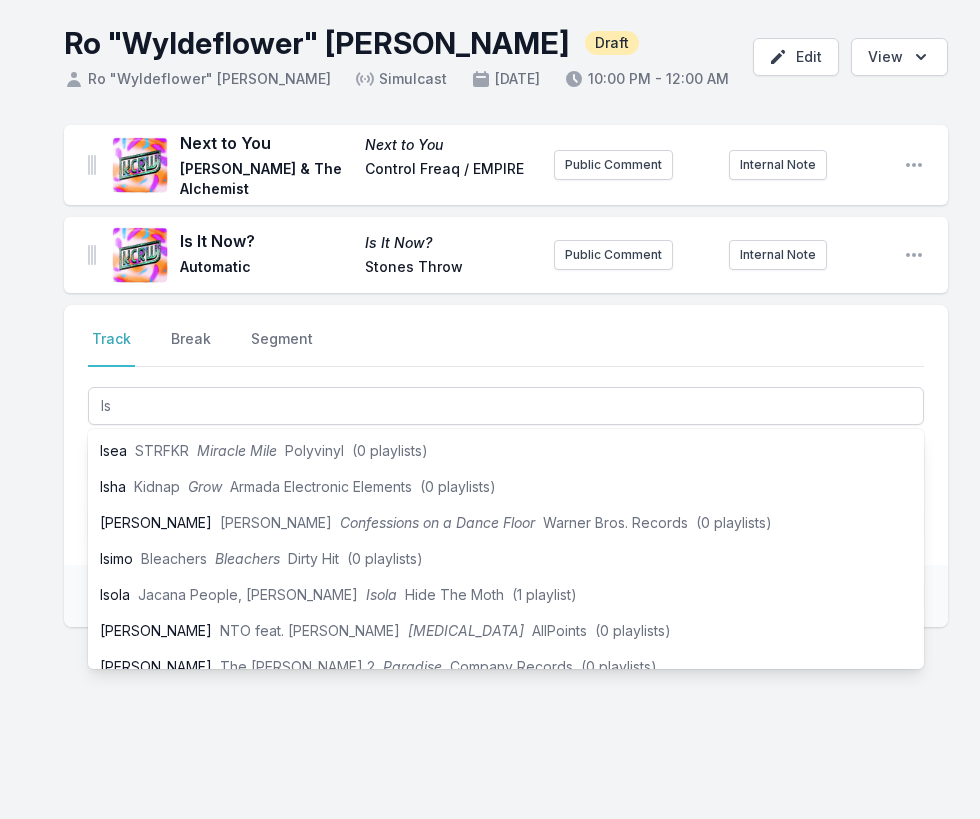 click on "Select a tab Track Break Segment Track Break Segment Is Previously played on KCRW: Is Hiatus Is Lucky Thunder (1 playlist) Is Marijus Aleksa As They Are miclithuania (0 playlists) Is Dewey Redman, Cecil Taylor & Elvin Jones Momentum Space Verve (0 playlists) Ism Alphonse Mouzon Funky Snakefoot Blue Note (0 playlists) Iso Nabate Isles En Motion Ropeadope (0 playlists) ISS ISS ISS Drunken Sailor (0 playlists) Issa Songhoy Blues Héritage Transgressive Records Ltd. (0 playlists) Isis (live, 1975-12: The Montreal Forum, Montreal, QC, Canada) Bob Dylan Biograph CBS/Columbia (0 playlists) Isis Alaska y Dinarama Deseo carnal Grabaciones Sonoras (1 playlist) Isla Film School We Weren't Here Sonic Ritual (1 playlist) Isis Faze Action Moving Cities F-111 Records (0 playlists) ISTM Four Tet Sixteen Oceans Text Records (0 playlists) Isan Mark de Clive‐Lowe Heritage II Ropeadope (0 playlists) Isea STRFKR Miracle Mile Polyvinyl (0 playlists) Isha Kidnap Grow Armada Electronic Elements (0 playlists) Isaac Madonna Isimo" at bounding box center [506, 530] 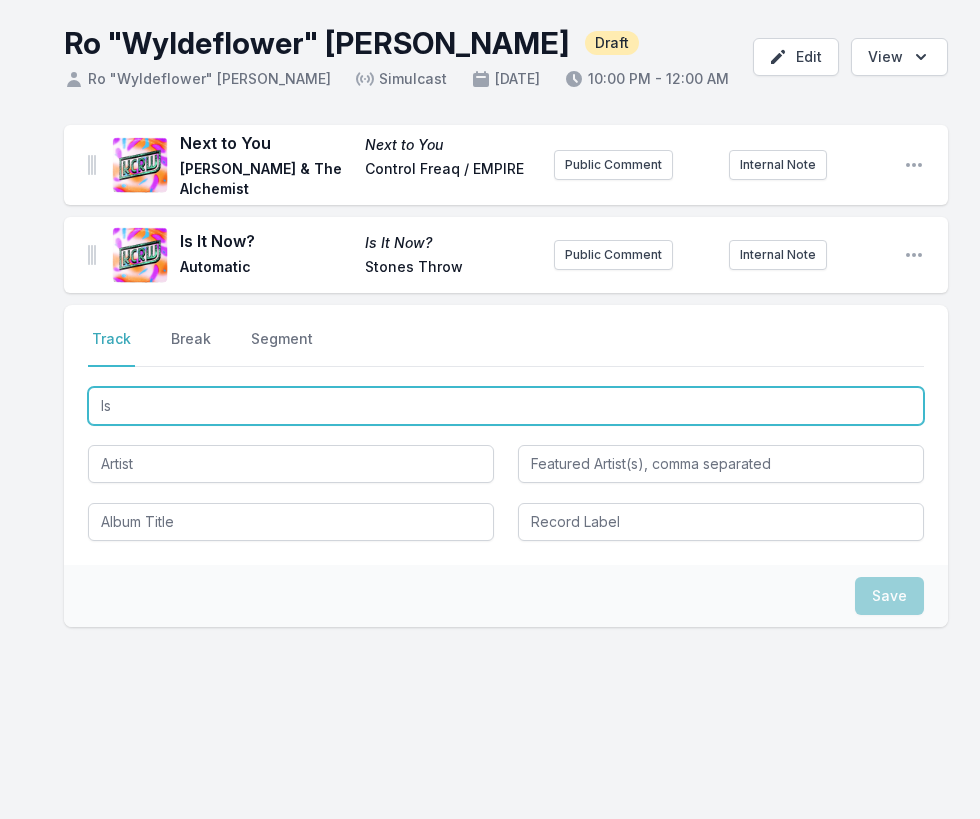 drag, startPoint x: 124, startPoint y: 409, endPoint x: 62, endPoint y: 381, distance: 68.0294 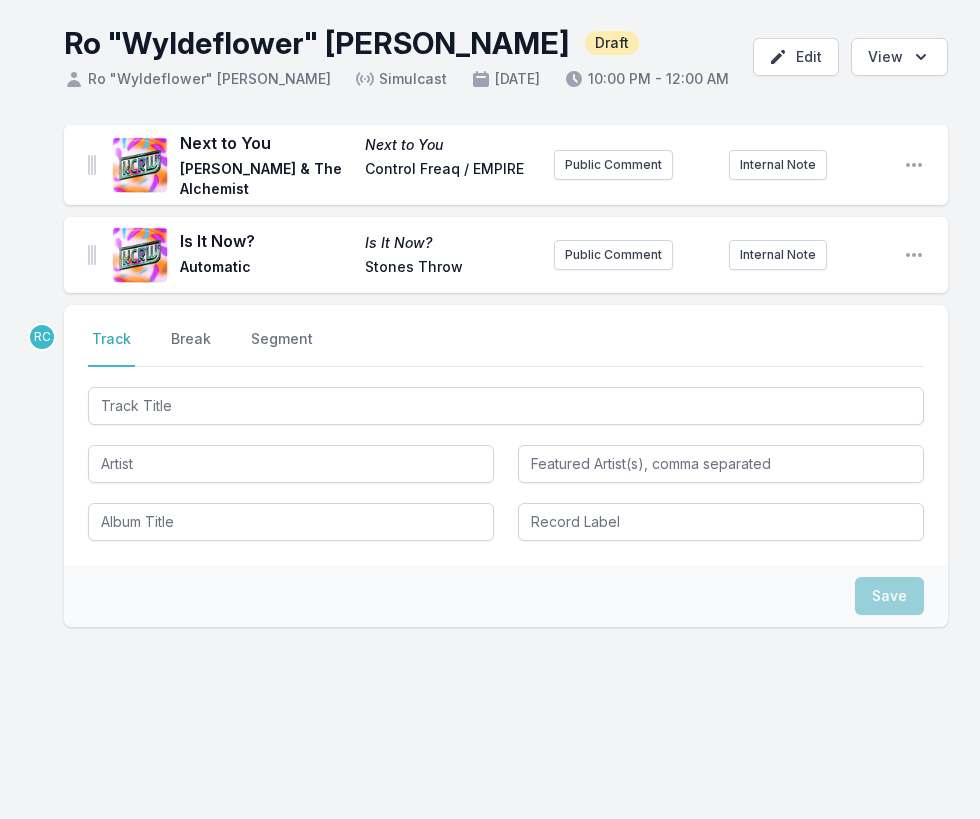 click on "Next to You Next to You Erykah Badu & The Alchemist Control Freaq / EMPIRE Public Comment Internal Note Open playlist item options Is It Now? Is It Now? Automatic Stones Throw Public Comment Internal Note Open playlist item options RC Select a tab Track Break Segment Track Break Segment Save" at bounding box center (490, 472) 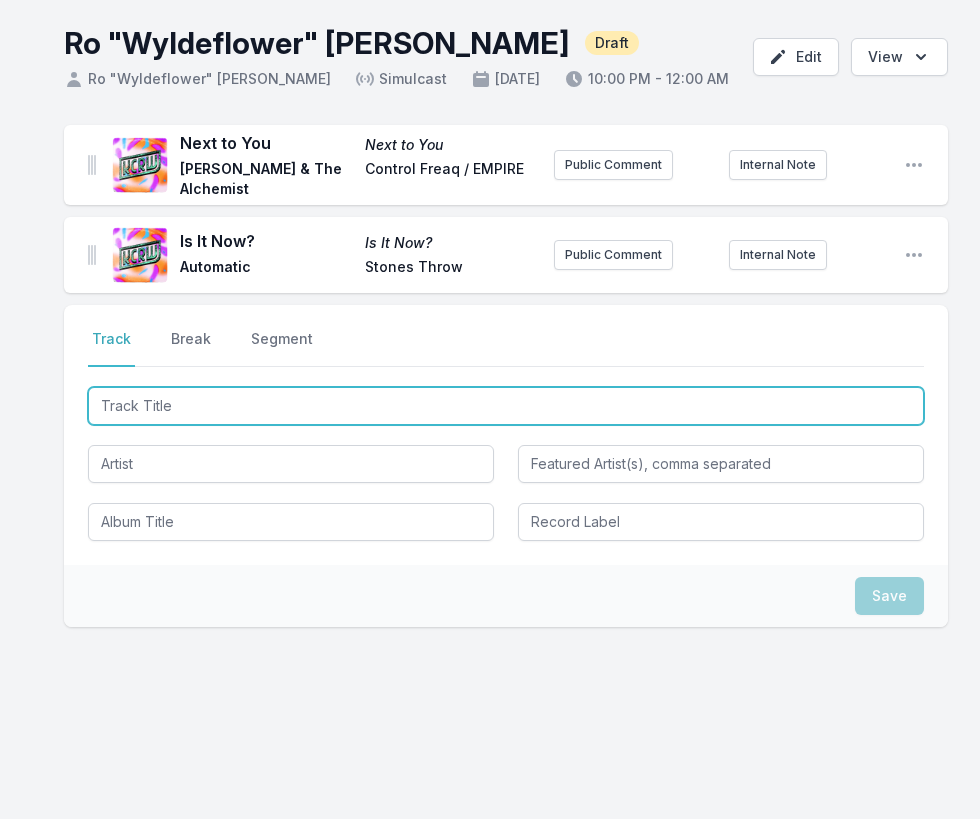 click at bounding box center (506, 406) 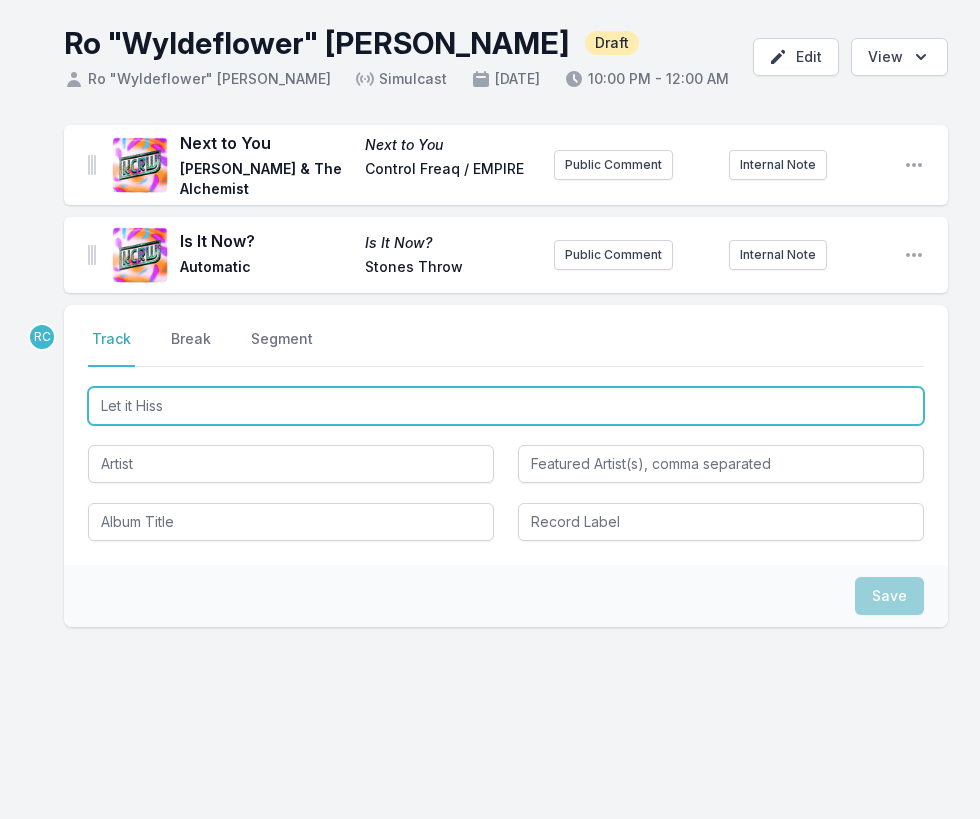 scroll, scrollTop: 0, scrollLeft: 0, axis: both 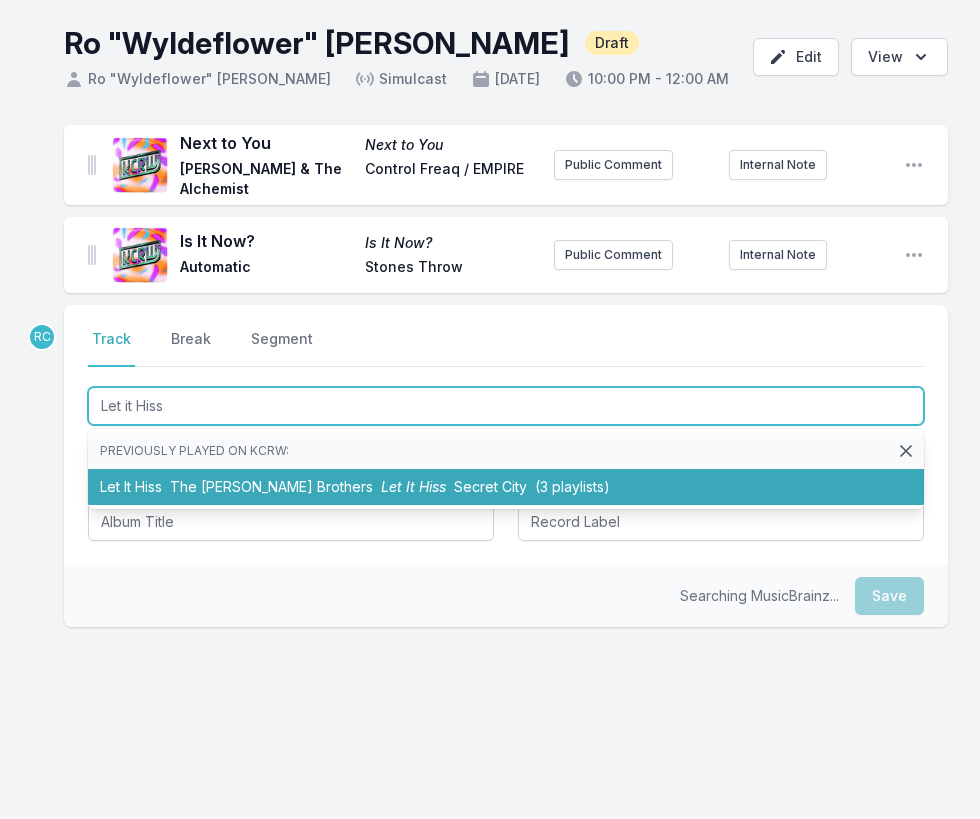 click on "The [PERSON_NAME] Brothers" at bounding box center (271, 486) 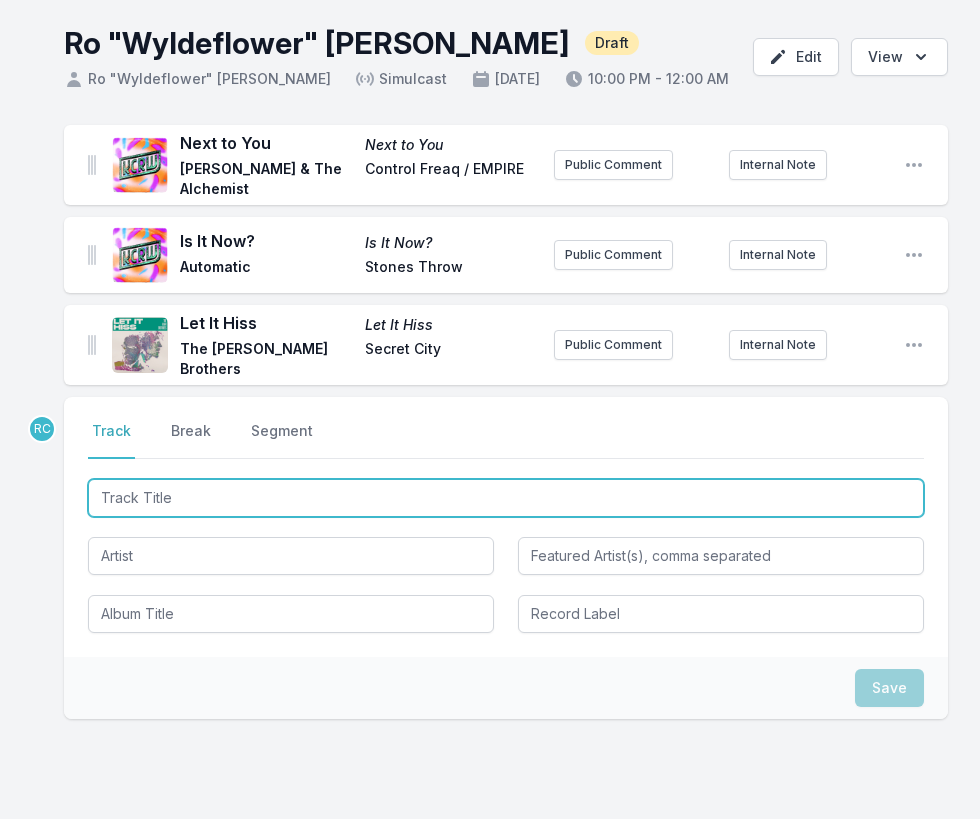 click at bounding box center [506, 498] 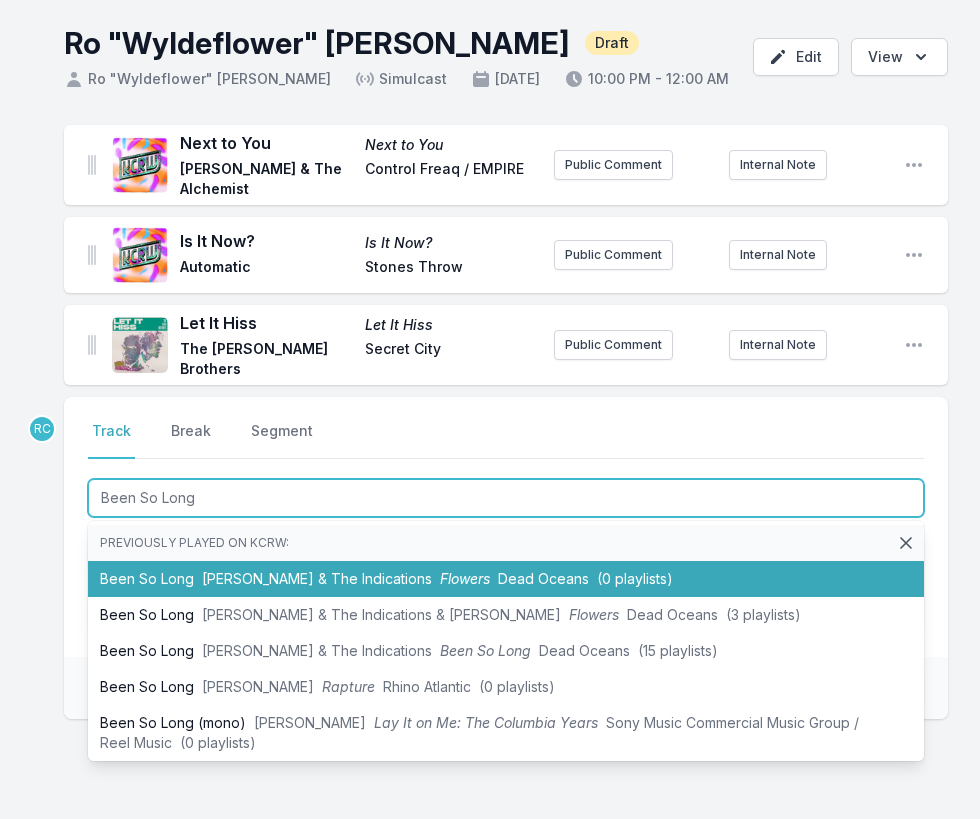 click on "[PERSON_NAME] & The Indications" at bounding box center (317, 578) 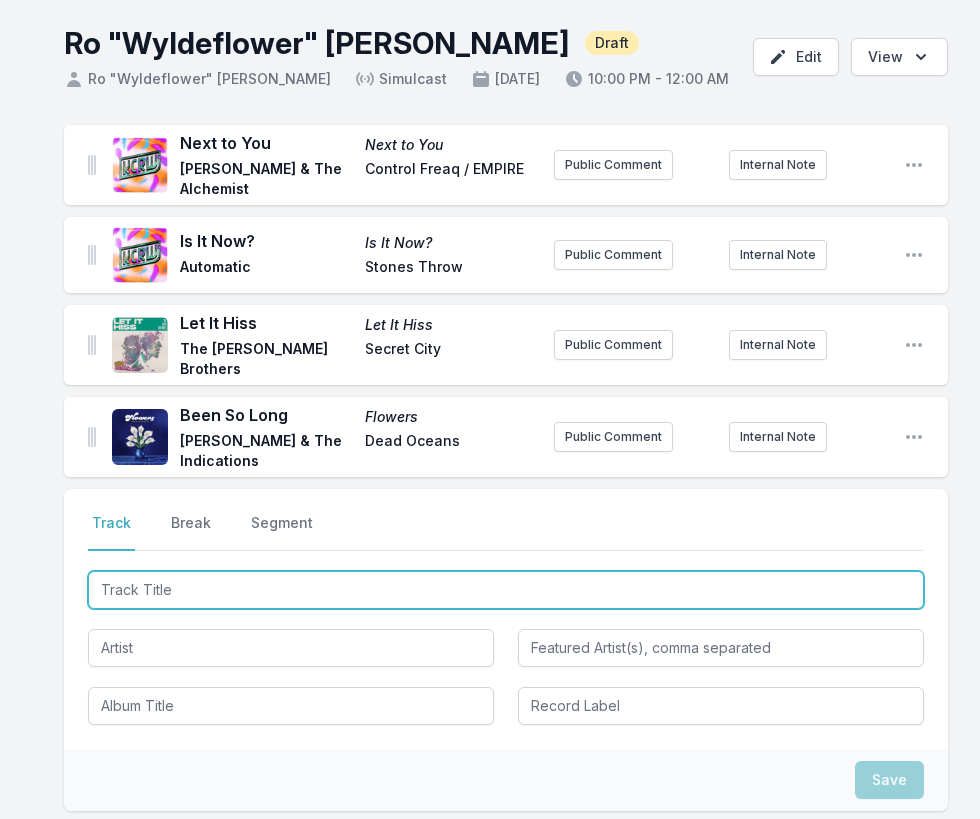 click at bounding box center (506, 590) 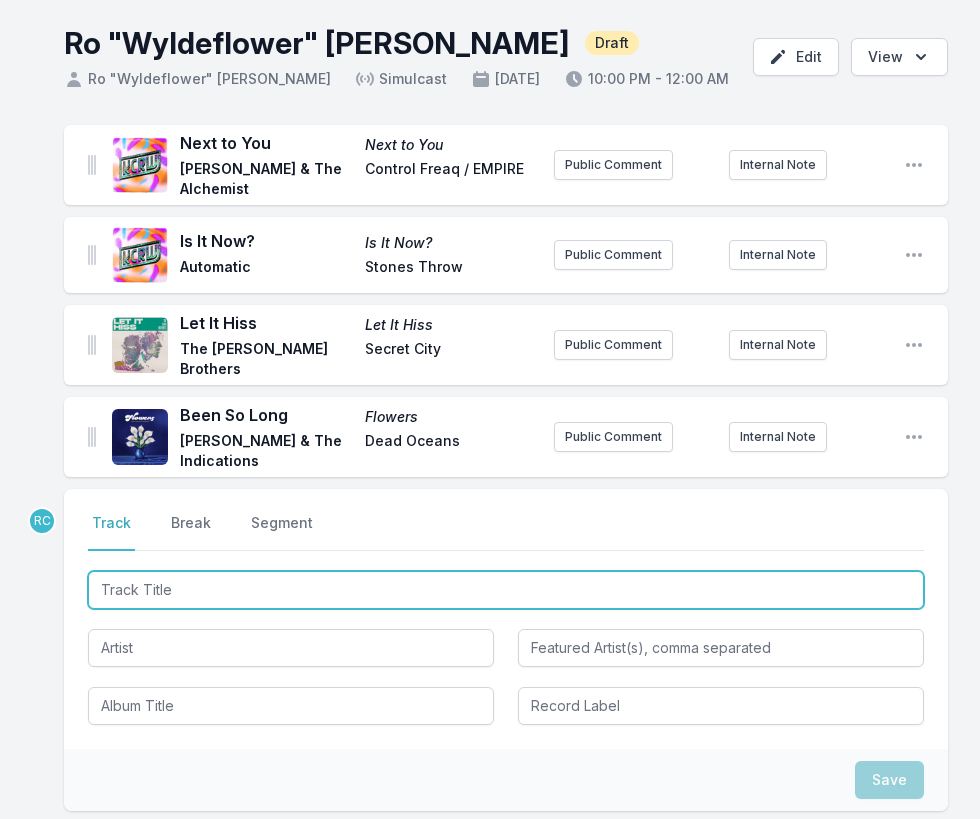 paste on "No Passes" 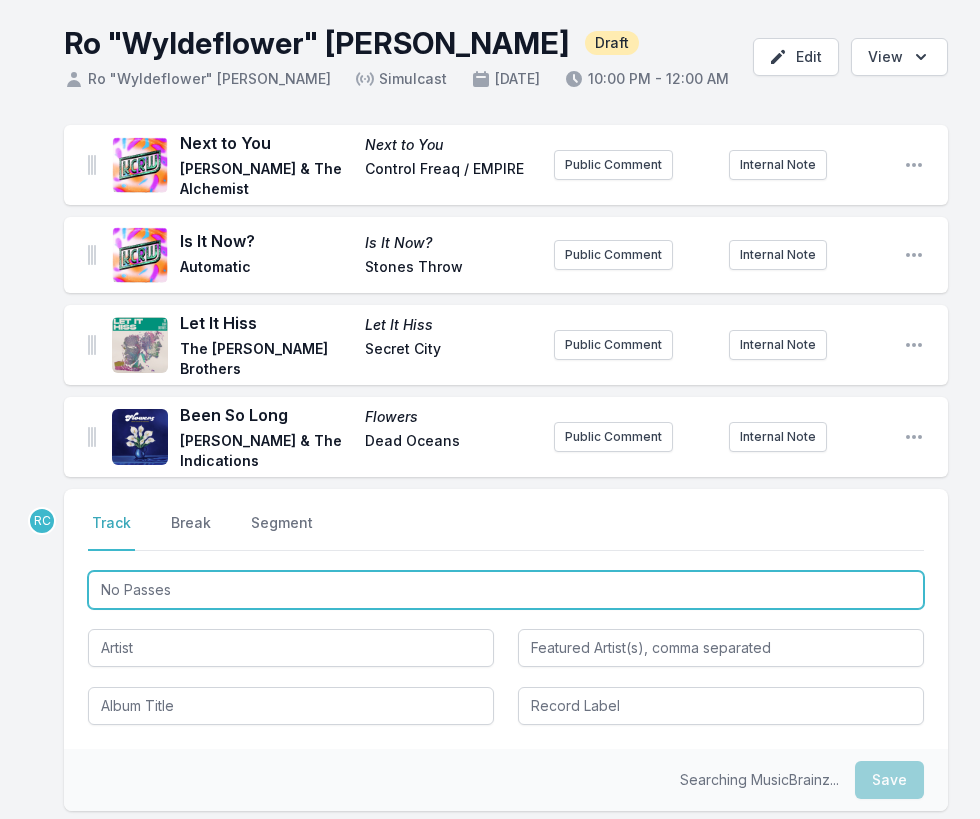 type on "No Passes" 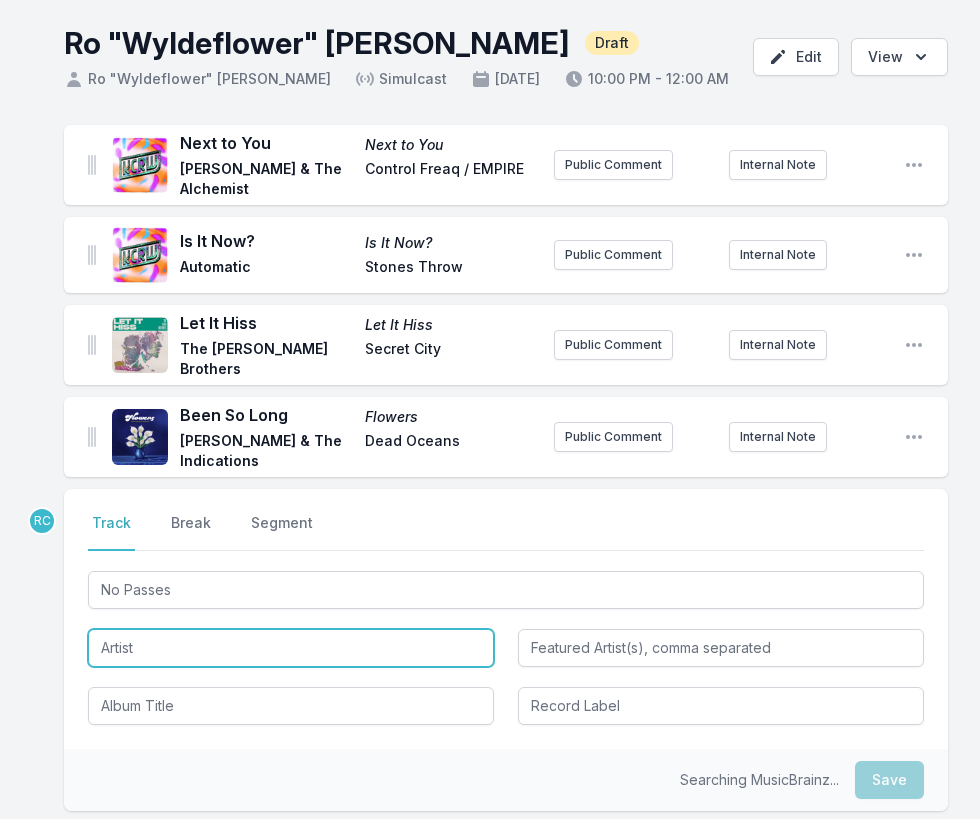 click at bounding box center (291, 648) 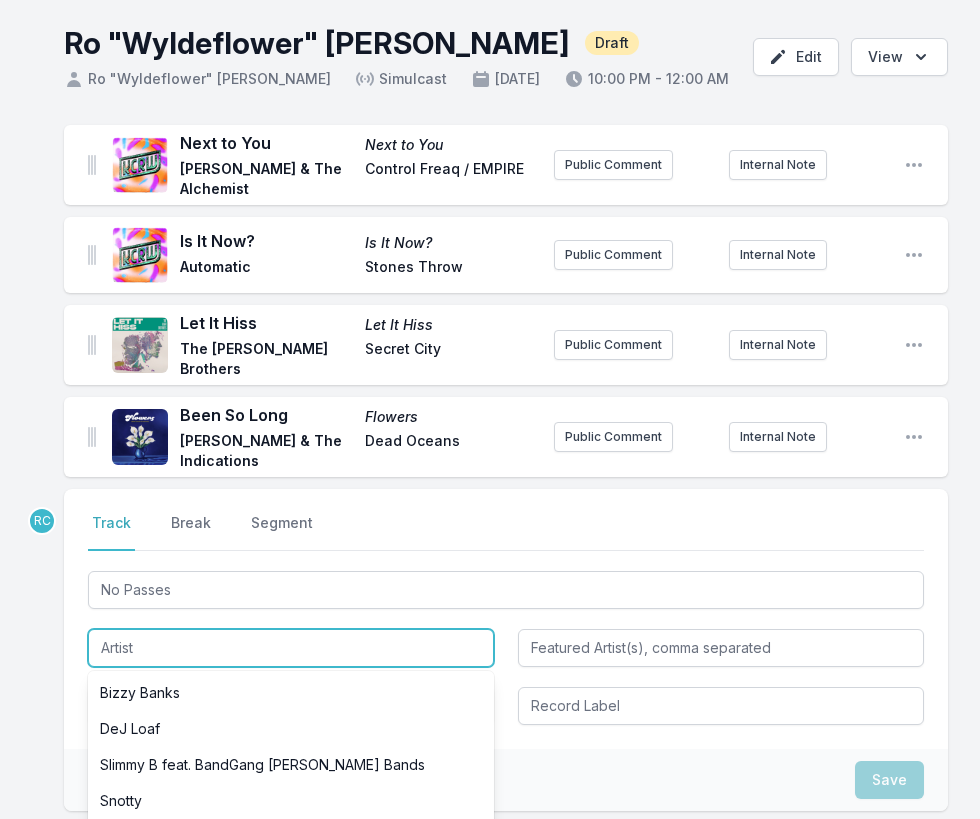 paste on "D Smoke" 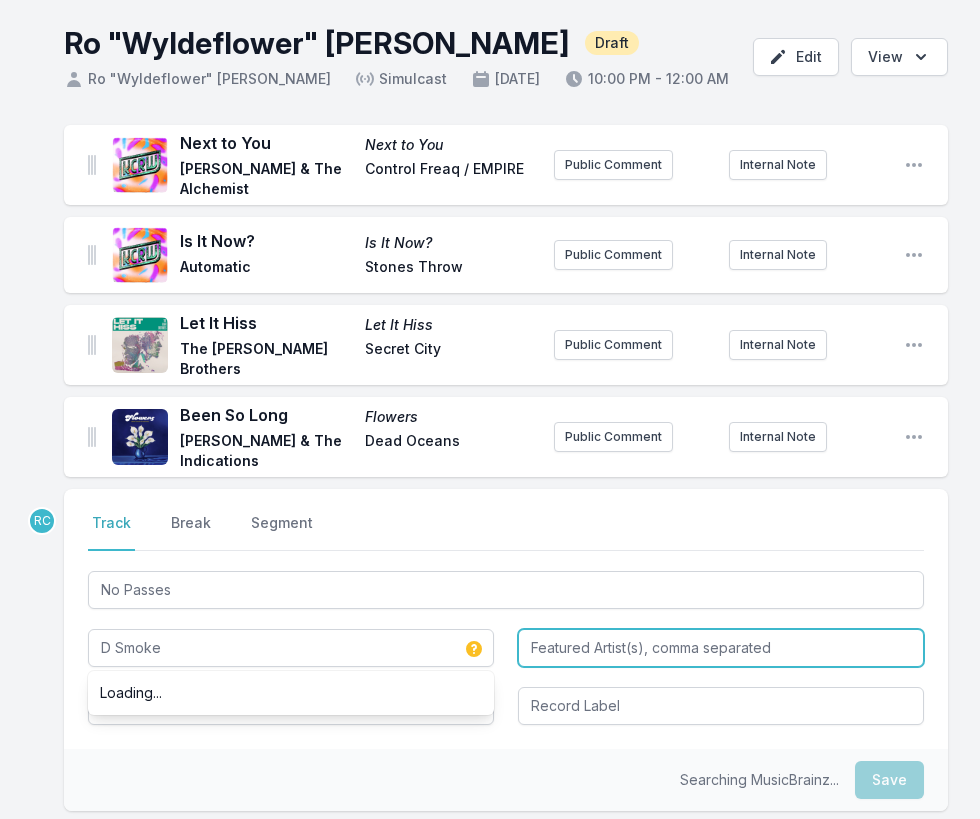 type on "D Smoke" 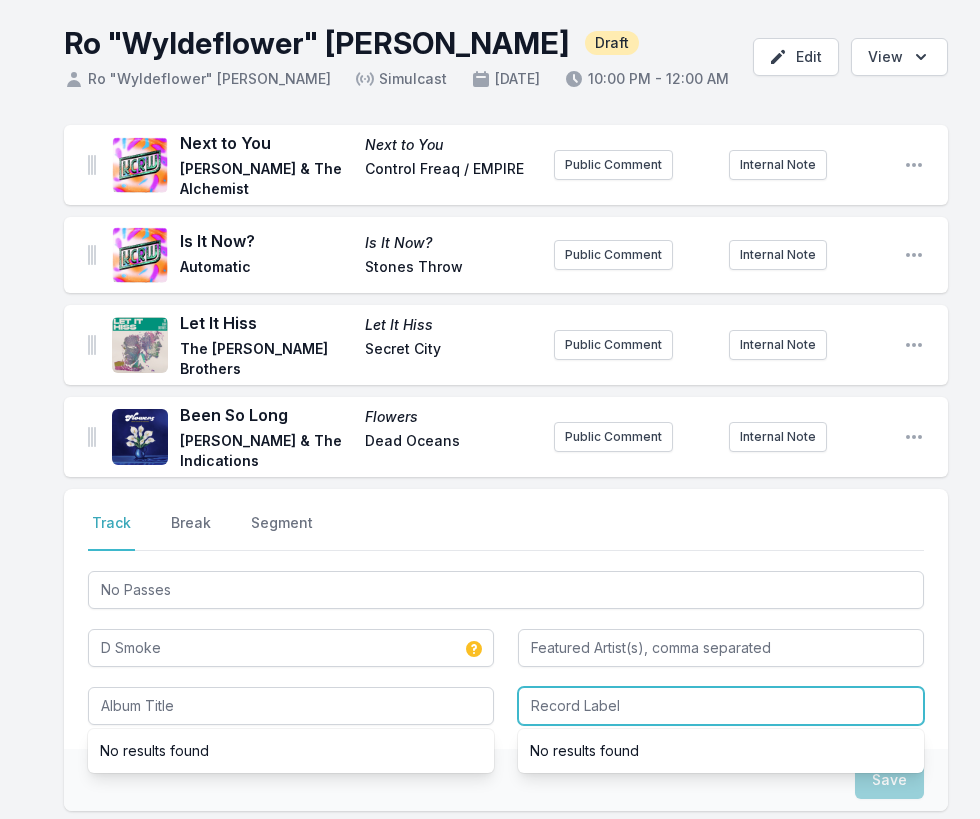 click at bounding box center [721, 706] 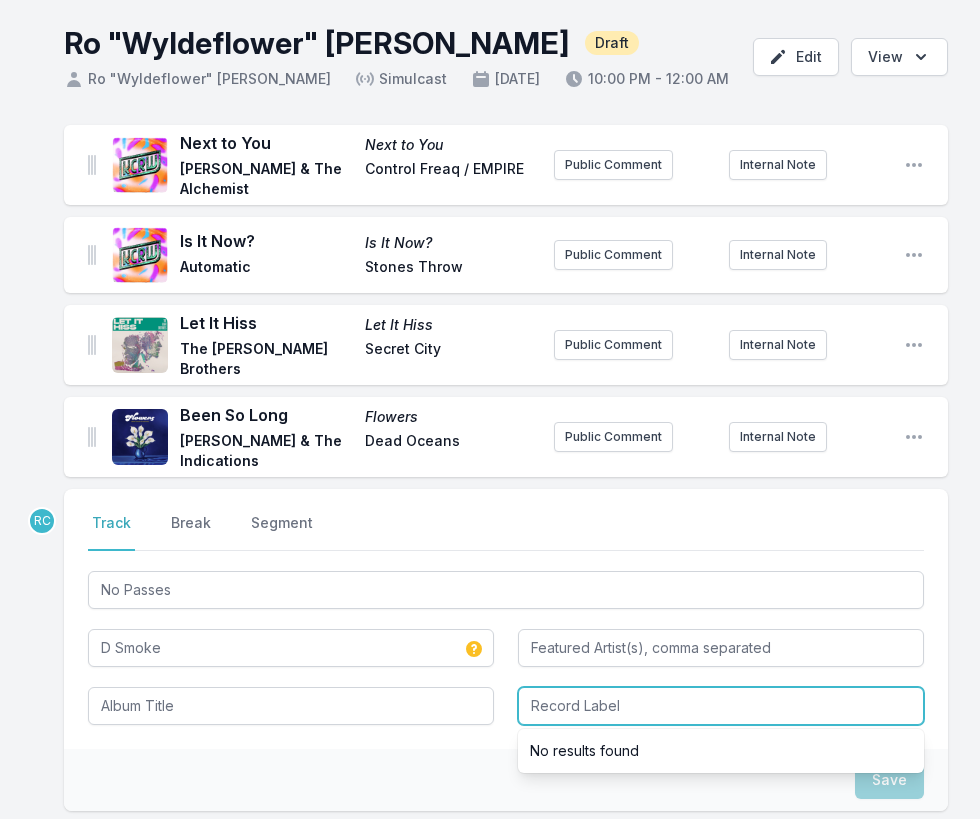 paste on "D Smoke" 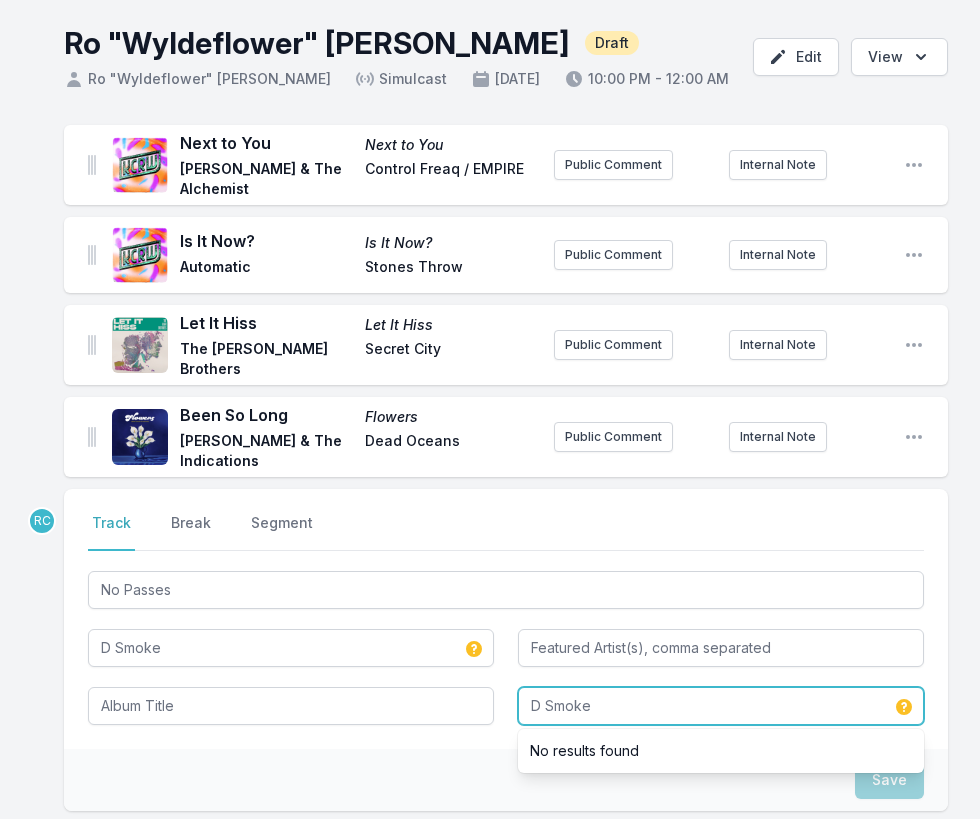 type on "D Smoke" 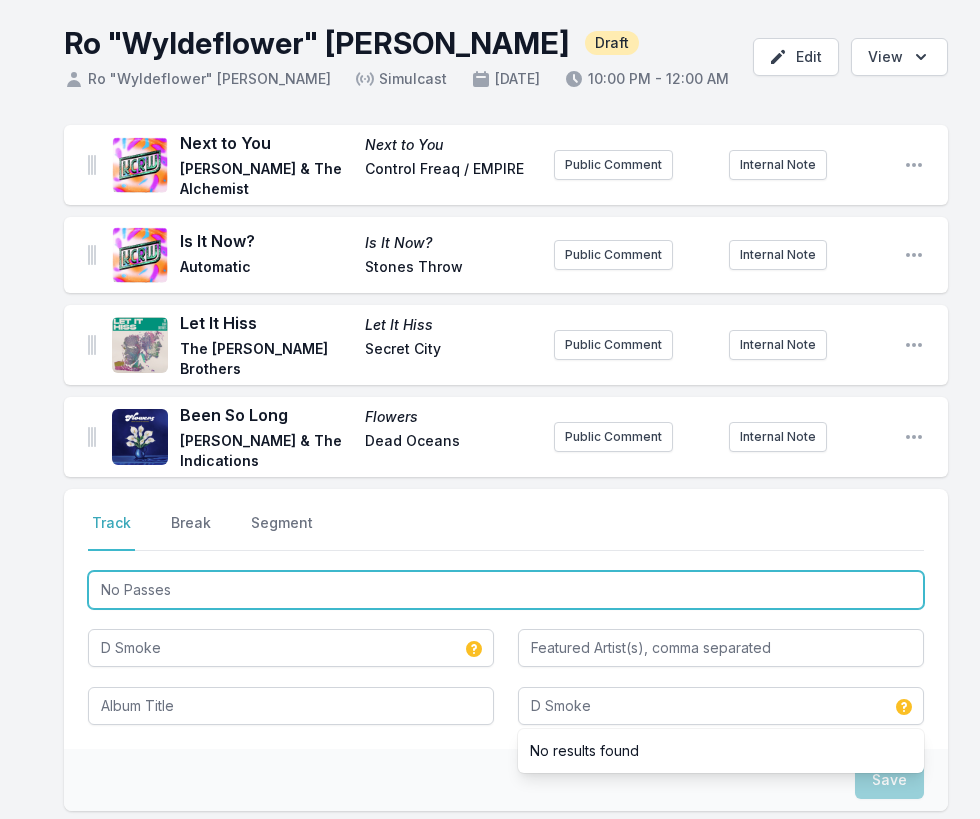 drag, startPoint x: 177, startPoint y: 585, endPoint x: 61, endPoint y: 555, distance: 119.81653 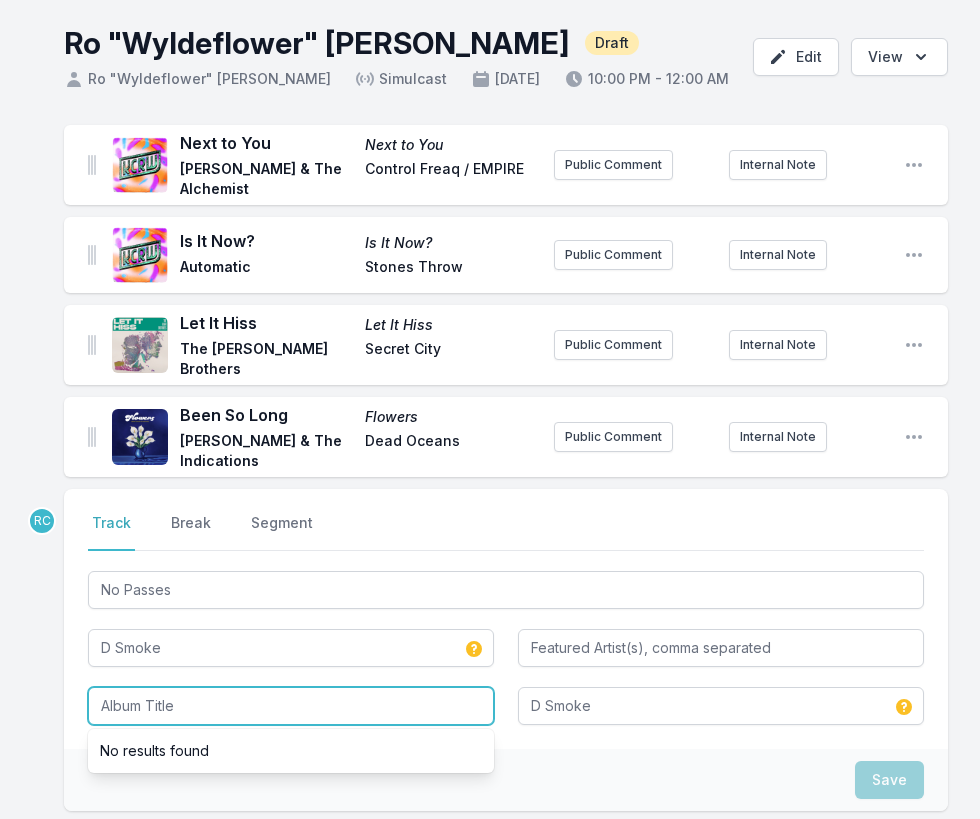 click at bounding box center [291, 706] 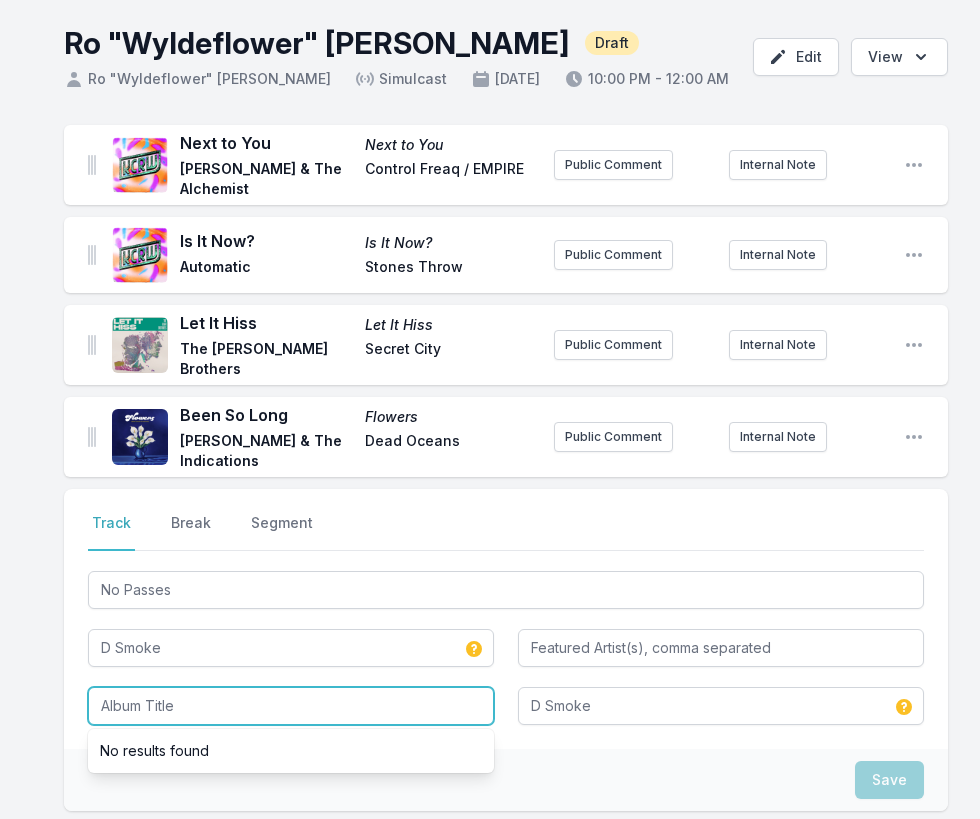 paste on "No Passes" 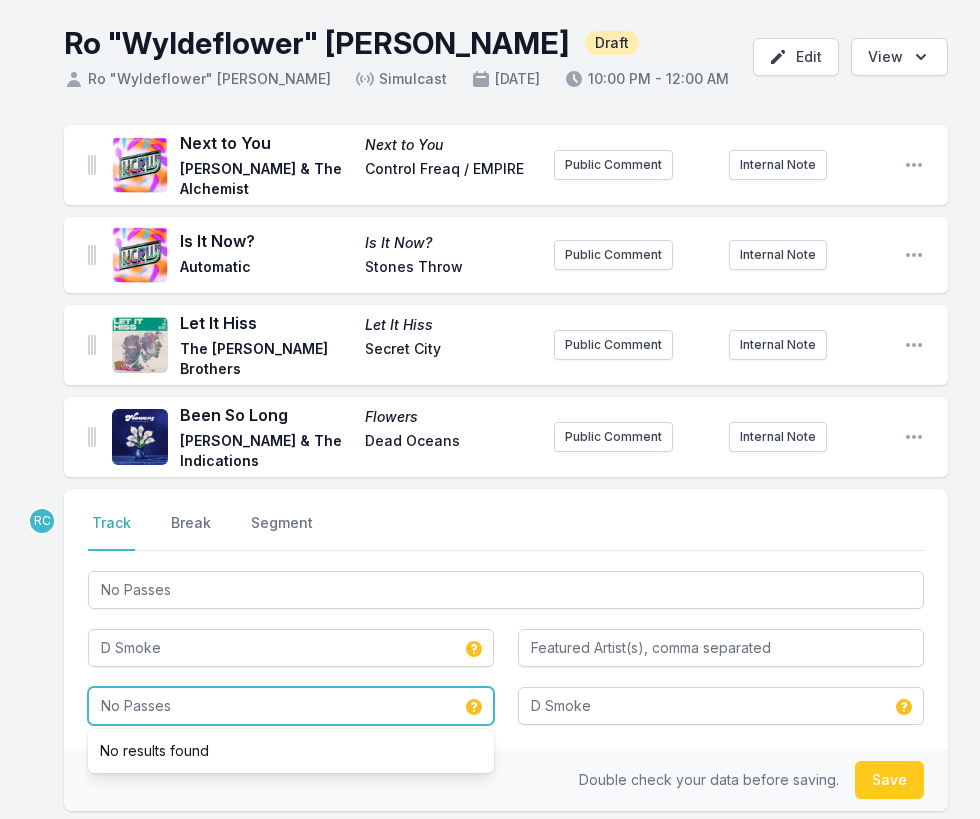 type on "No Passes" 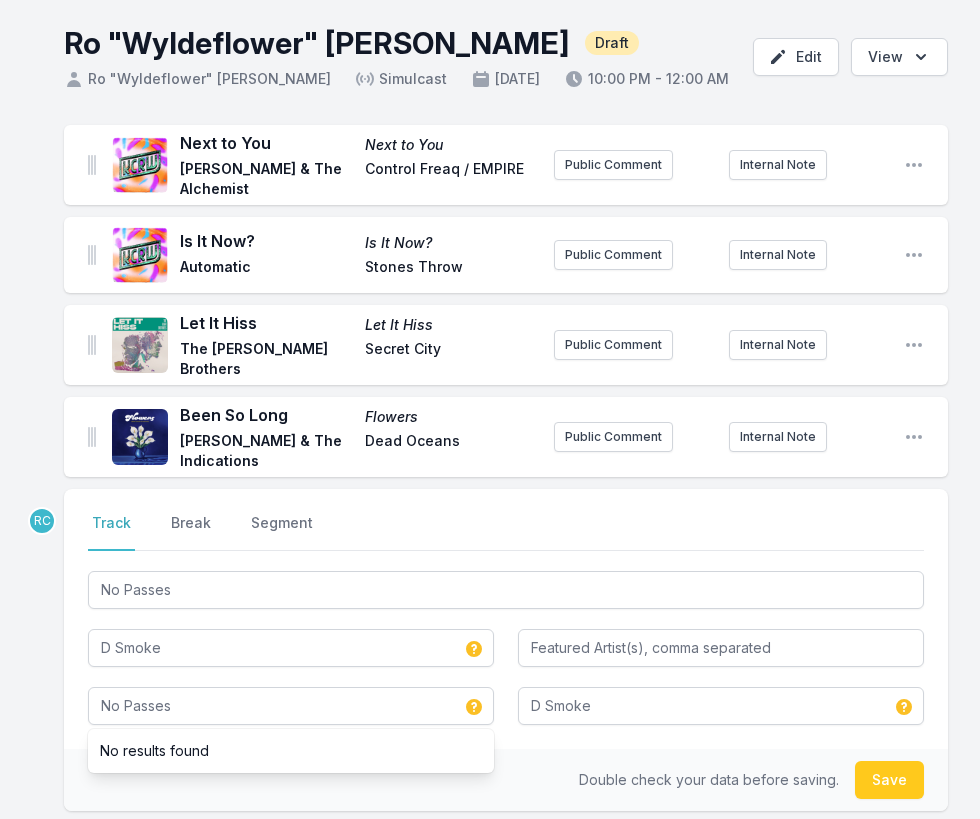 click on "Select a tab Track Break Segment Track Break Segment No Passes D Smoke No Passes No results found D Smoke" at bounding box center [506, 619] 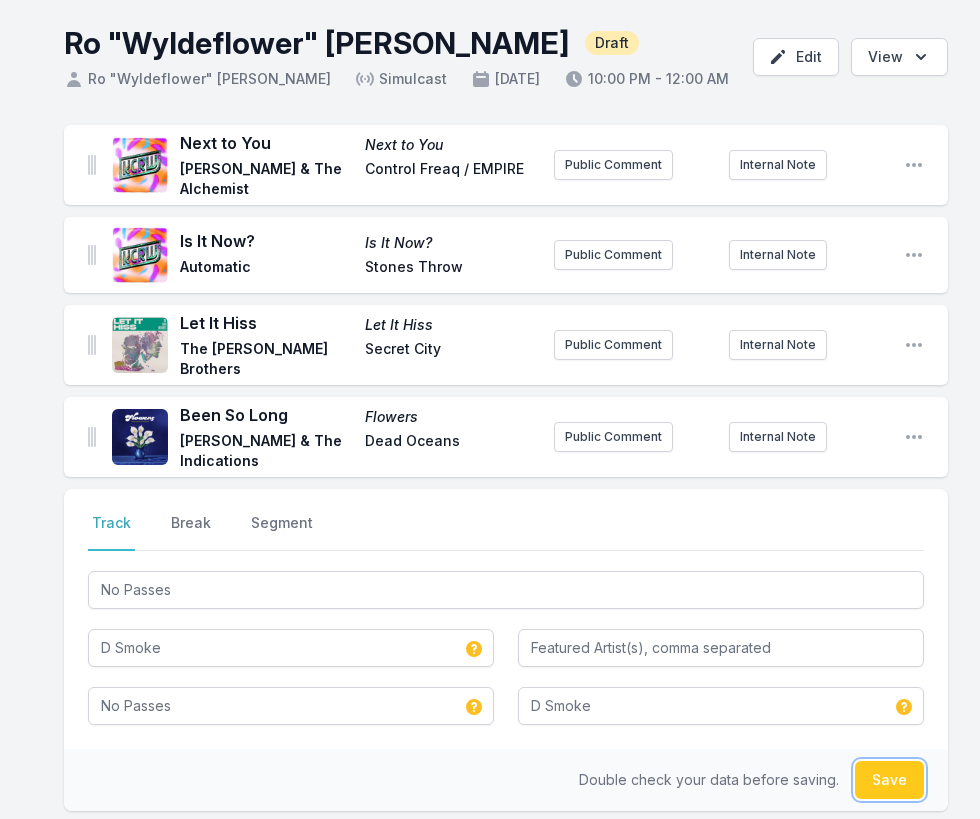 click on "Save" at bounding box center [889, 780] 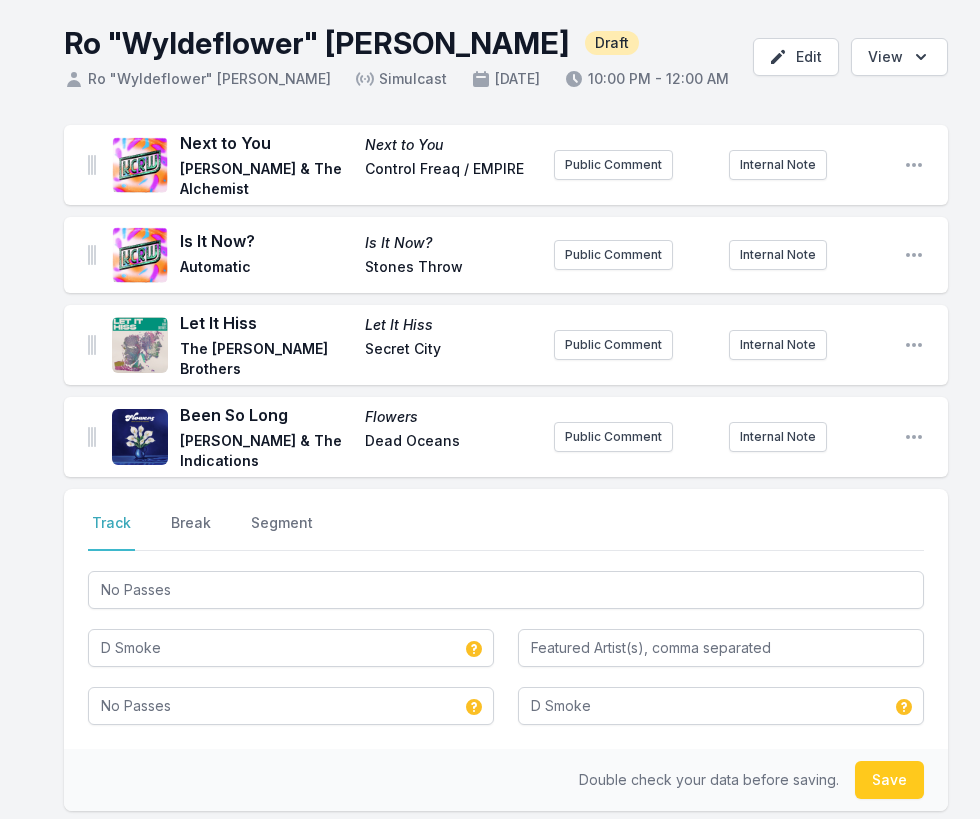 type 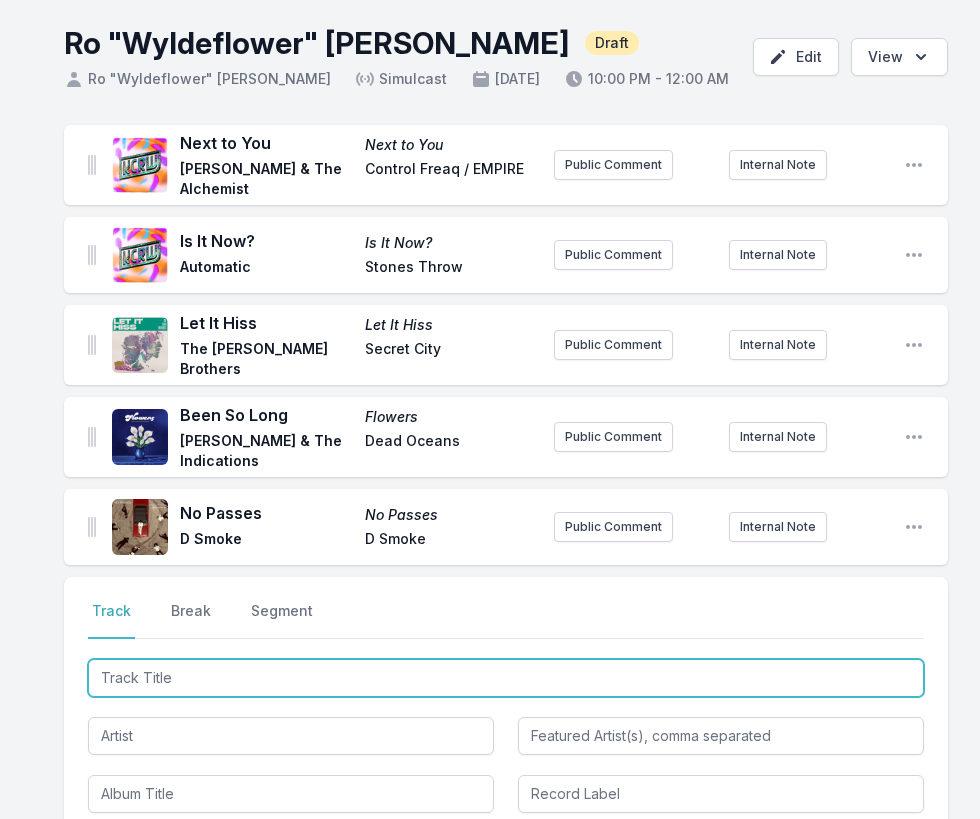 click at bounding box center (506, 678) 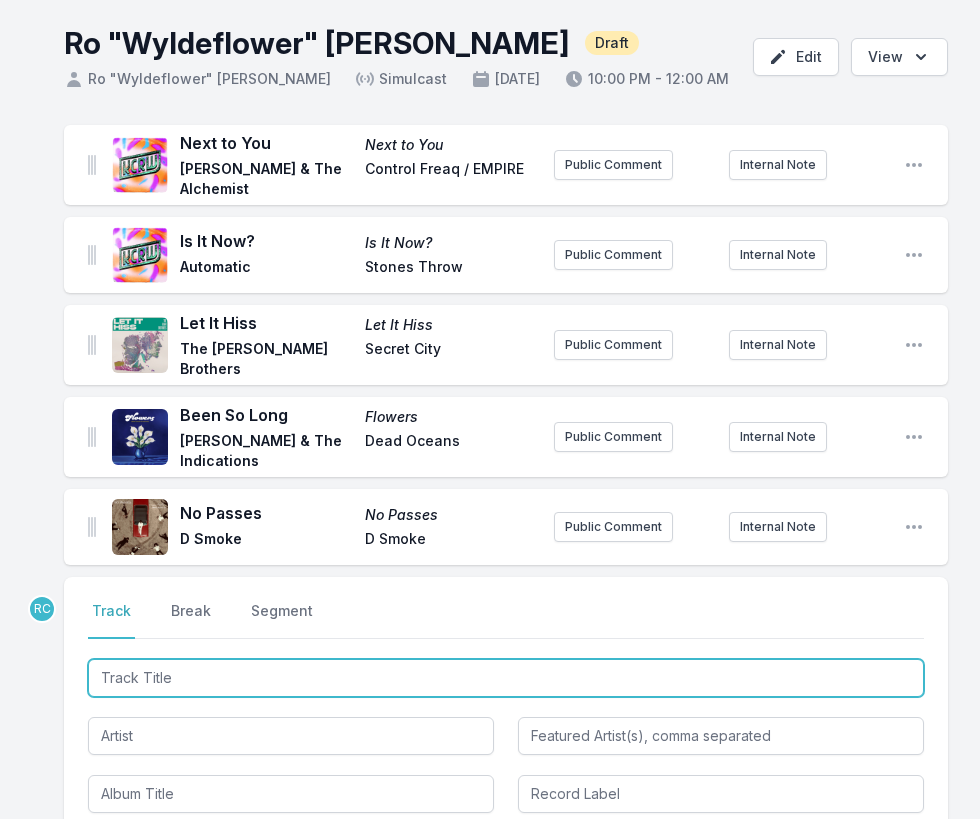 paste on "No Passes Instrumental" 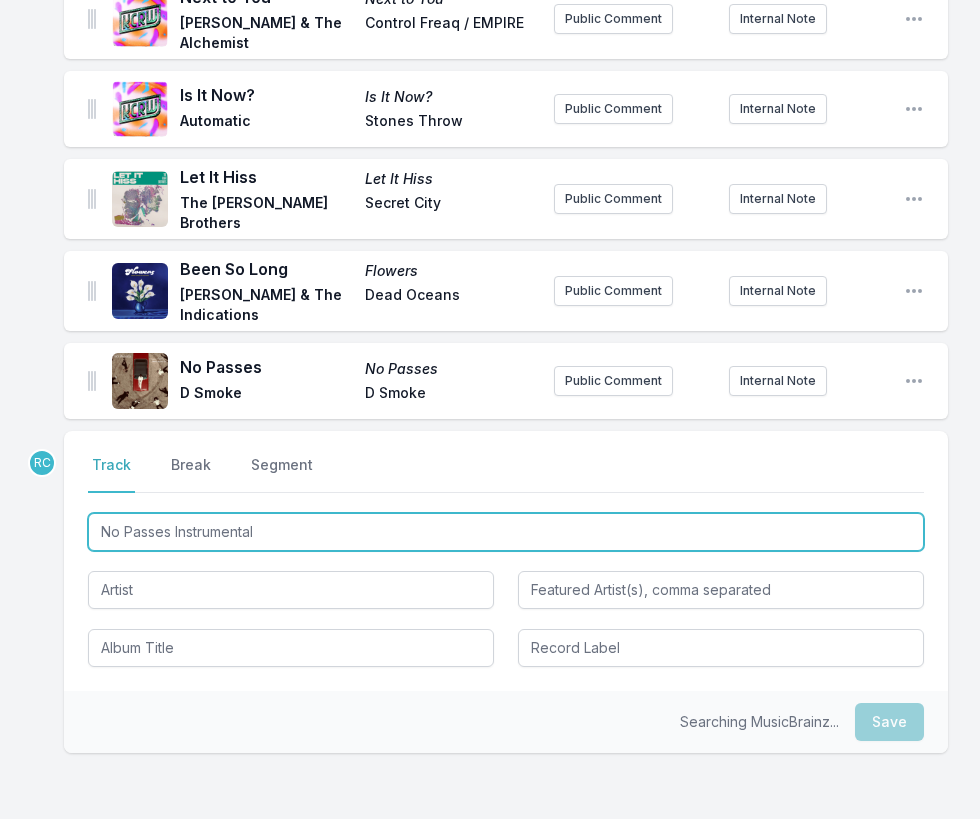 scroll, scrollTop: 325, scrollLeft: 0, axis: vertical 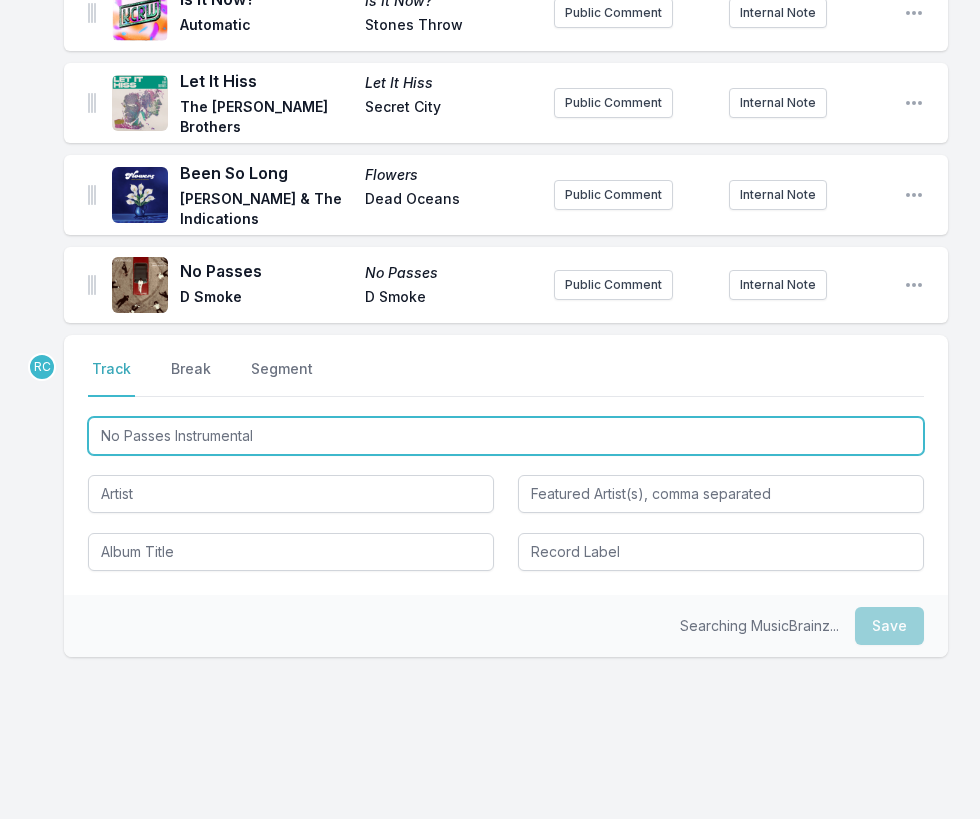 type on "No Passes Instrumental" 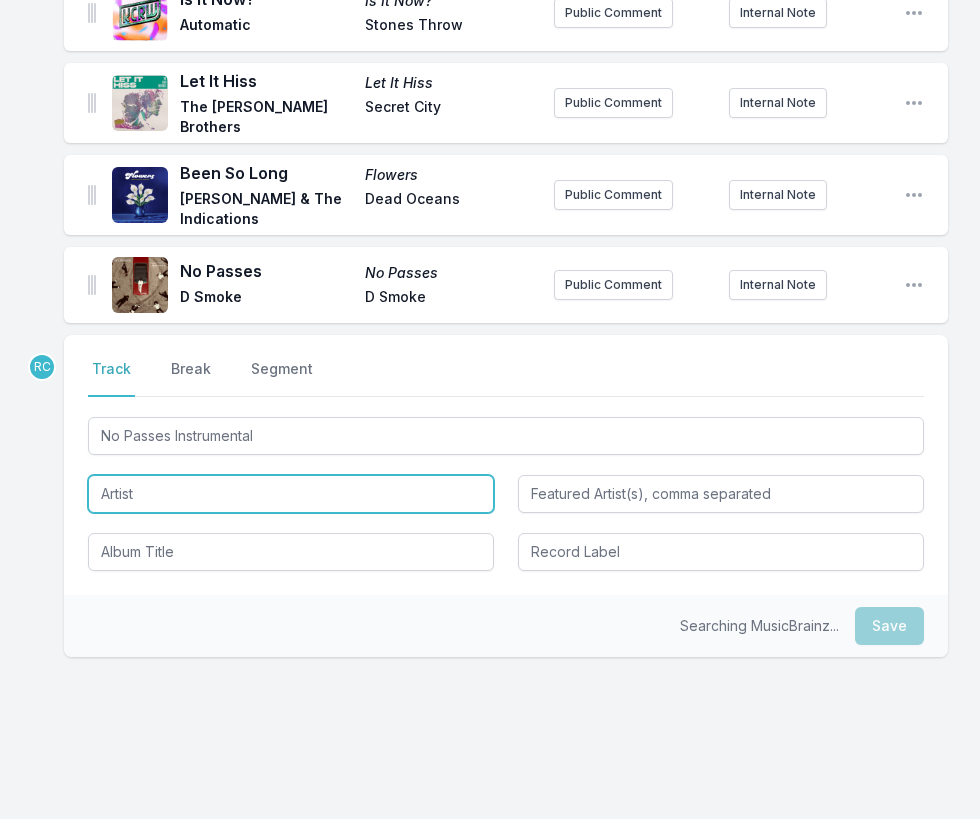 click at bounding box center (291, 494) 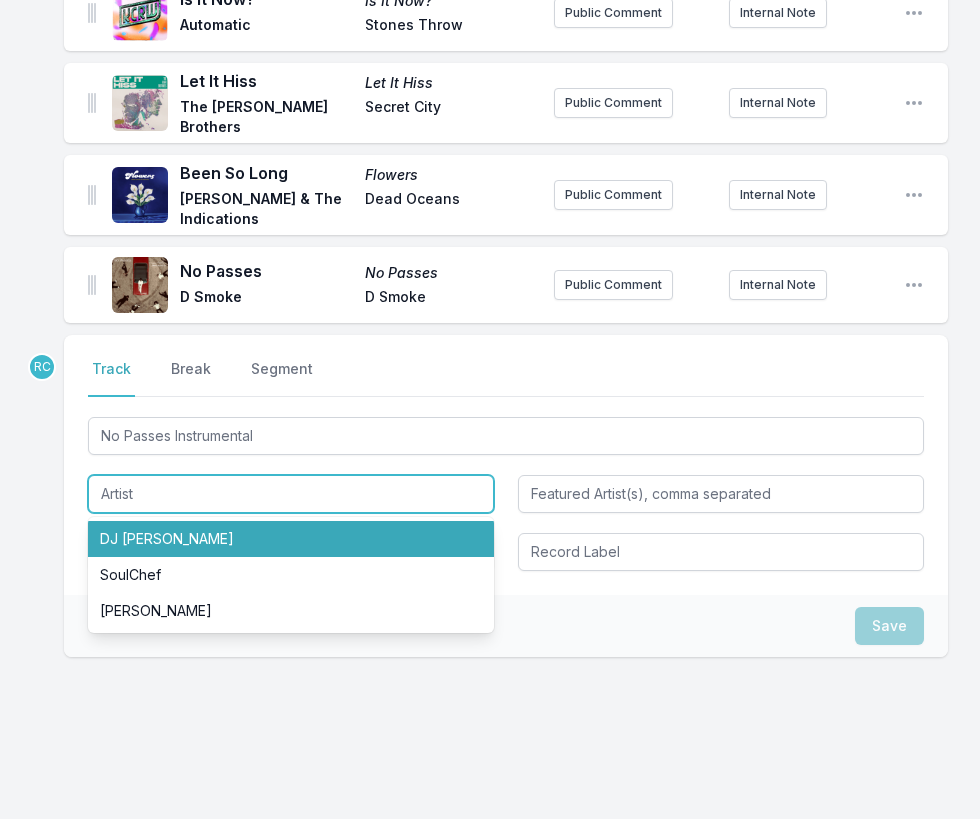 paste on "D Smoke" 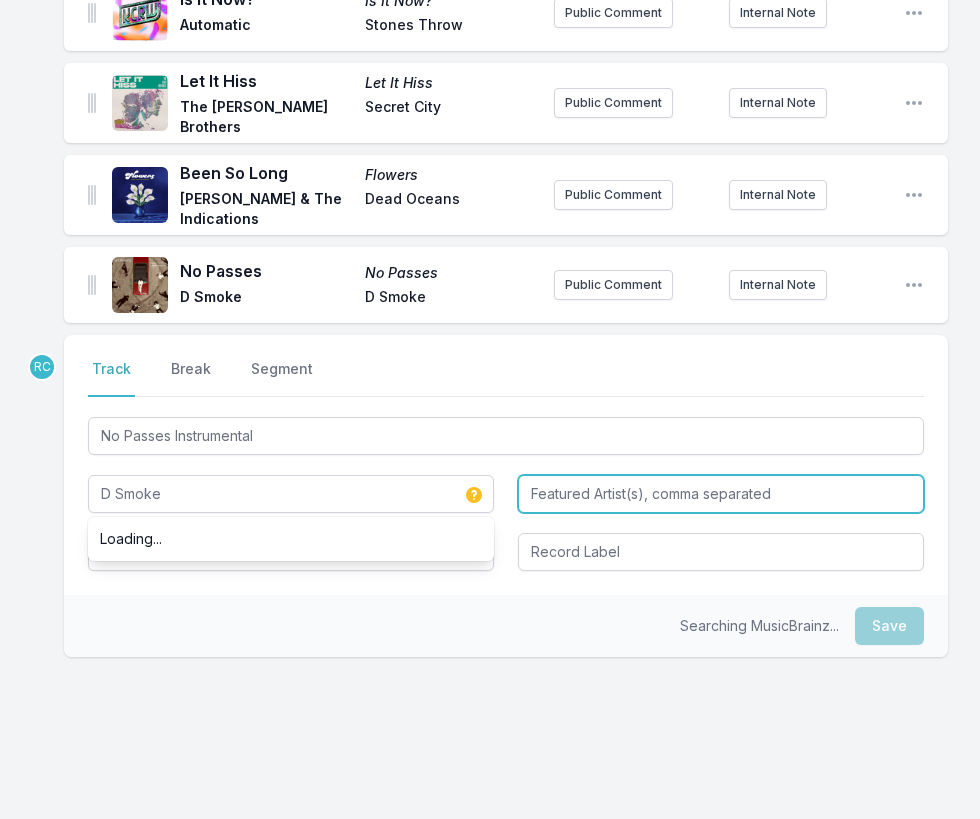 type on "D Smoke" 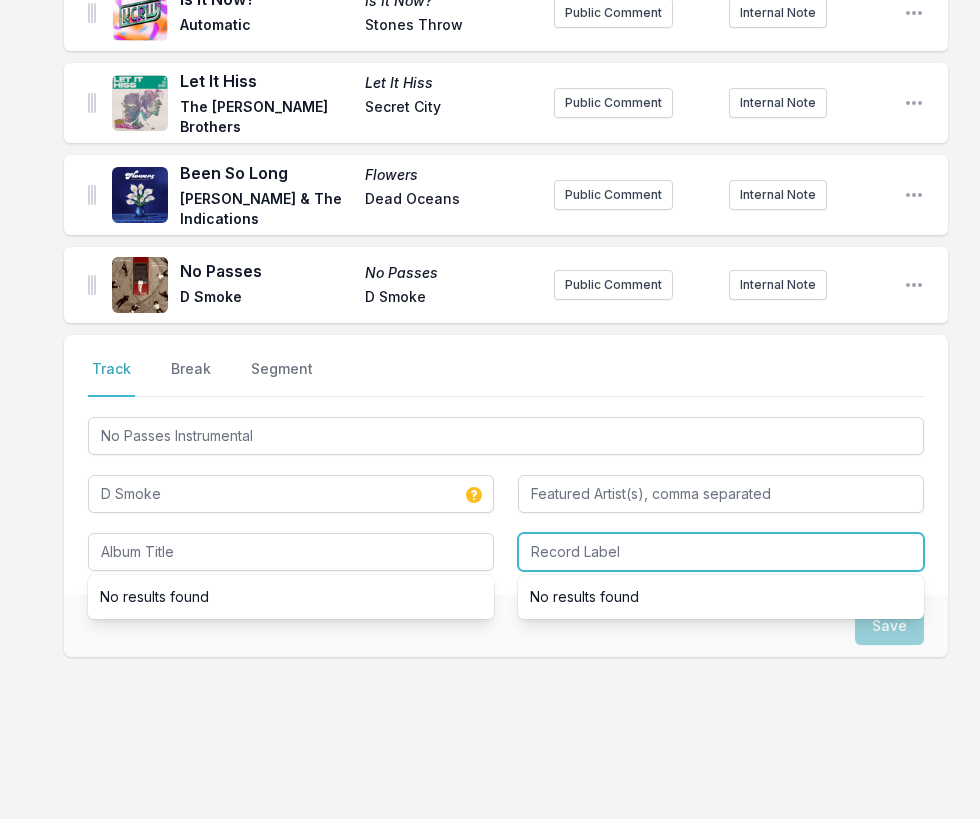 click at bounding box center [721, 552] 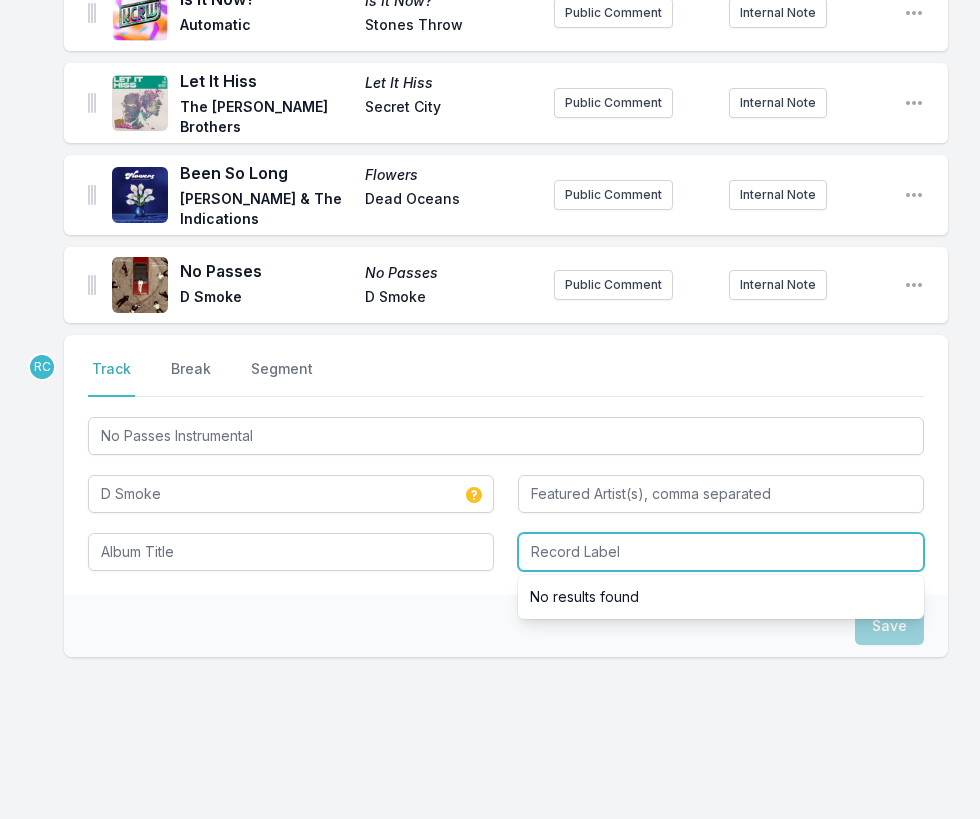 paste on "D Smoke" 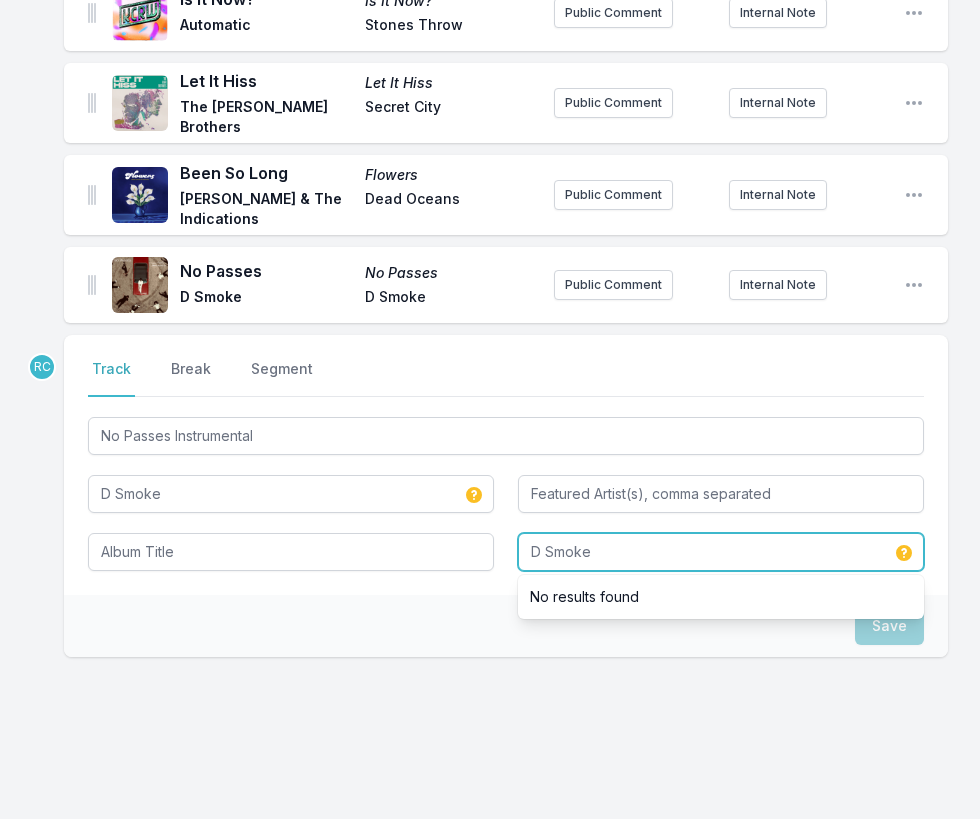 type on "D Smoke" 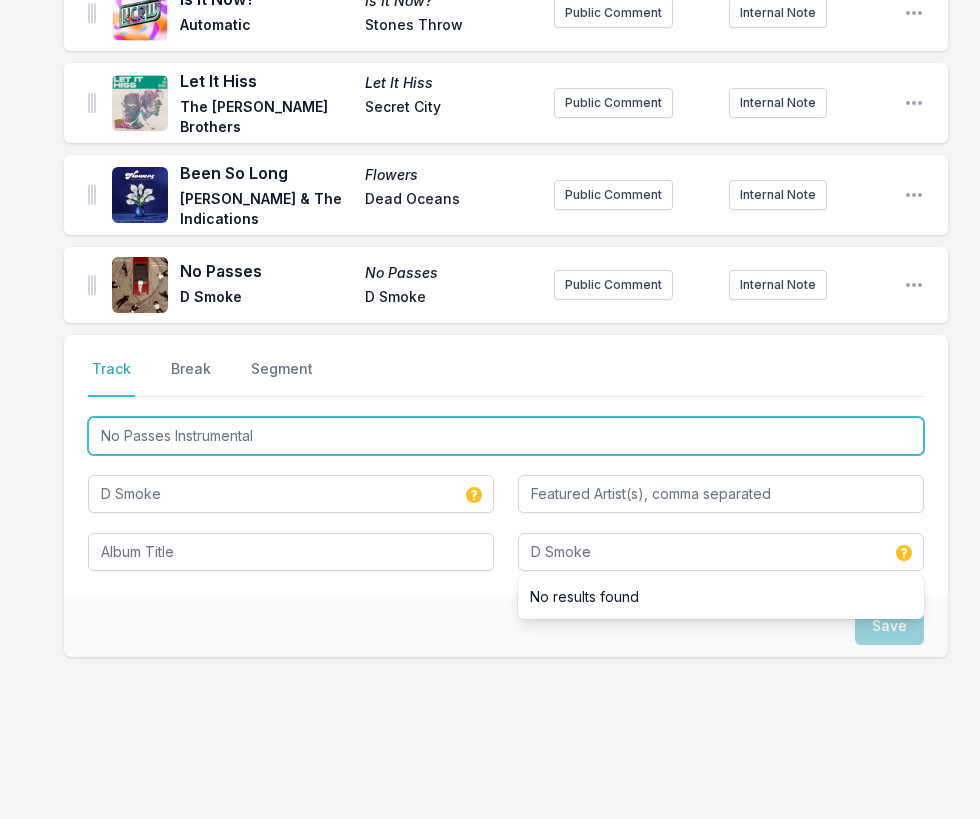 drag, startPoint x: 171, startPoint y: 430, endPoint x: 72, endPoint y: 405, distance: 102.10779 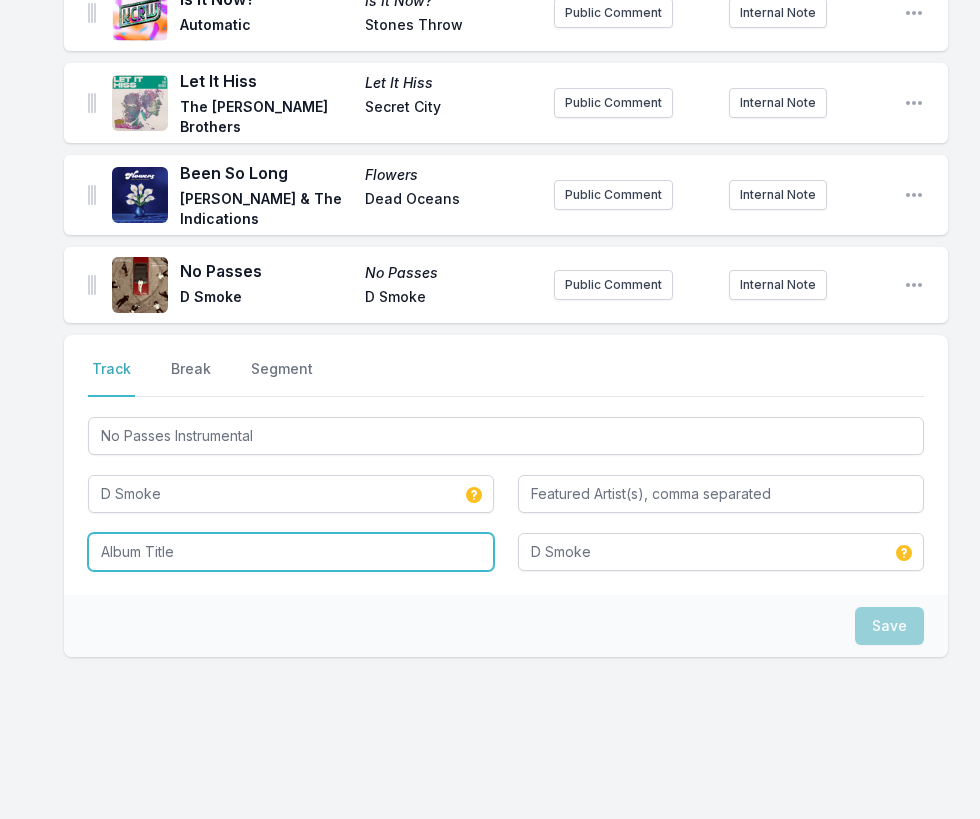 click at bounding box center (291, 552) 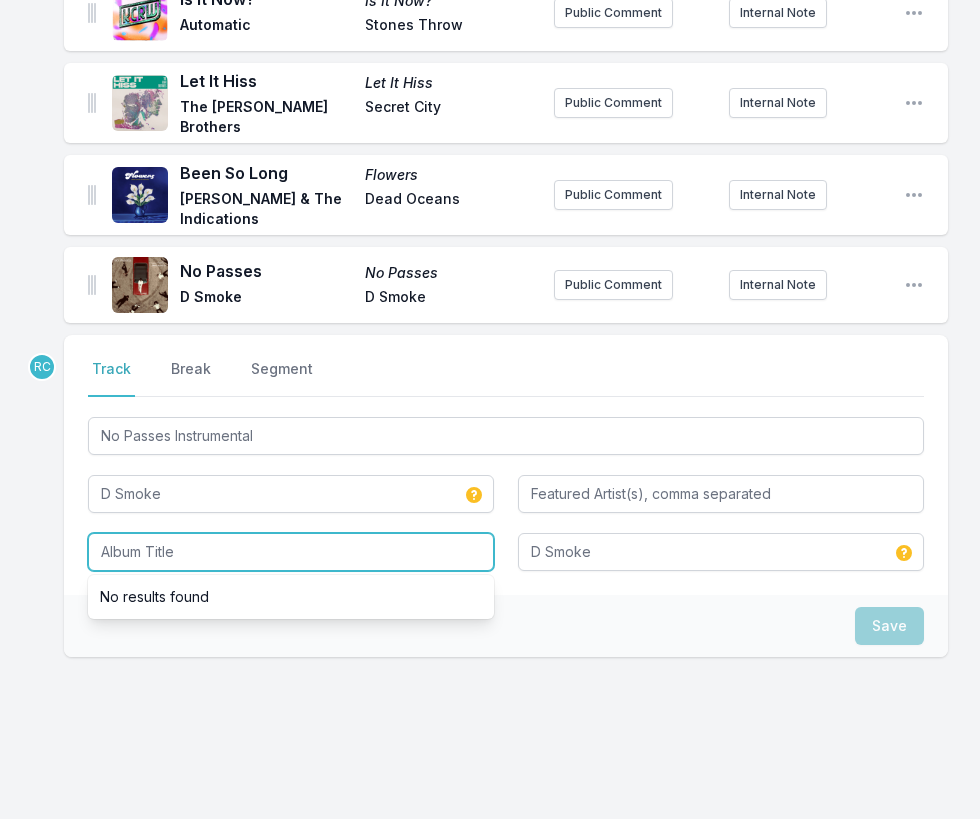 paste on "No Passes" 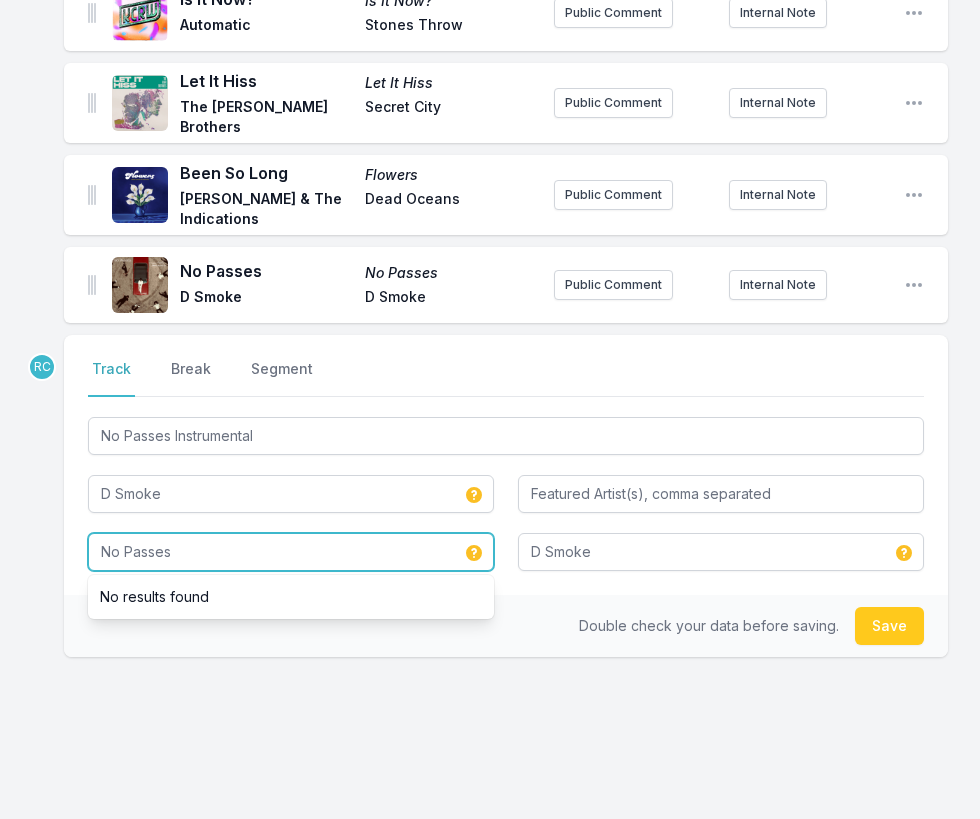 type on "No Passes" 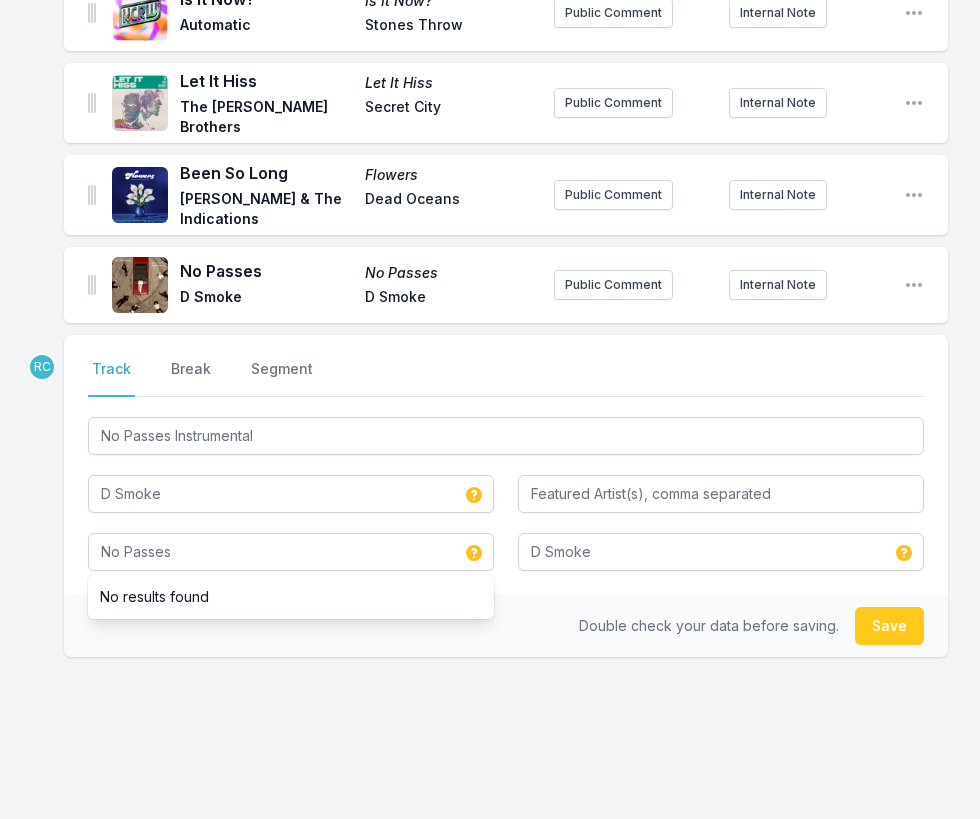 click on "RC Select a tab Track Break Segment Track Break Segment No Passes Instrumental D Smoke No Passes No results found D Smoke Double check your data before saving. Save" at bounding box center (506, 560) 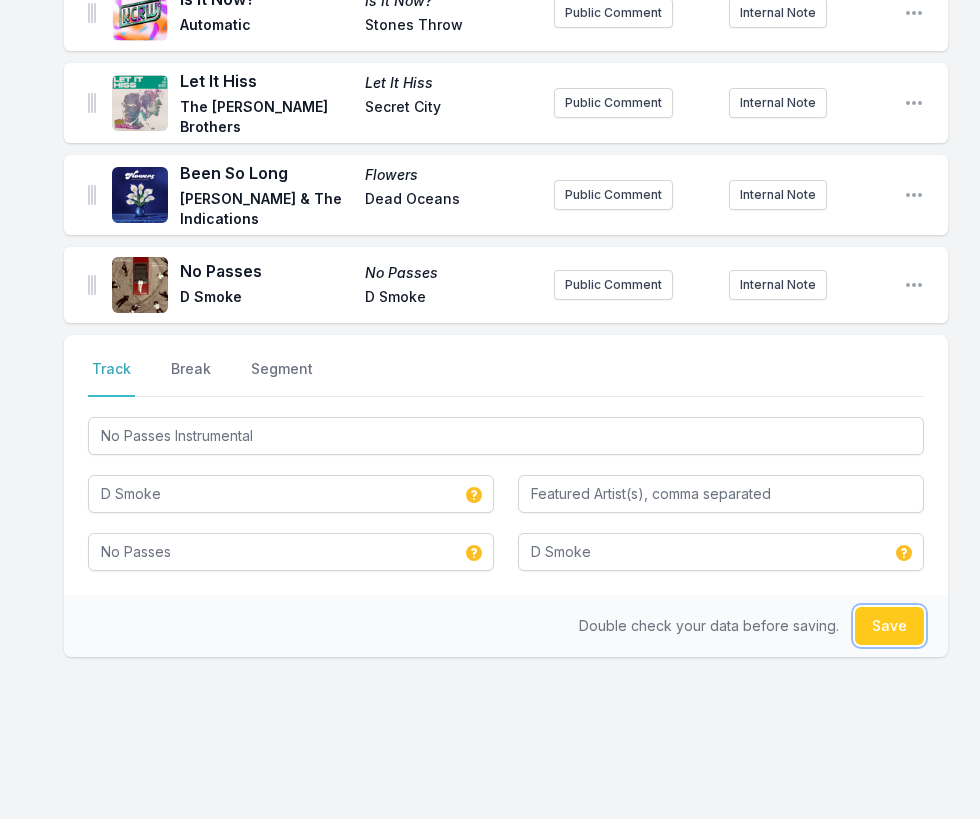 click on "Save" at bounding box center [889, 626] 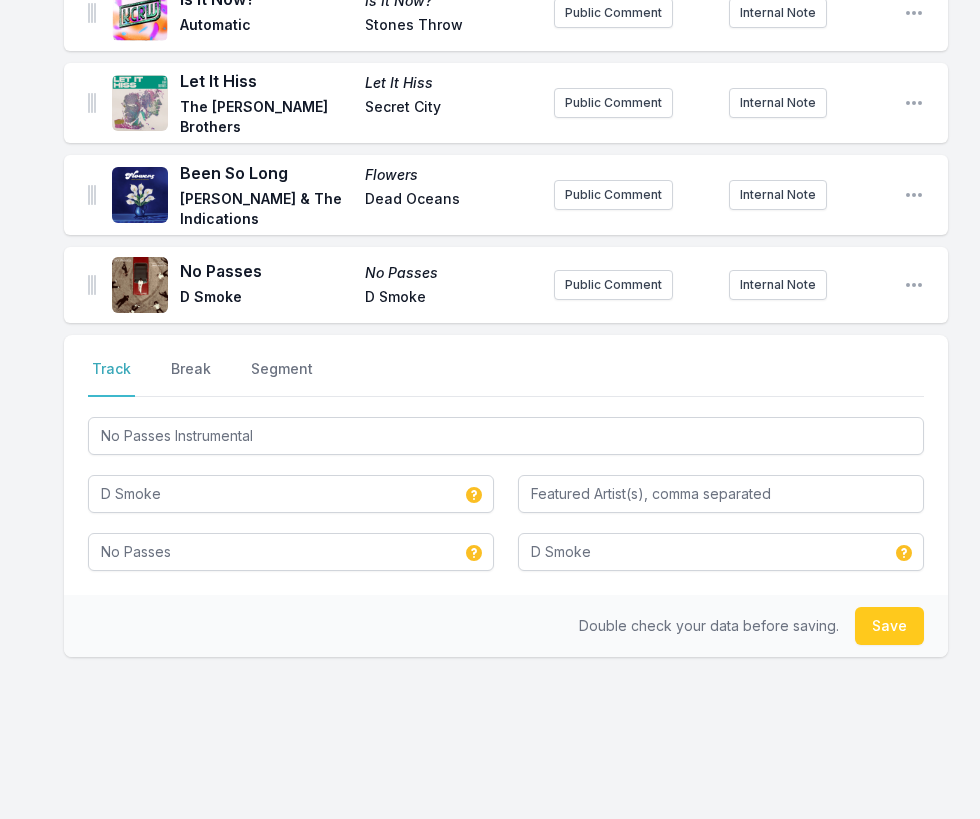 type 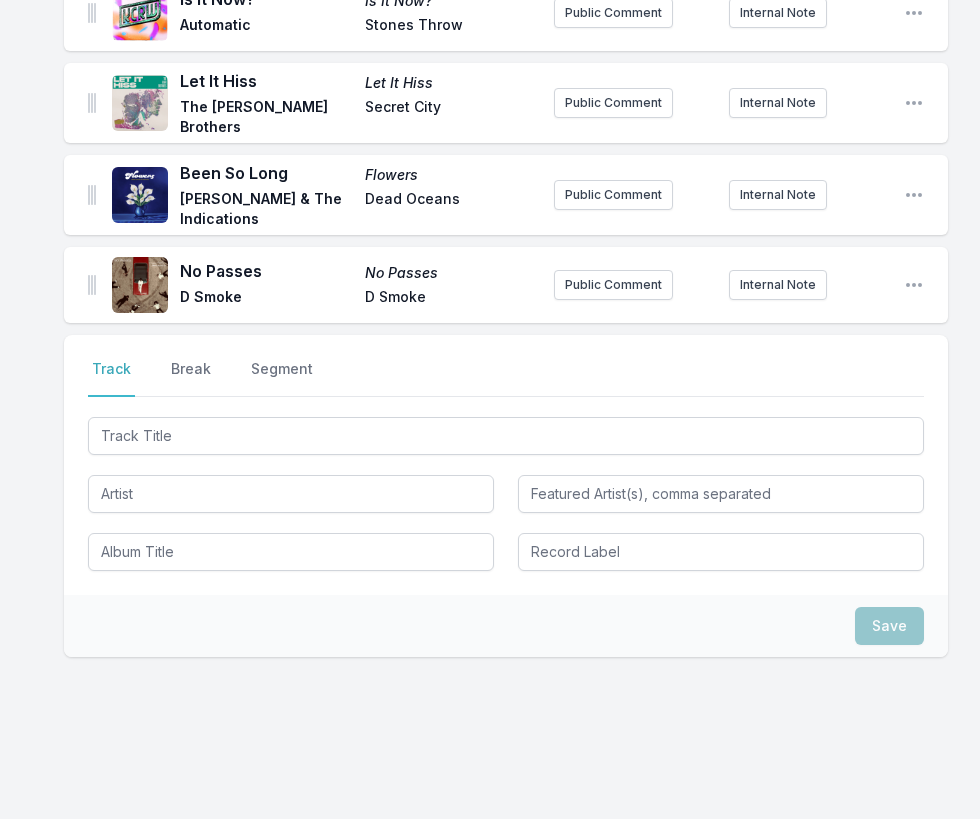 scroll, scrollTop: 425, scrollLeft: 0, axis: vertical 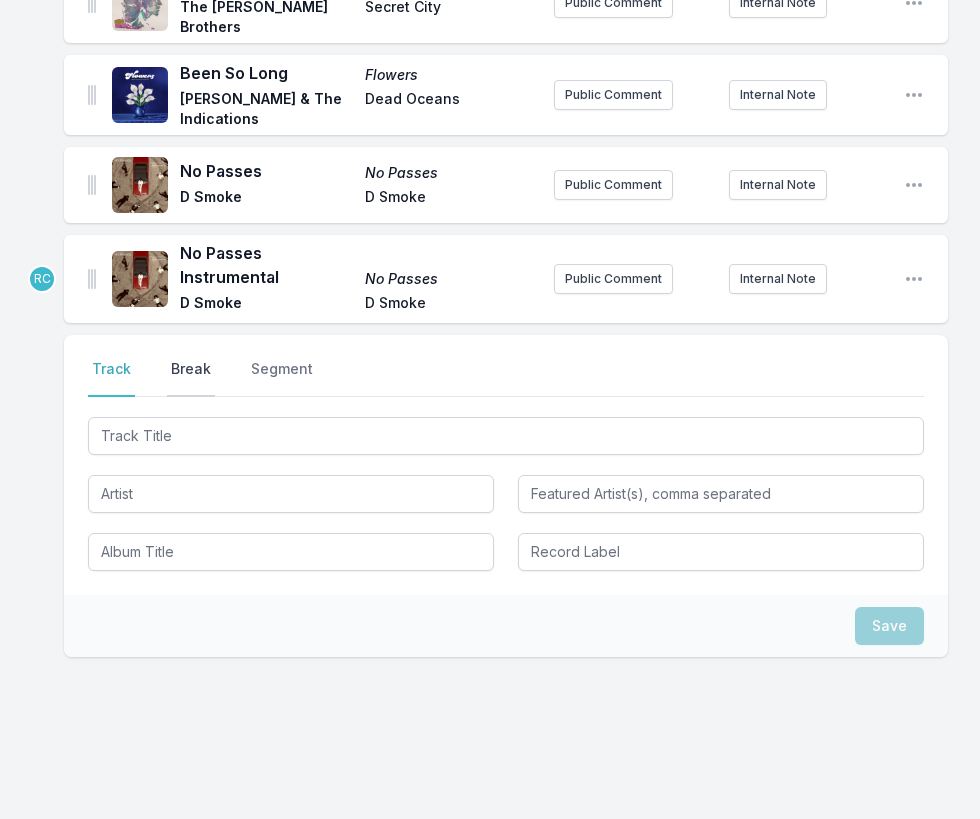 click on "Break" at bounding box center [191, 378] 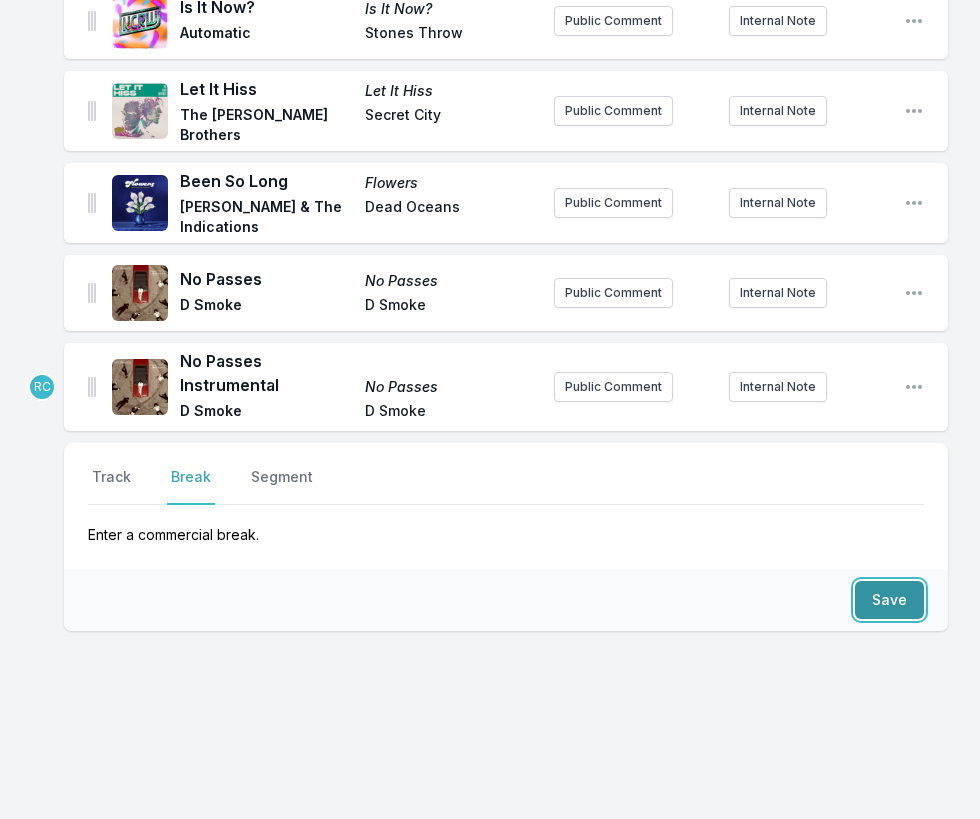 click on "Save" at bounding box center [889, 600] 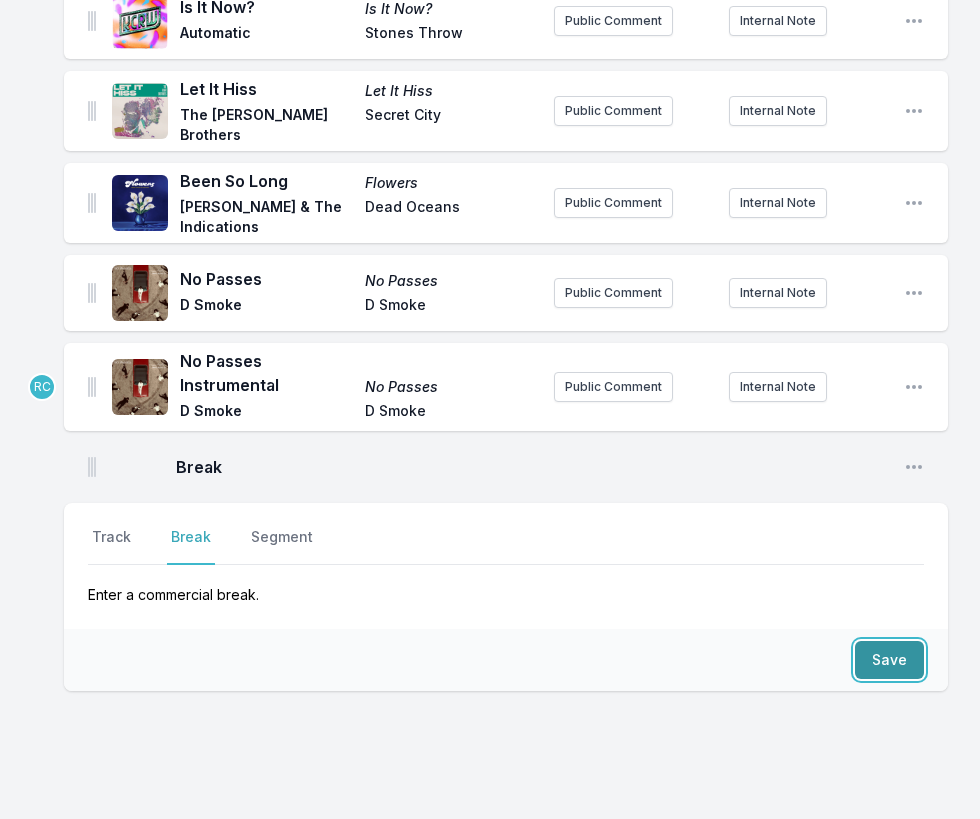 scroll, scrollTop: 377, scrollLeft: 0, axis: vertical 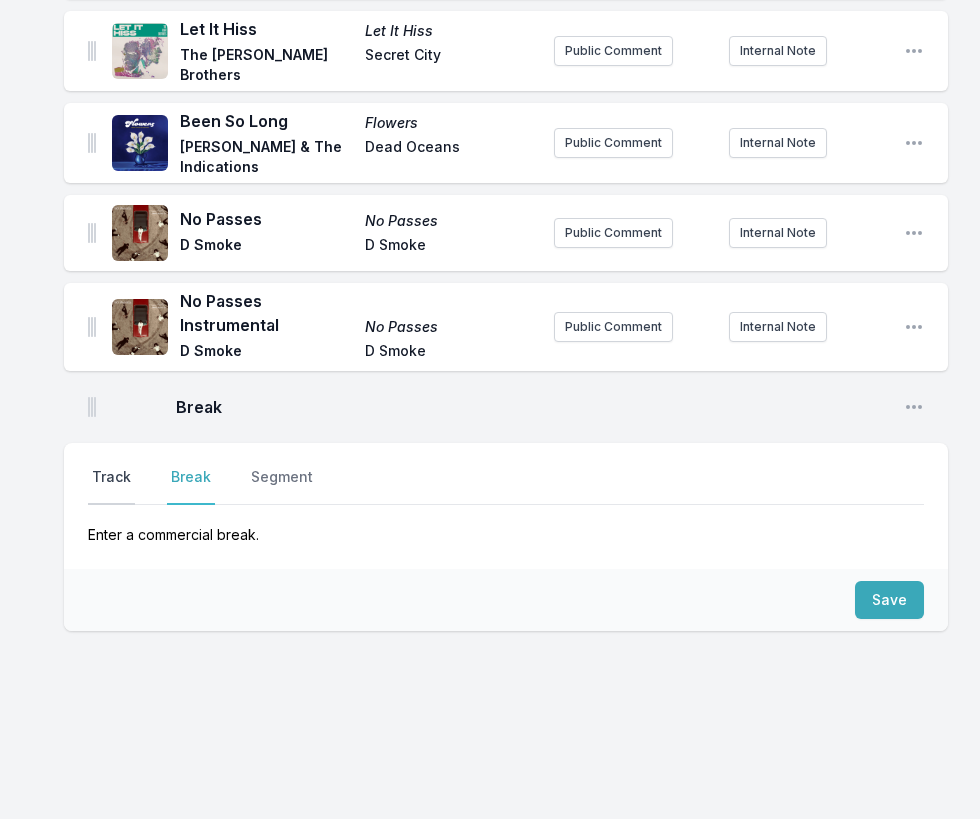 click on "Track" at bounding box center [111, 486] 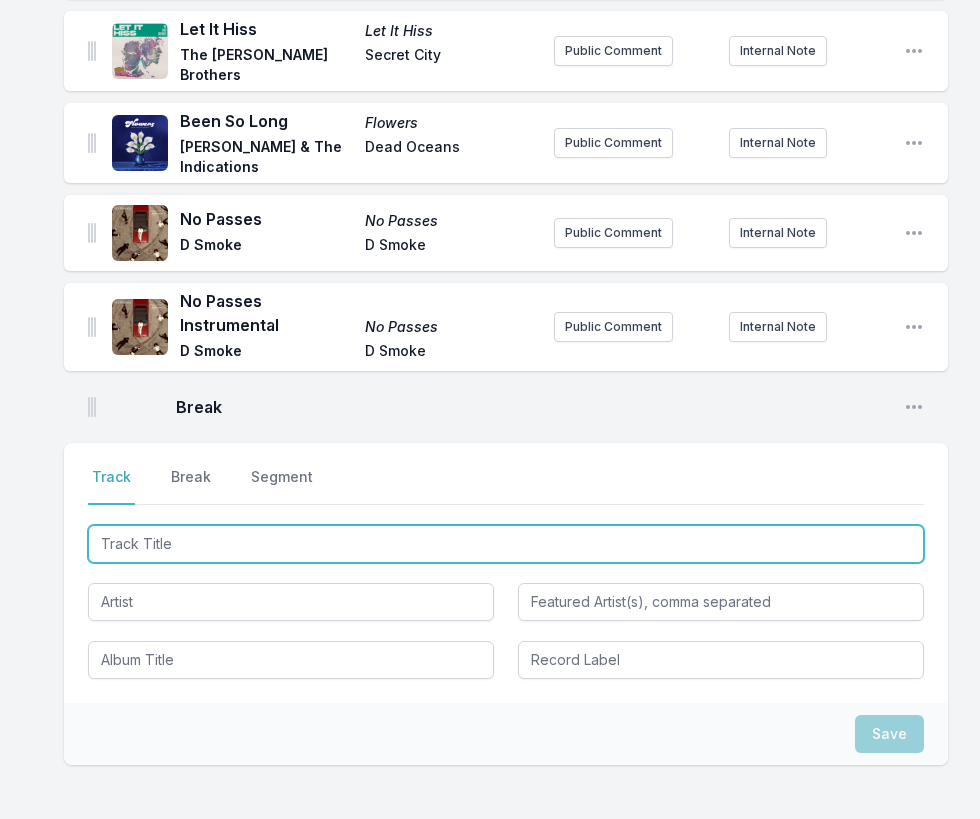 click at bounding box center [506, 544] 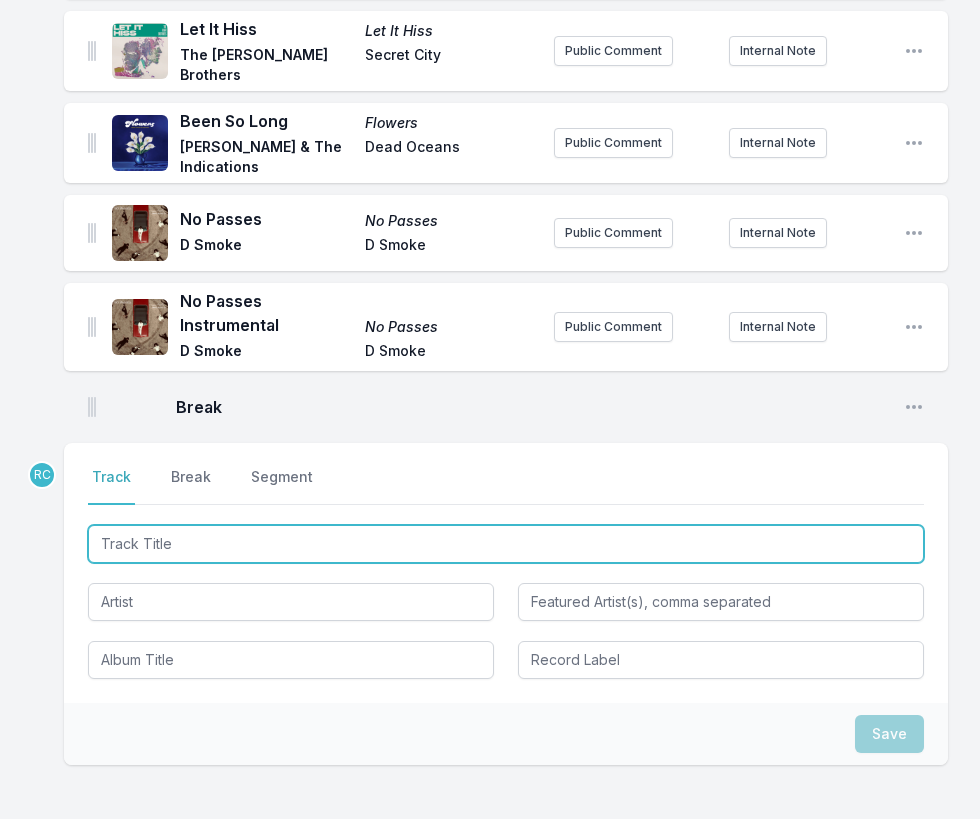 paste on "Free" 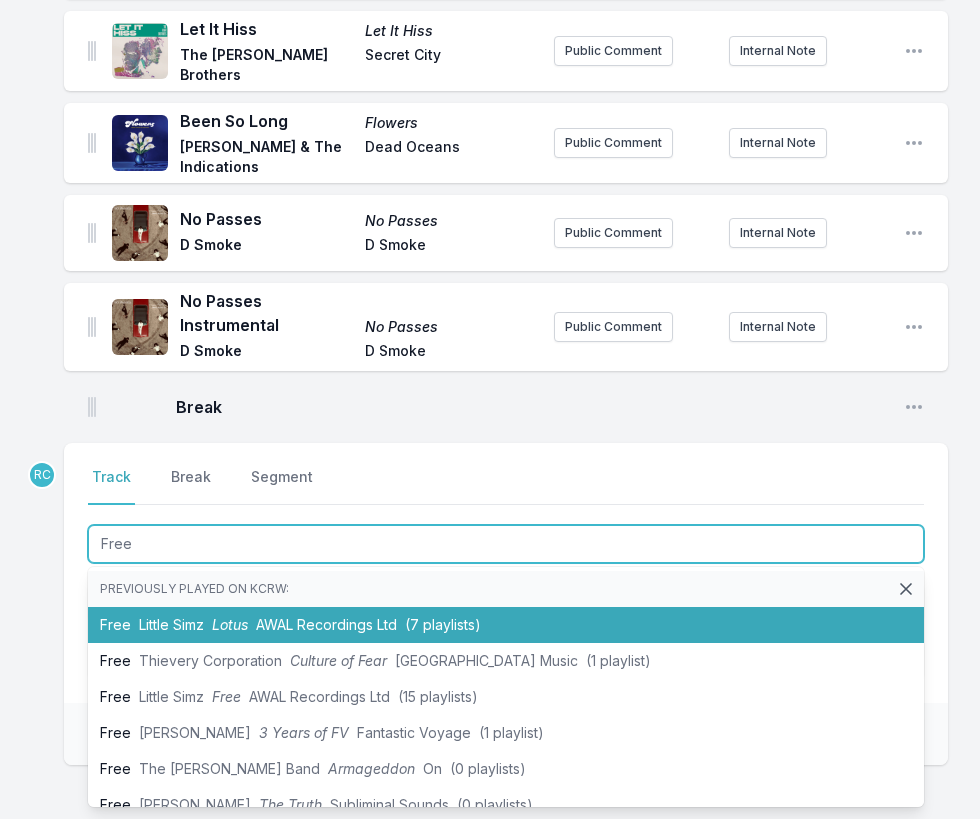 click on "Little Simz" at bounding box center (171, 624) 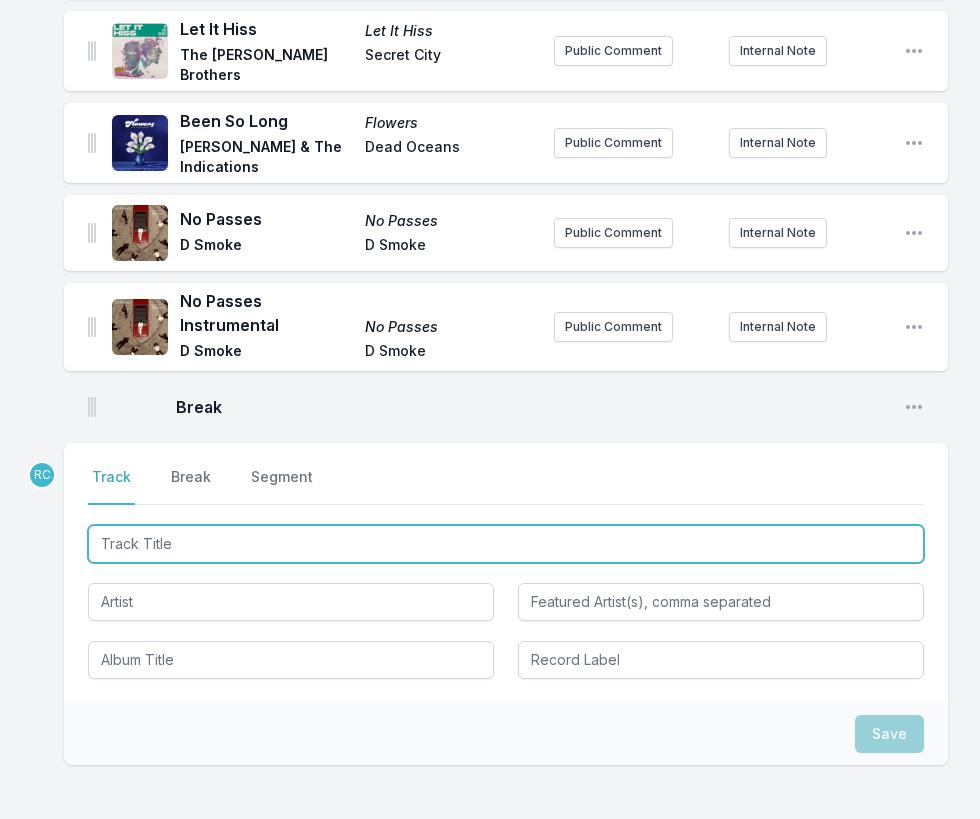 scroll, scrollTop: 465, scrollLeft: 0, axis: vertical 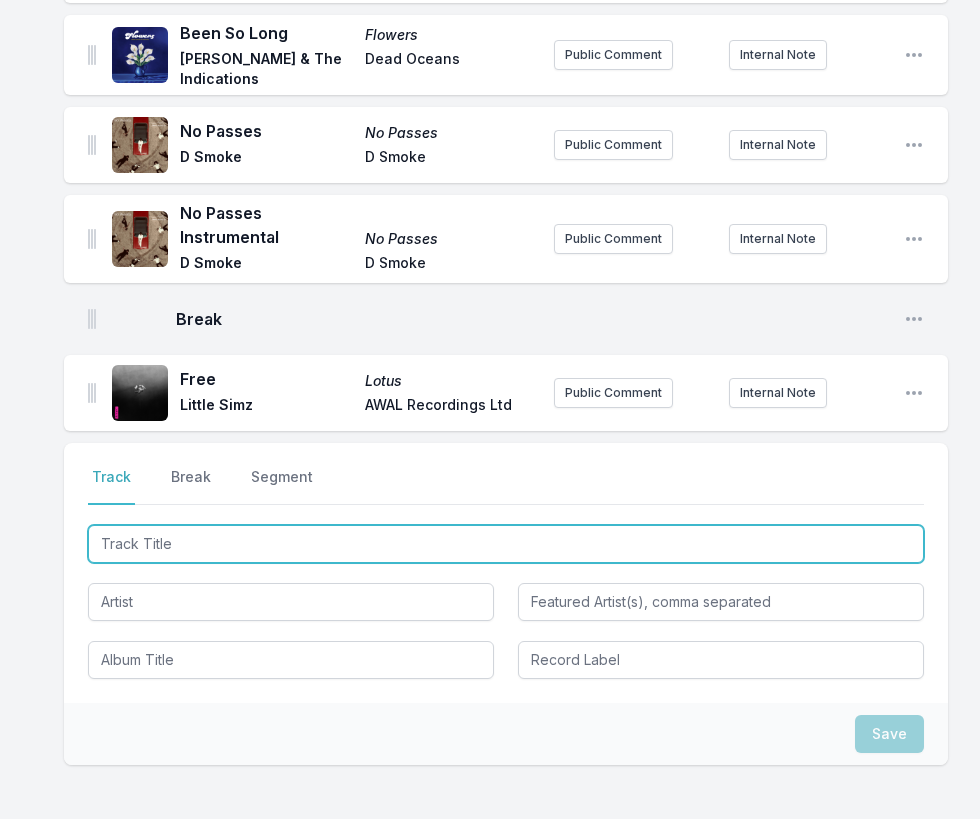 click at bounding box center (506, 544) 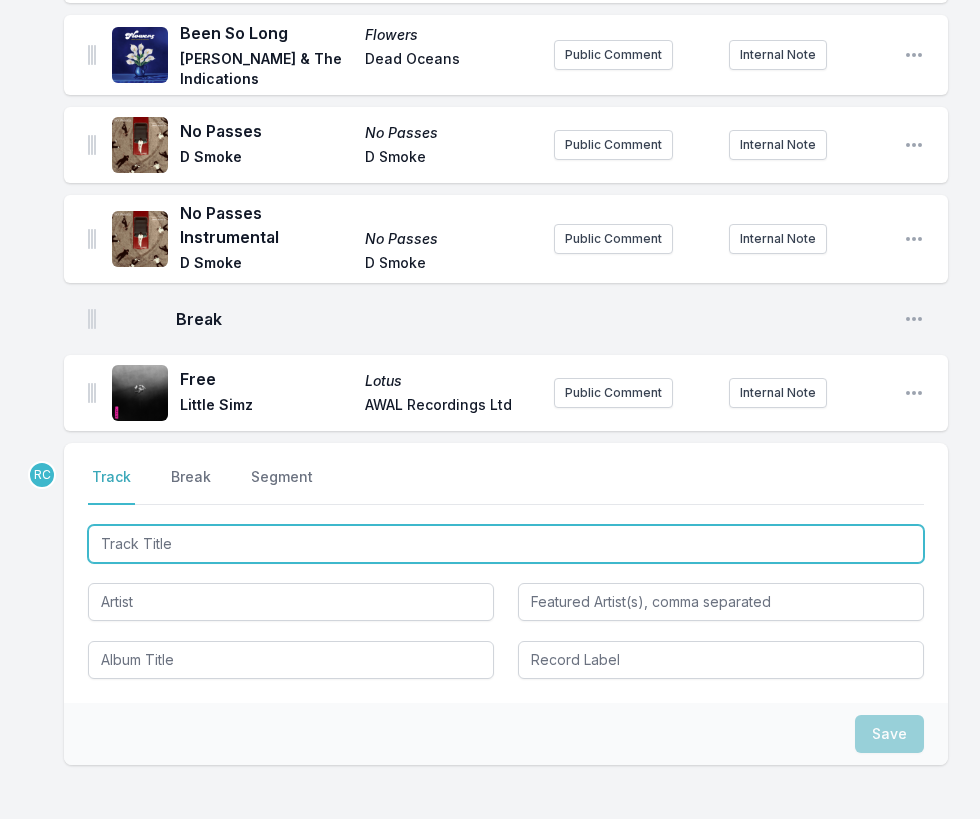 paste on "Échale Candela" 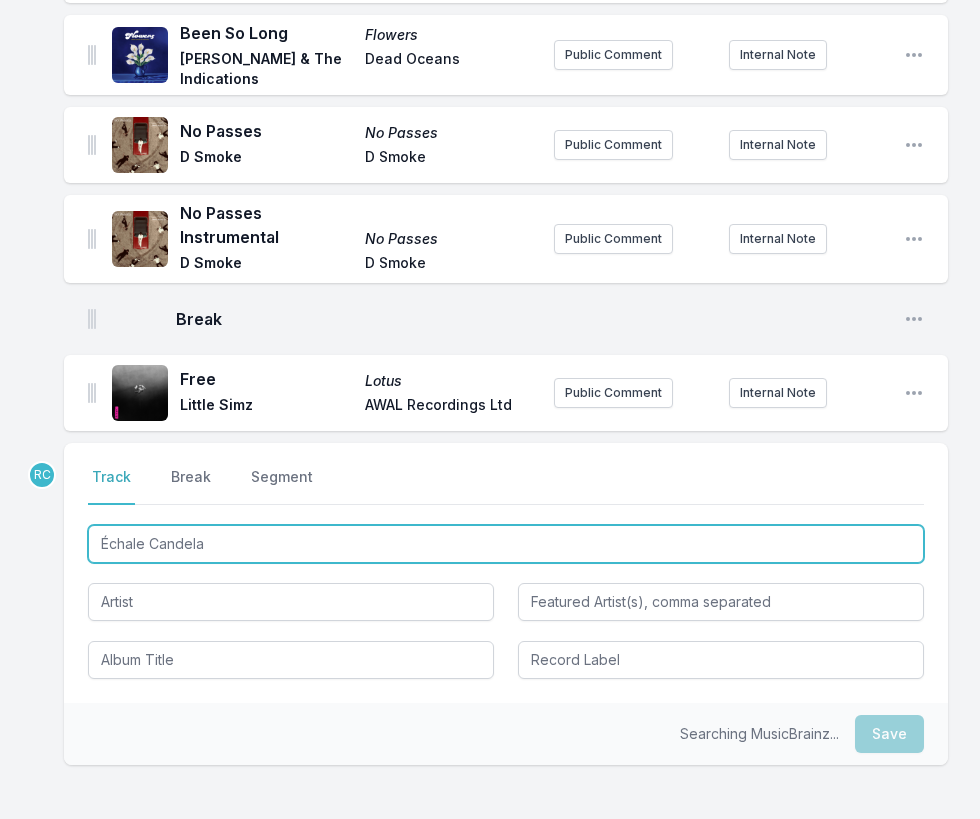 type on "Échale Candela" 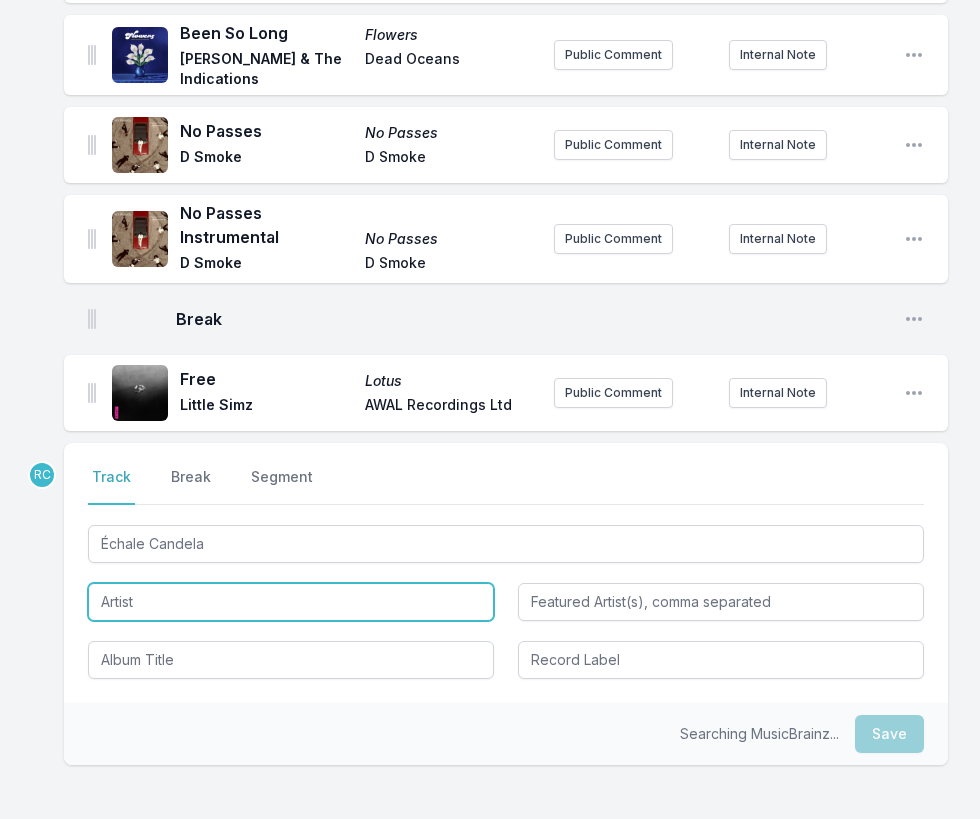 click at bounding box center (291, 602) 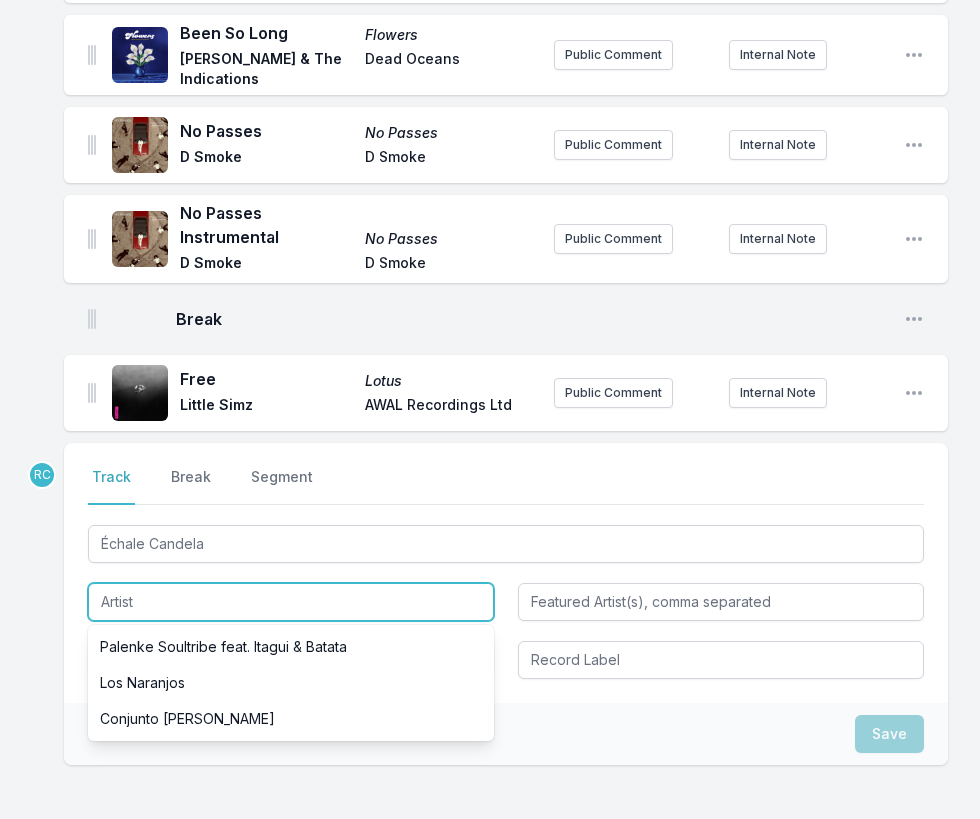 paste on "[PERSON_NAME]" 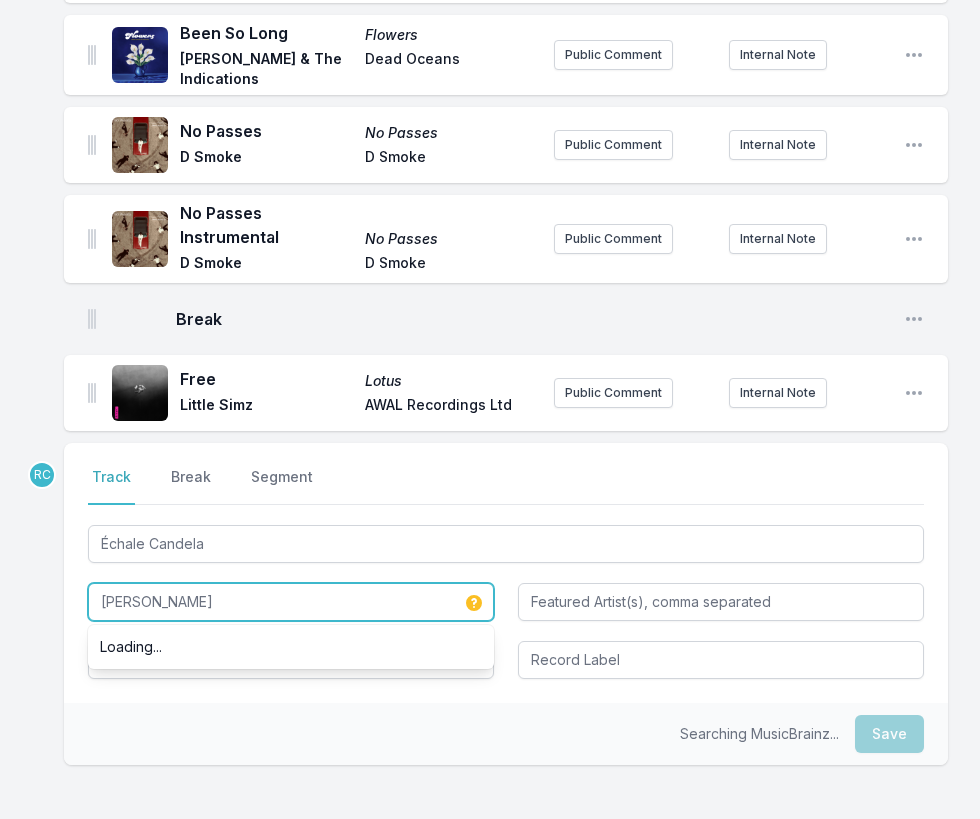 type on "[PERSON_NAME]" 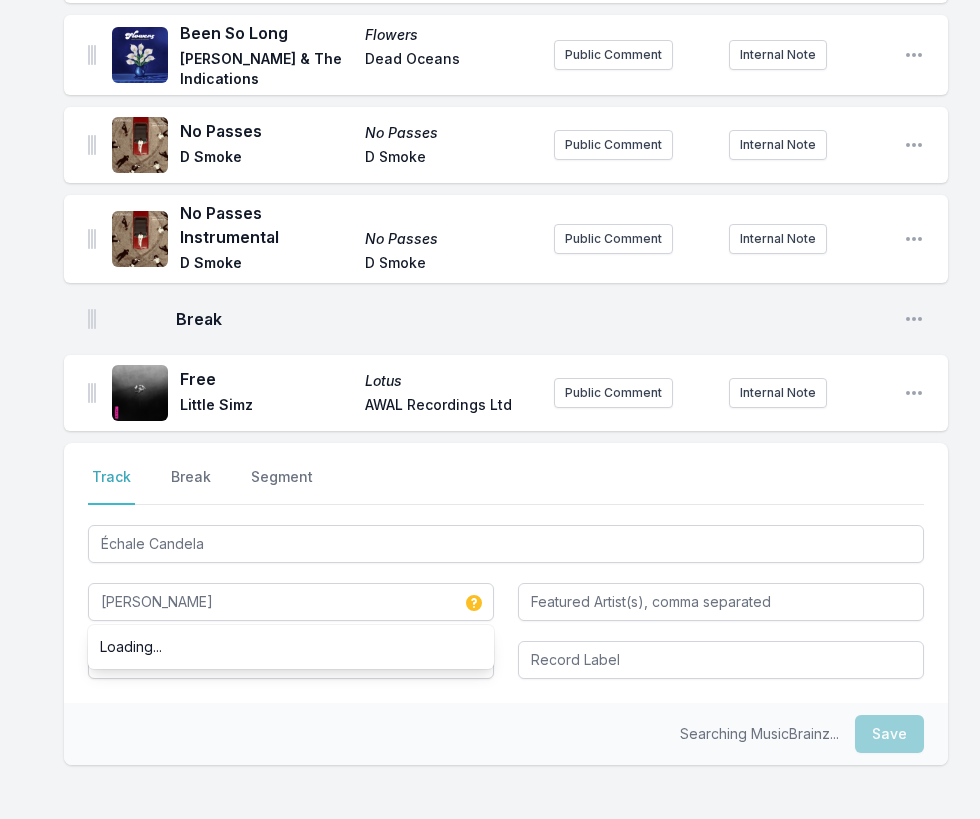 click on "Select a tab Track Break Segment Track Break Segment Échale Candela Charlie Chimi Loading..." at bounding box center [506, 573] 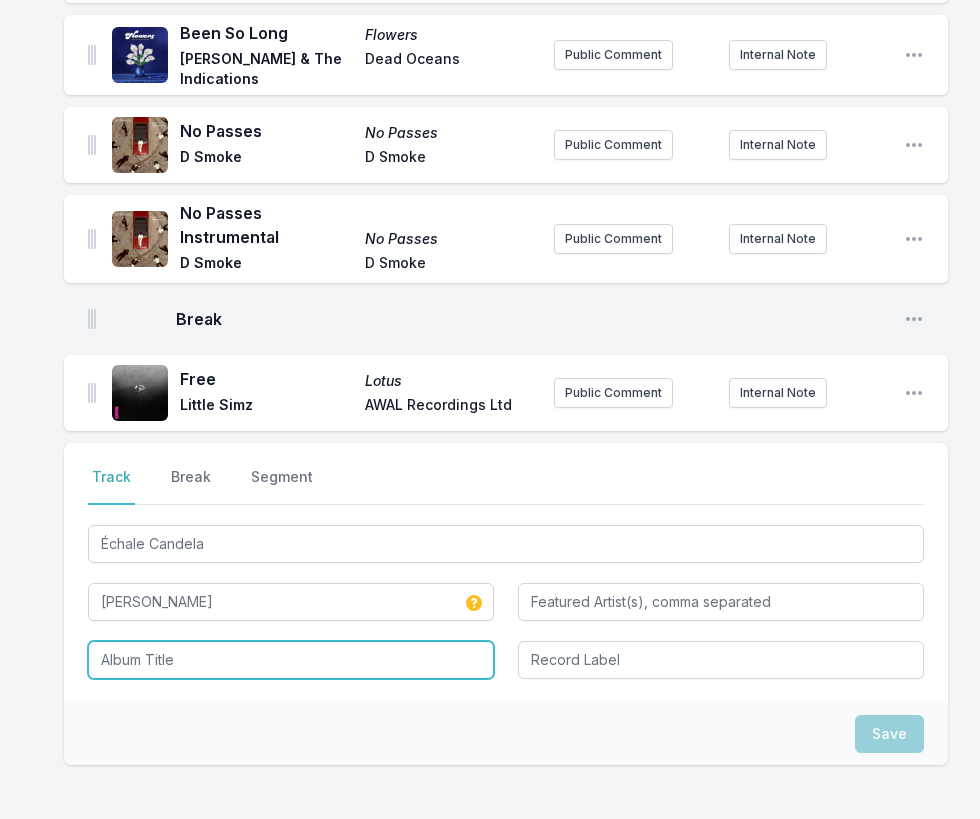click at bounding box center [291, 660] 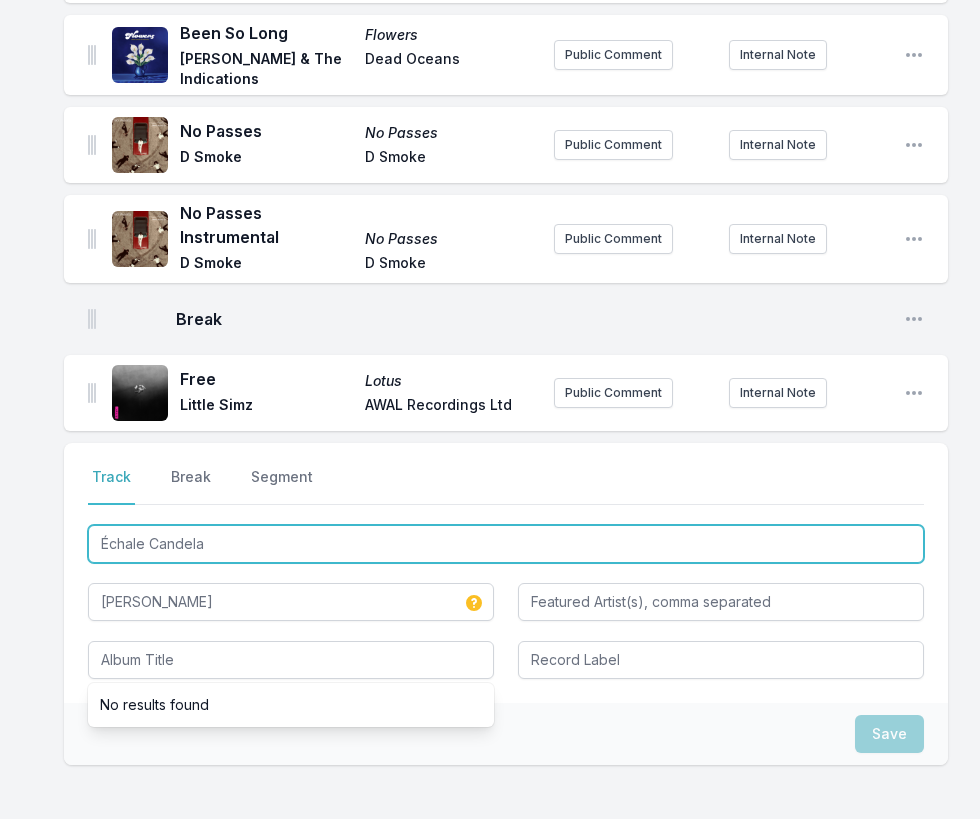 drag, startPoint x: 210, startPoint y: 537, endPoint x: 40, endPoint y: 506, distance: 172.80336 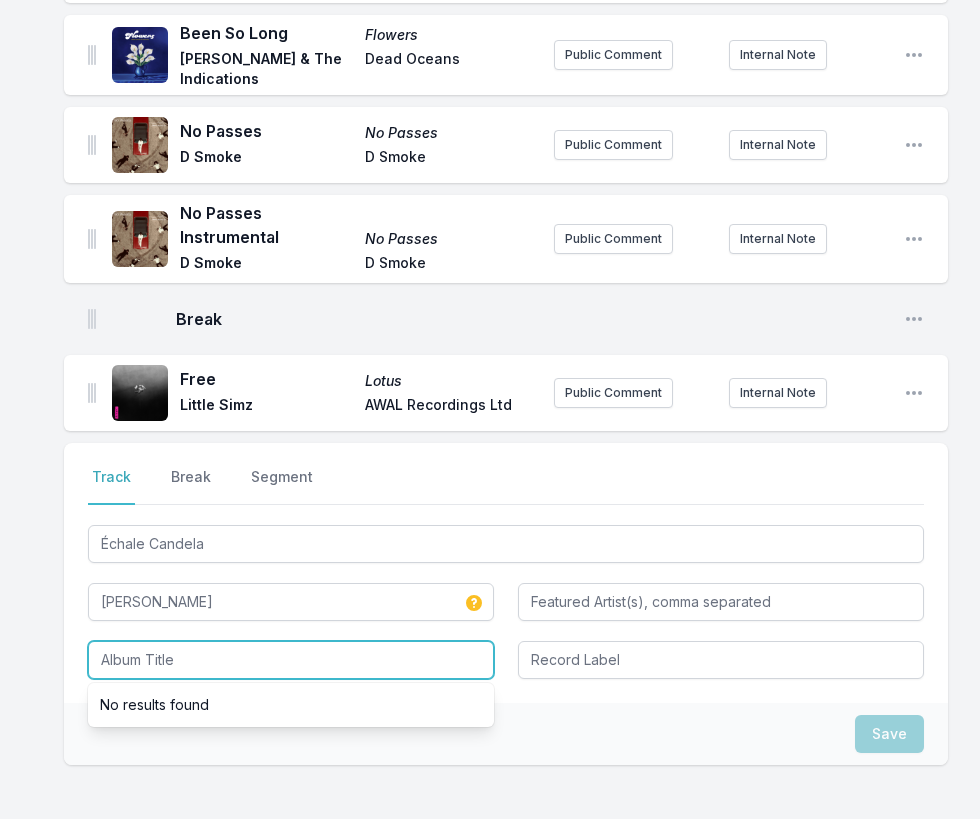 click at bounding box center (291, 660) 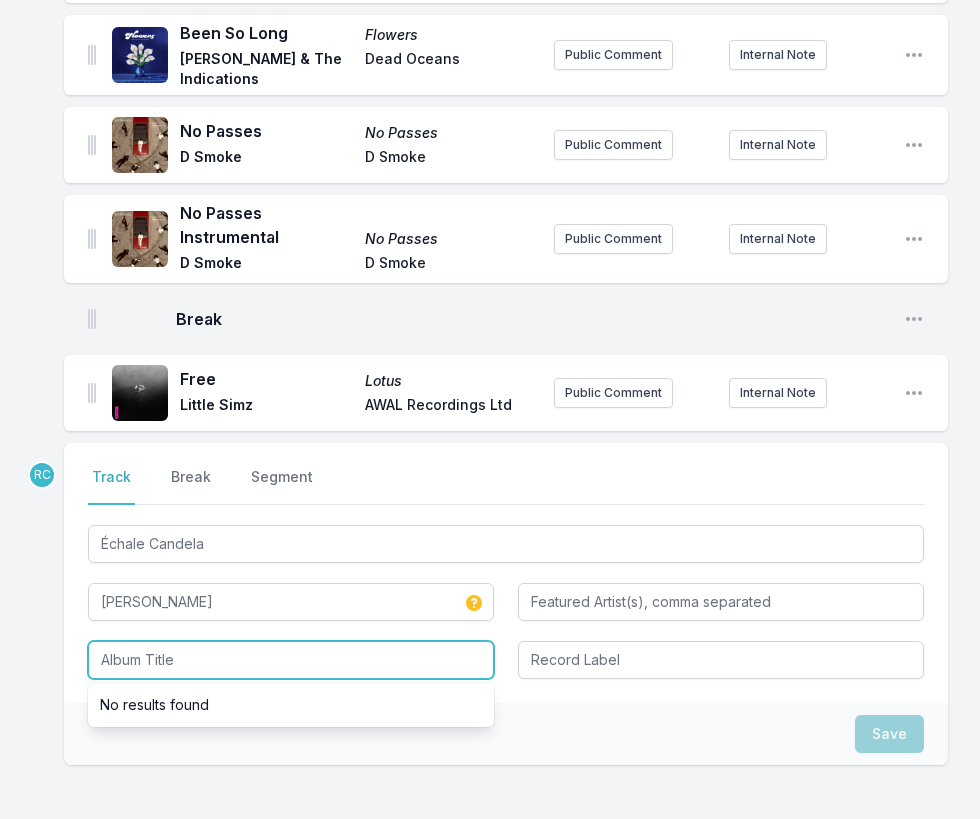 paste on "Échale Candela" 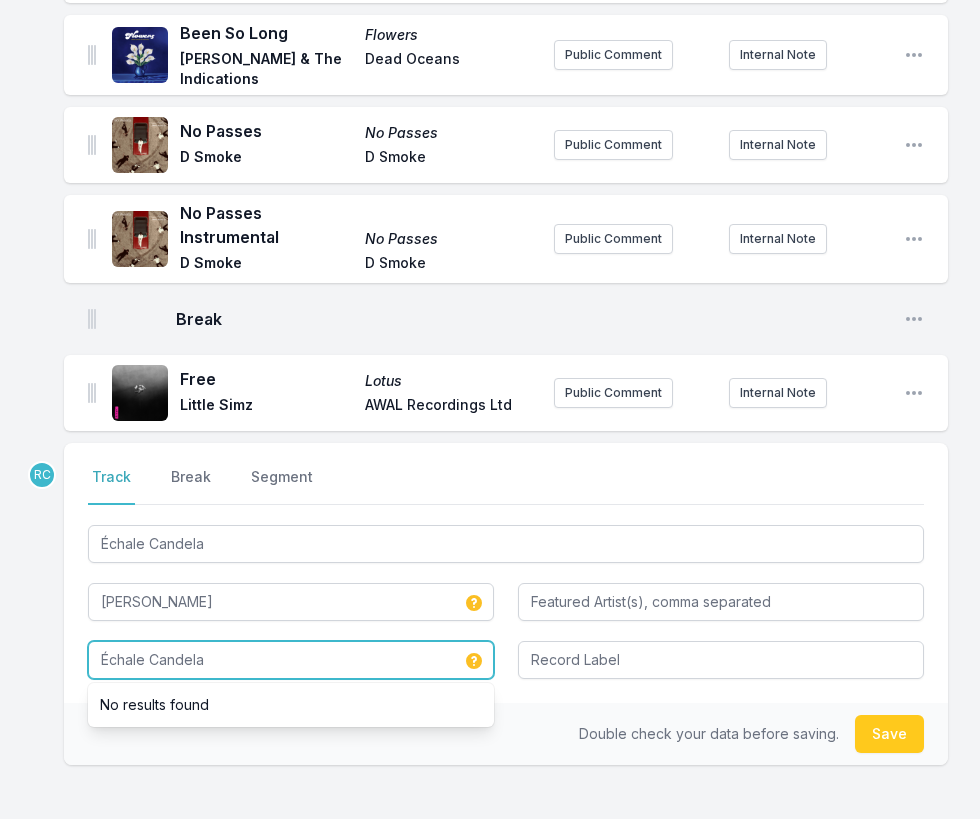 type on "Échale Candela" 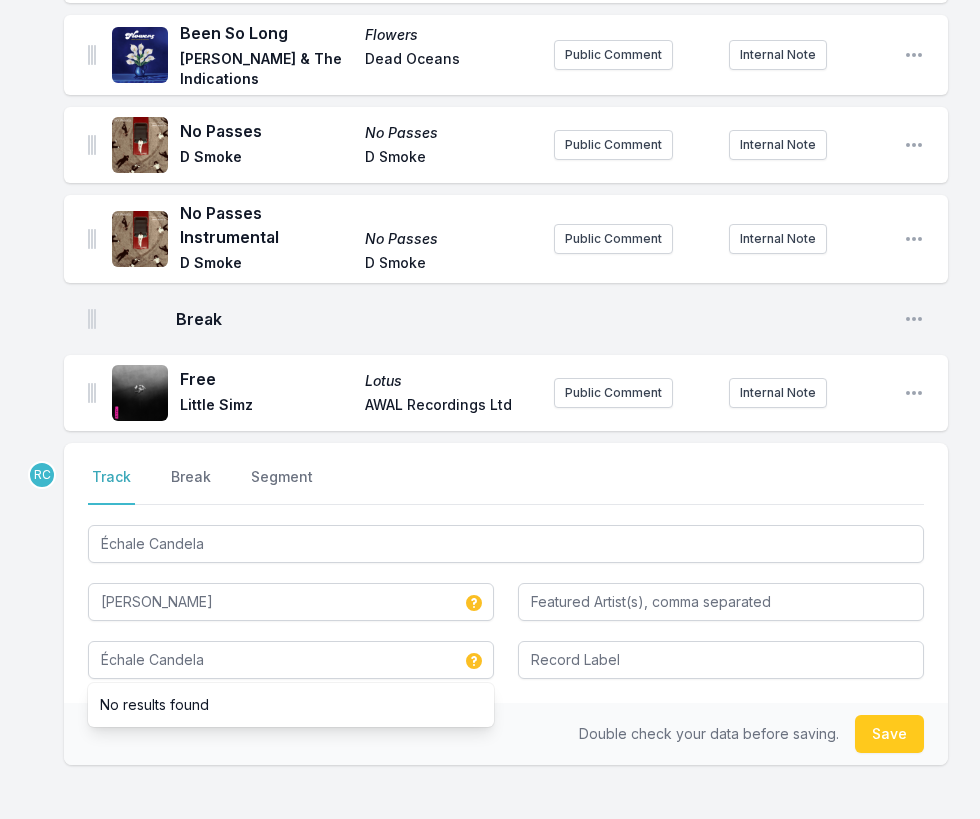 click on "Double check your data before saving." at bounding box center (709, 734) 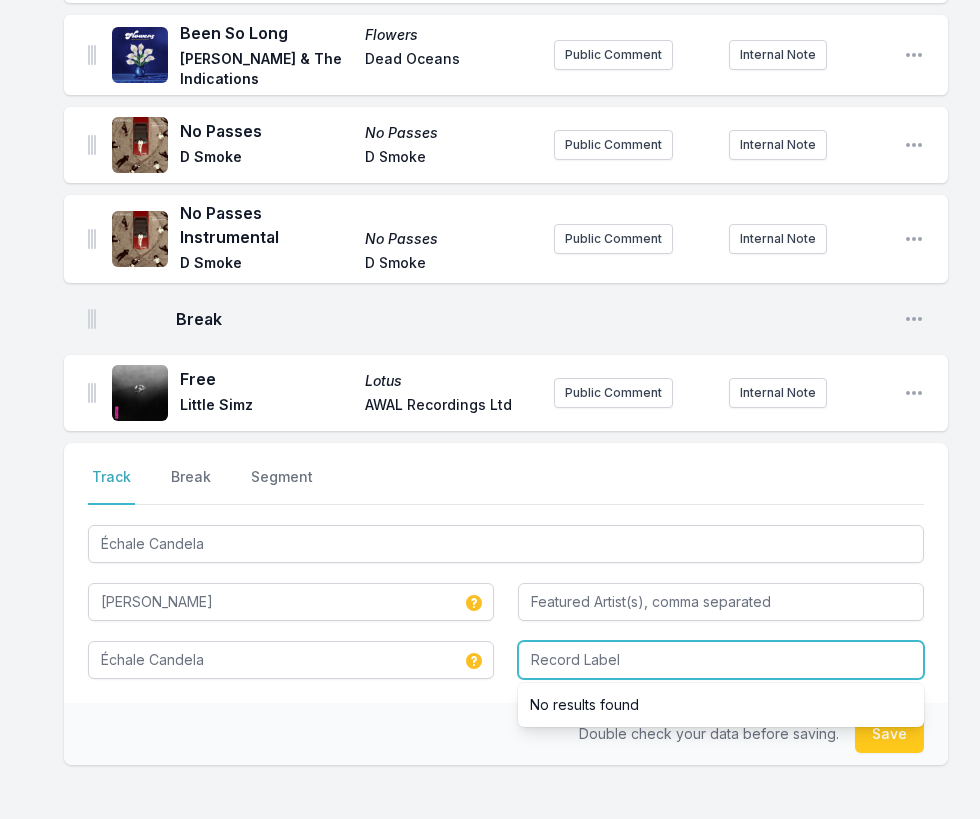 click at bounding box center (721, 660) 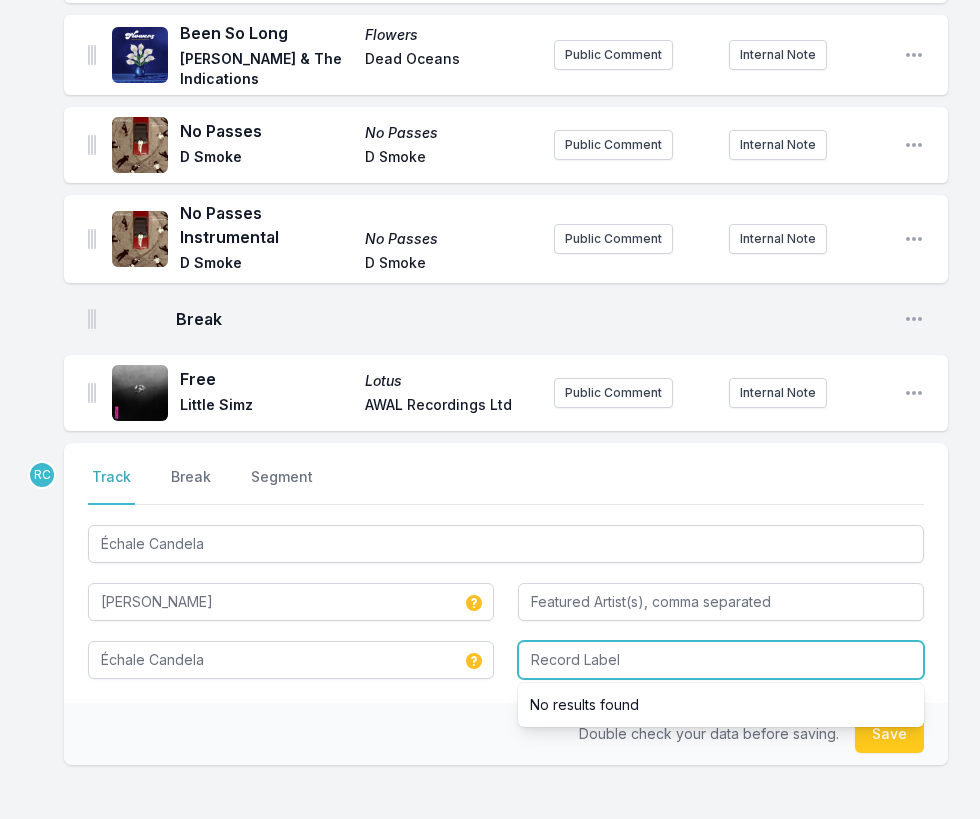 paste on "Échale Candela" 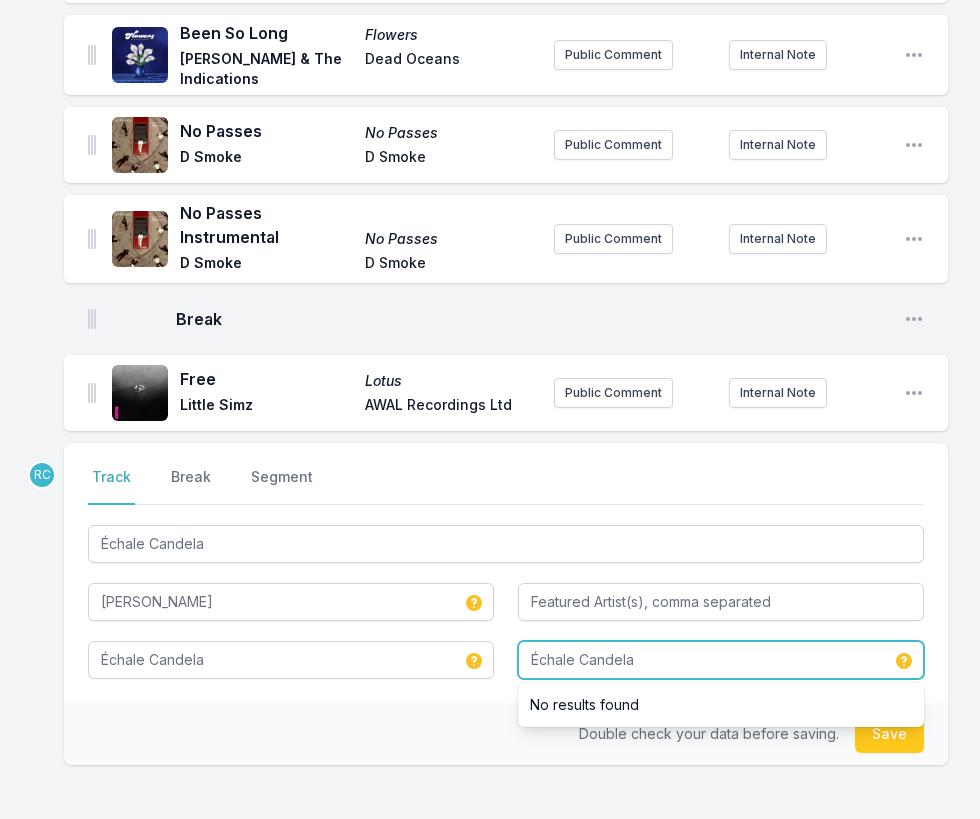 drag, startPoint x: 659, startPoint y: 657, endPoint x: 479, endPoint y: 621, distance: 183.5647 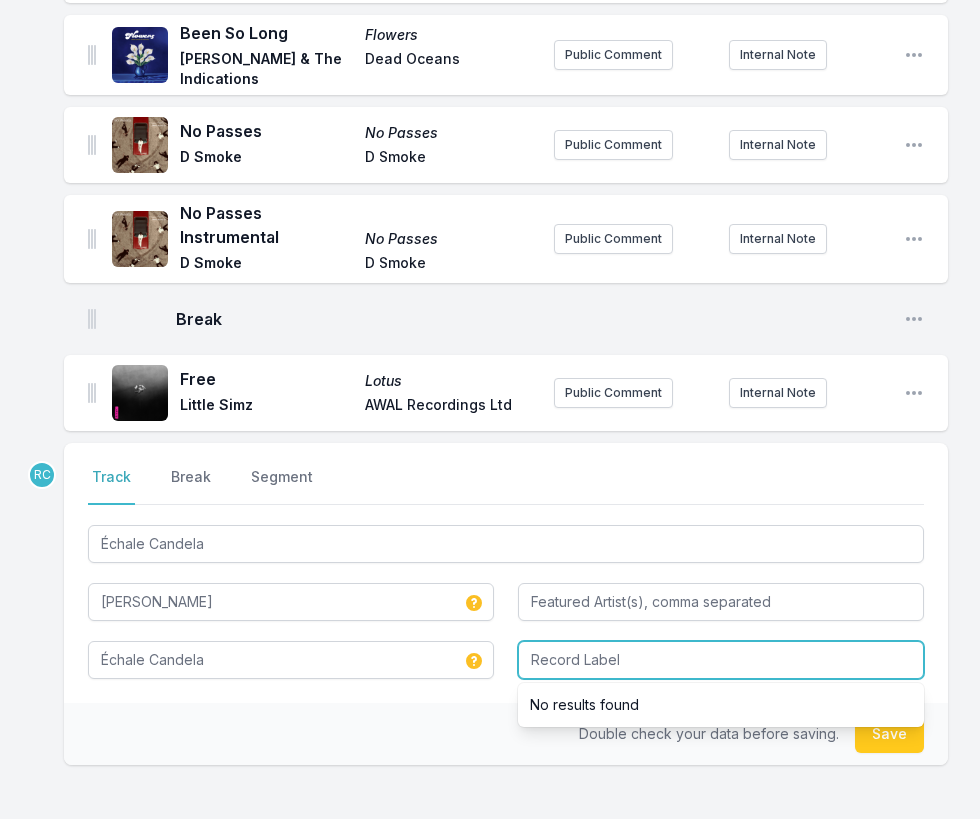 paste on "[PERSON_NAME]" 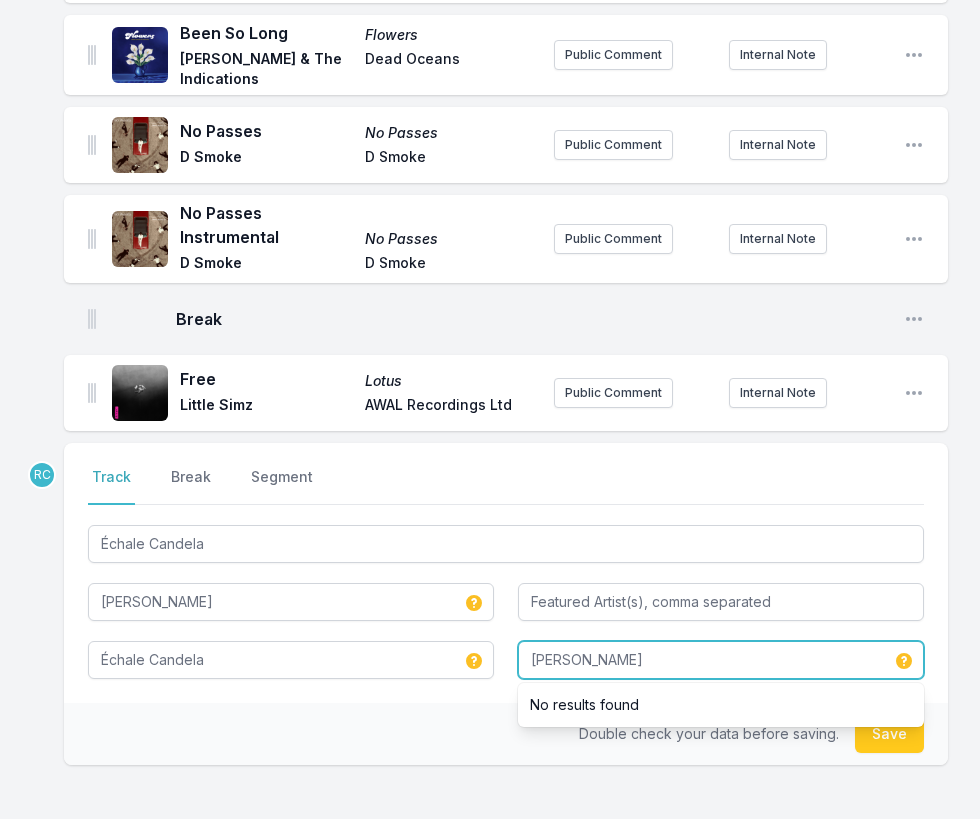 type on "[PERSON_NAME]" 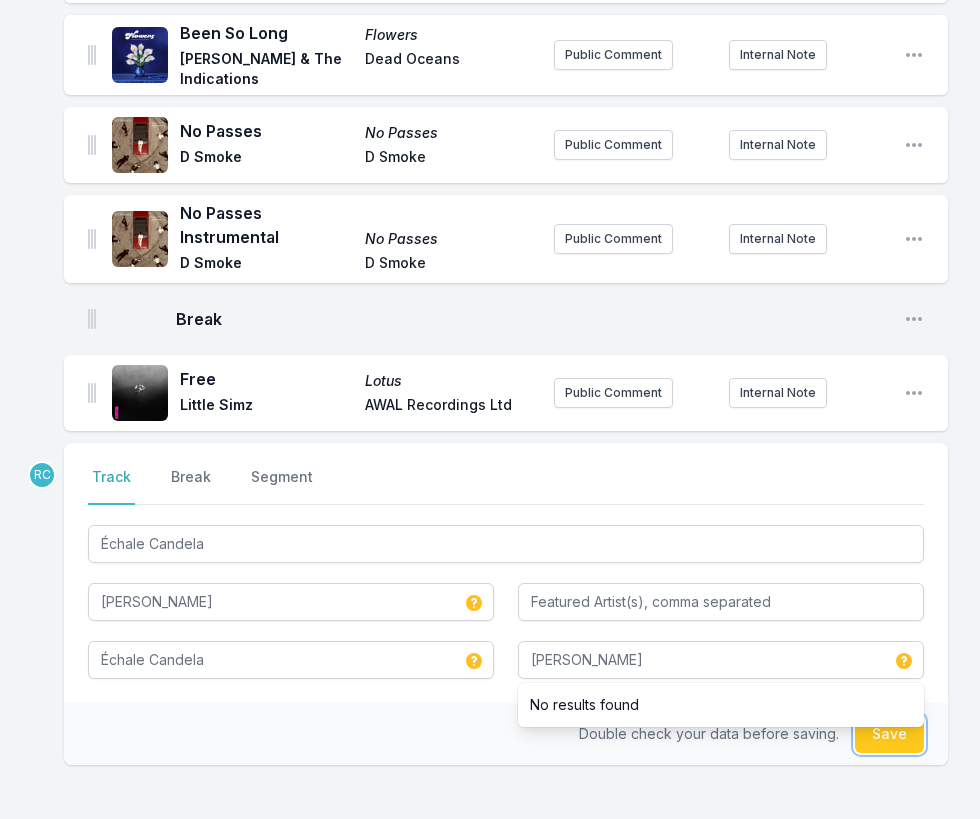 click on "Save" at bounding box center (889, 734) 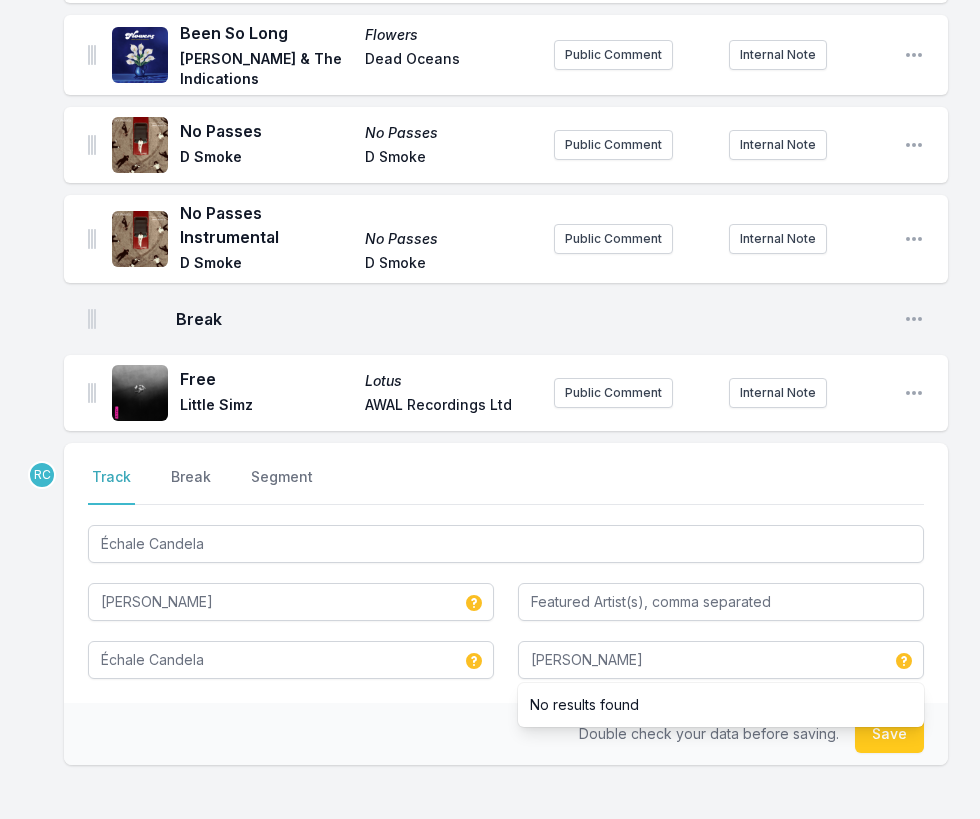 type 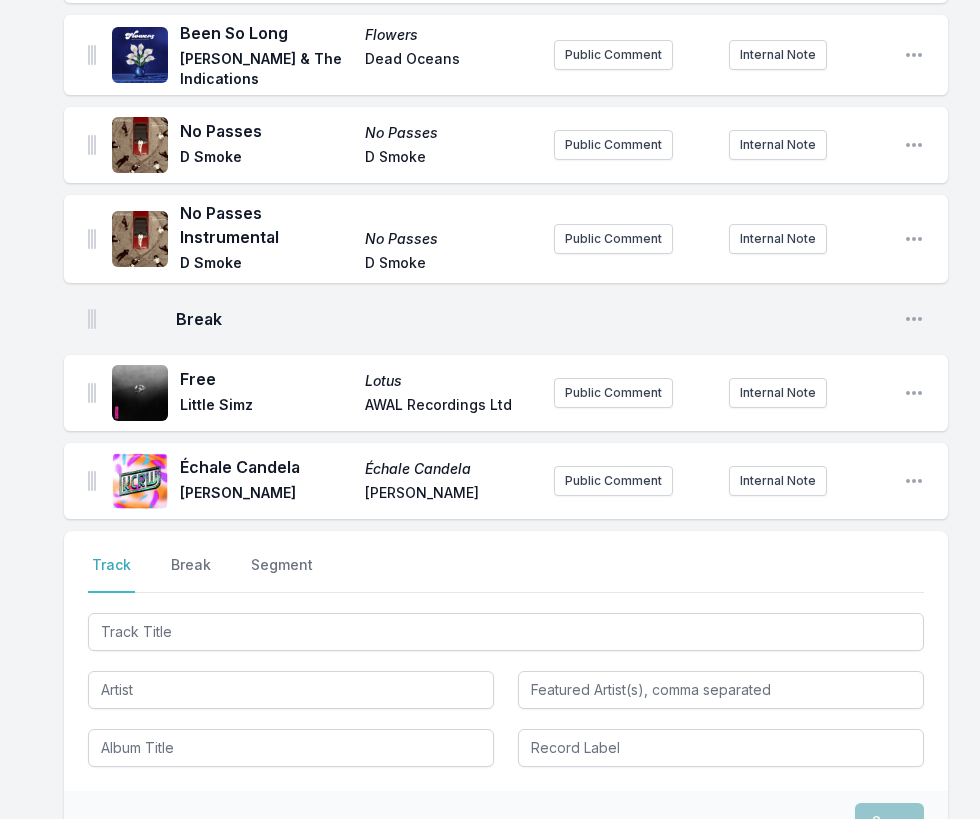 scroll, scrollTop: 553, scrollLeft: 0, axis: vertical 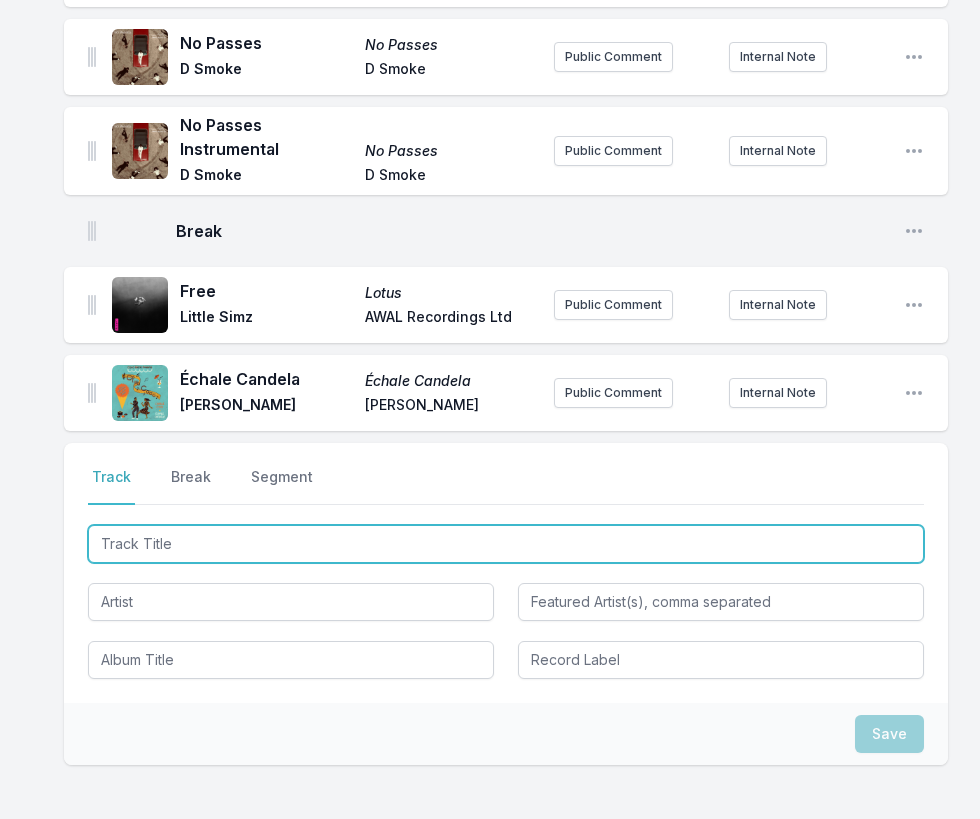 click at bounding box center [506, 544] 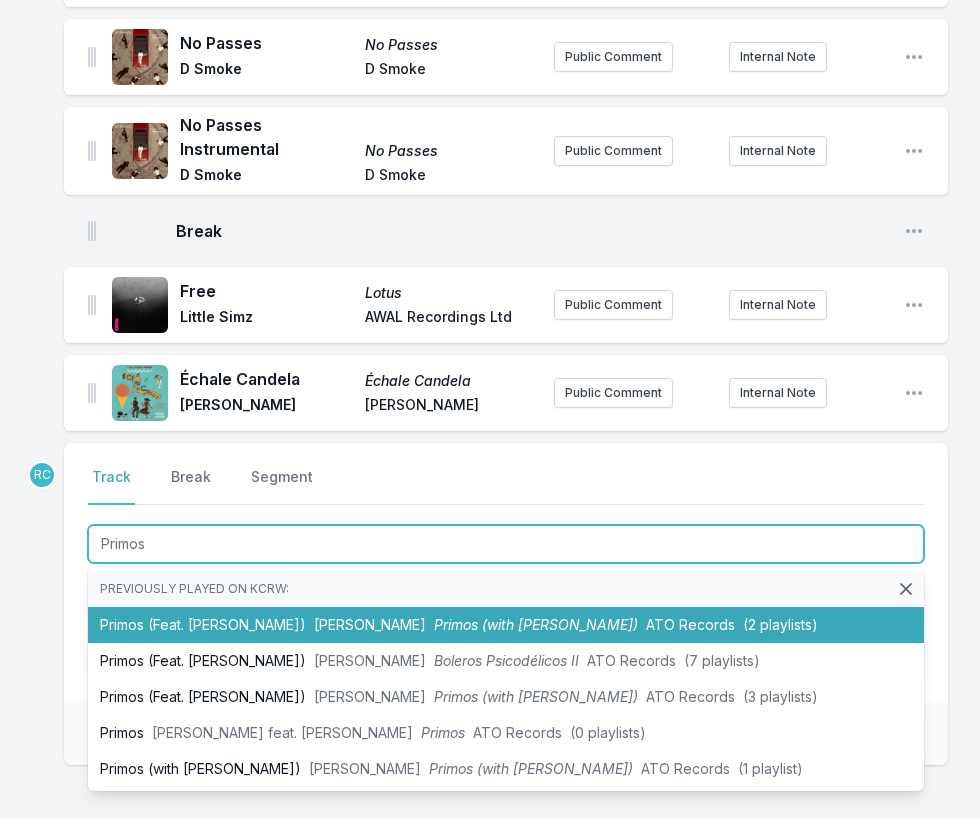 click on "[PERSON_NAME]" at bounding box center (370, 624) 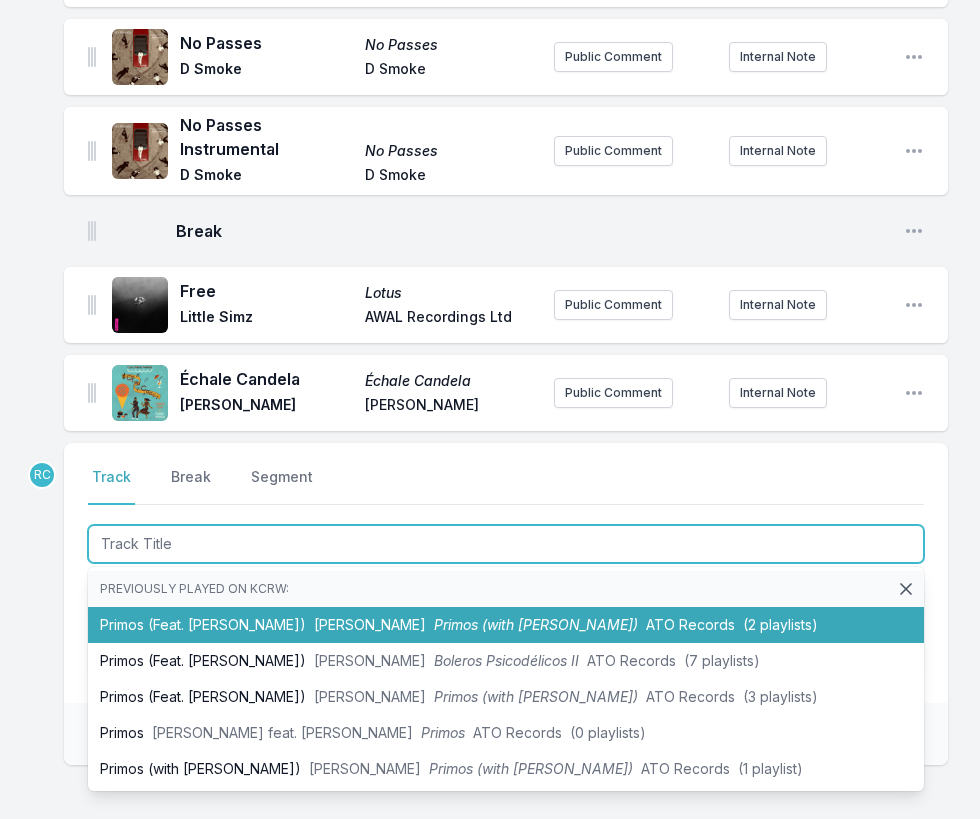 scroll, scrollTop: 653, scrollLeft: 0, axis: vertical 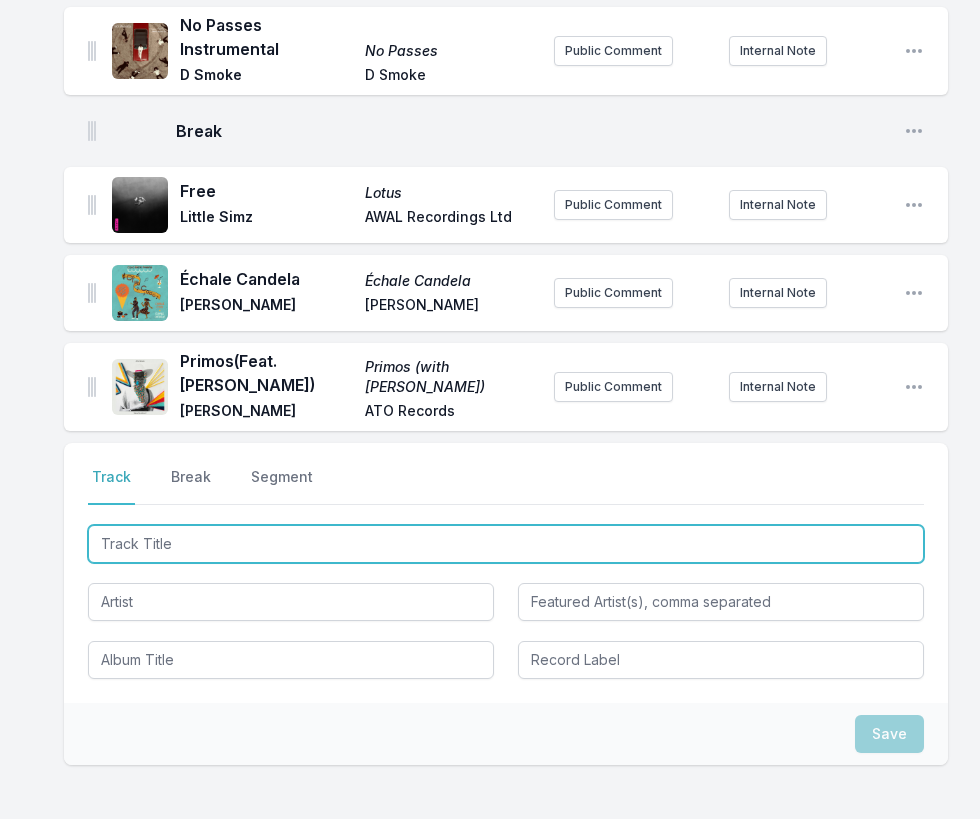click at bounding box center (506, 544) 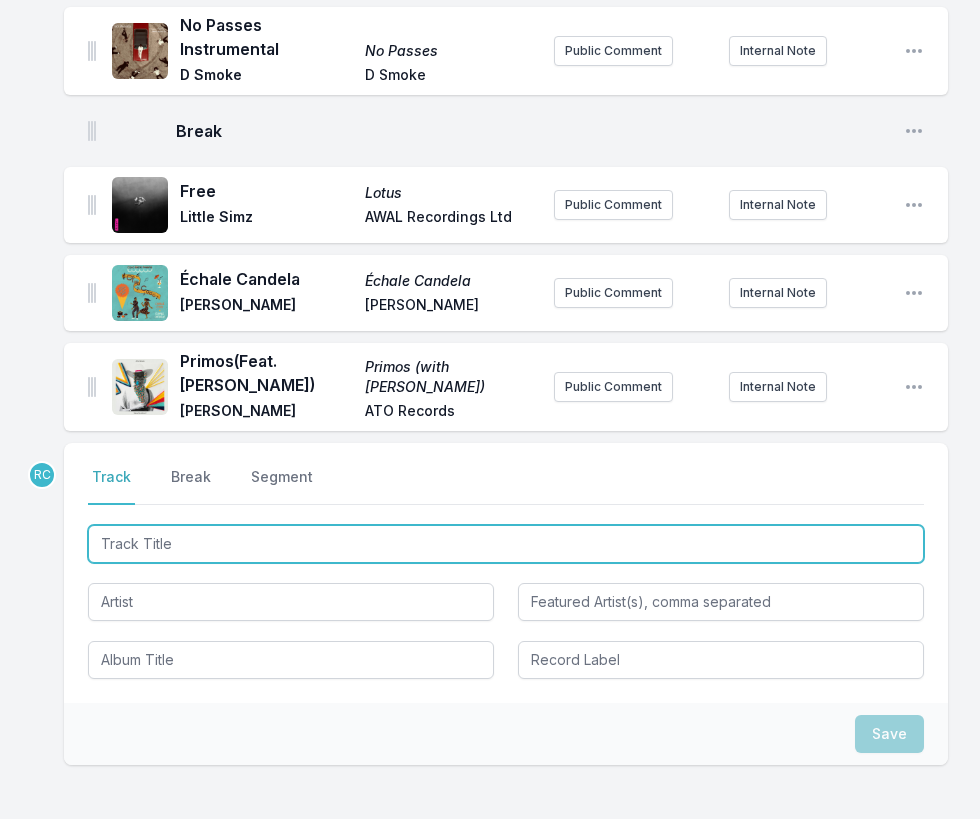 paste on "Berimbau" 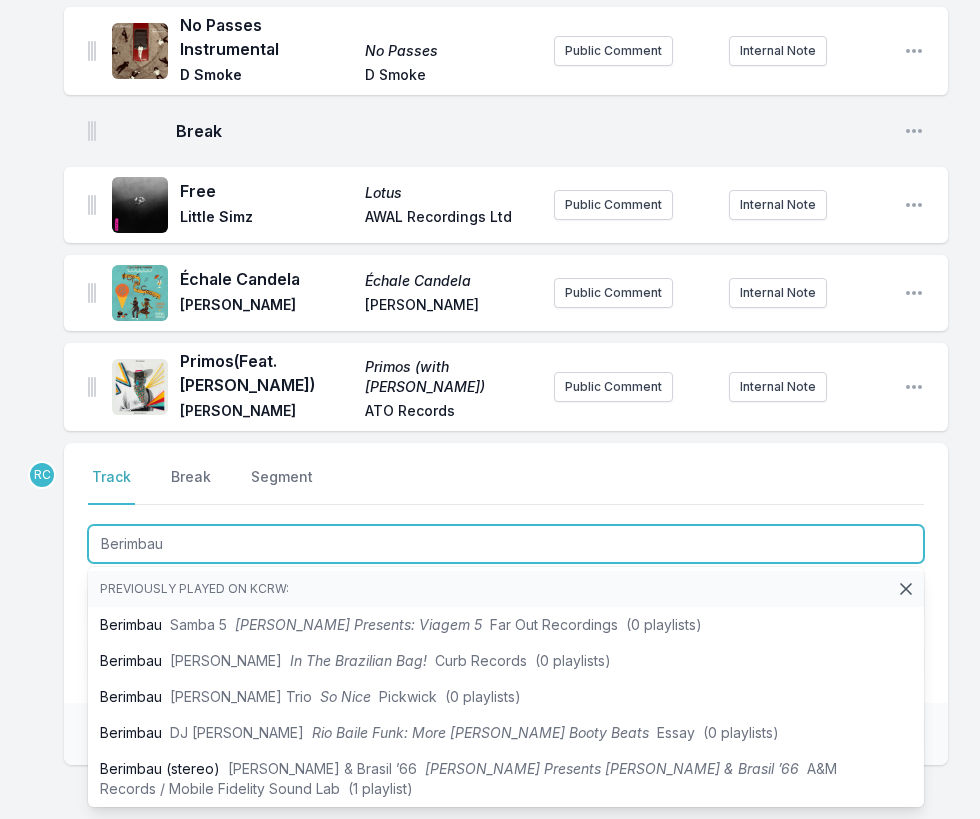 type on "Berimbau" 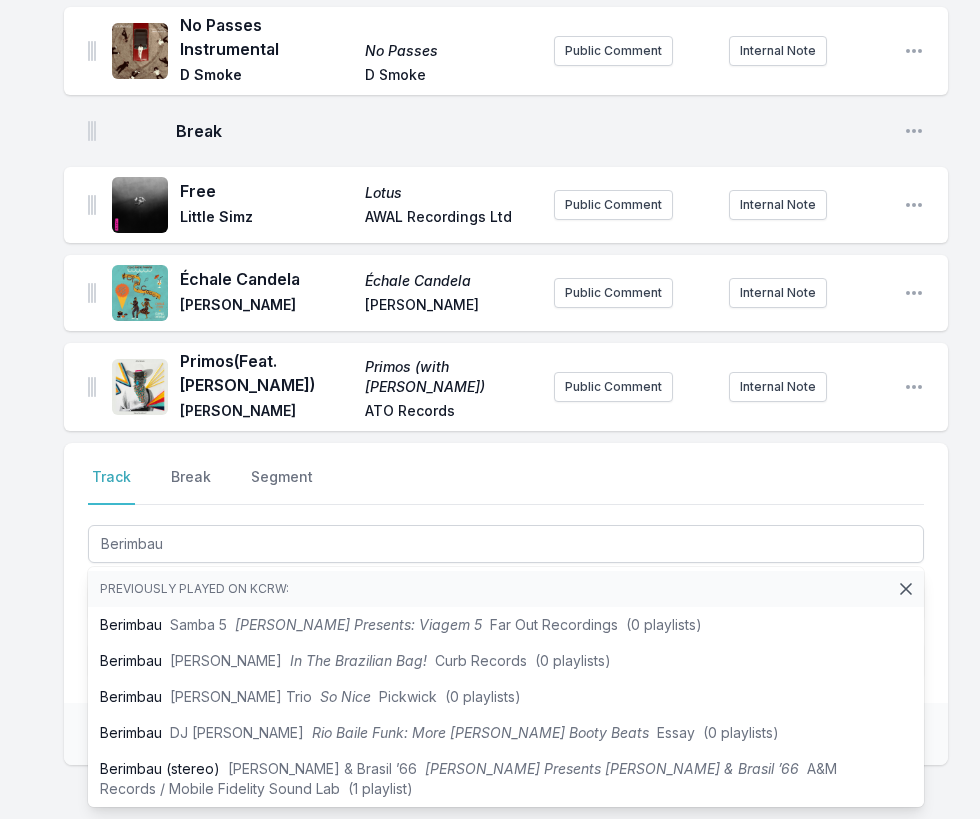 click on "Next to You Next to You Erykah Badu & The Alchemist Control Freaq / EMPIRE Public Comment Internal Note Open playlist item options Is It Now? Is It Now? Automatic Stones Throw Public Comment Internal Note Open playlist item options Let It Hiss Let It Hiss The Barr Brothers Secret City Public Comment Internal Note Open playlist item options Been So Long Flowers Durand Jones & The Indications Dead Oceans Public Comment Internal Note Open playlist item options No Passes No Passes D Smoke D Smoke Public Comment Internal Note Open playlist item options No Passes Instrumental No Passes D Smoke D Smoke Public Comment Internal Note Open playlist item options Break Open playlist item options Free Lotus Little Simz AWAL Recordings Ltd Public Comment Internal Note Open playlist item options Échale Candela Échale Candela Charlie Chimi Bongo Joe Public Comment Internal Note Open playlist item options Primos  (Feat. Hermanos Gutiérrez) Primos (with Hermanos Gutierrez) Adrian Quesada ATO Records Public Comment Track" at bounding box center (490, 256) 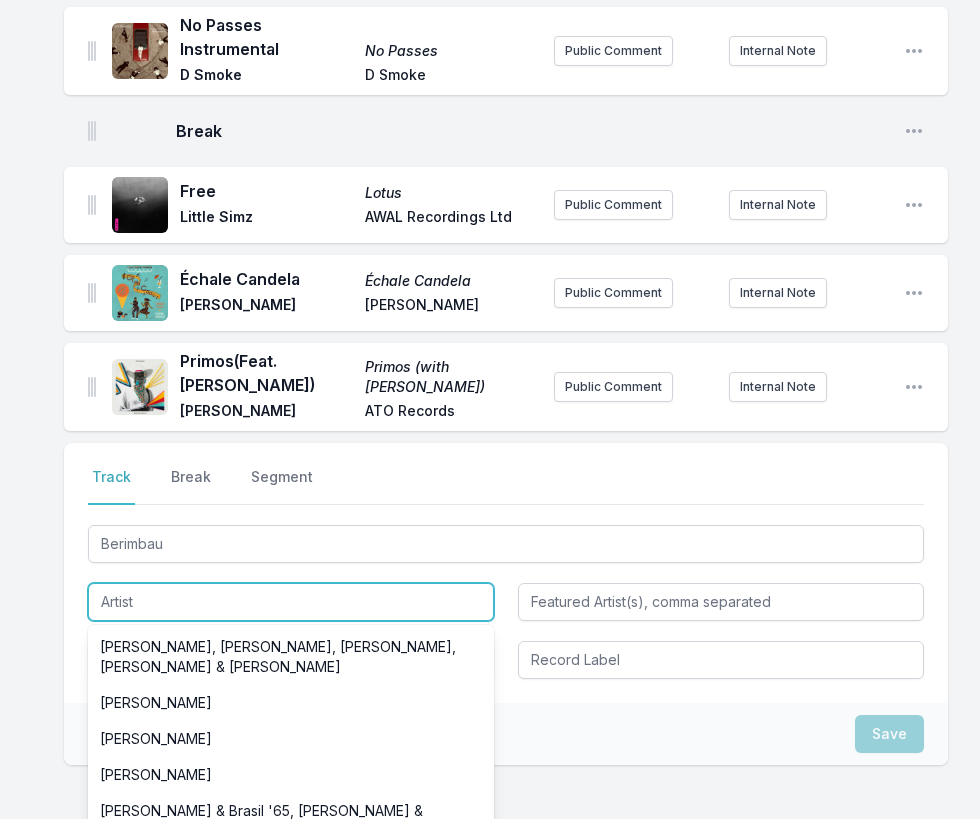 click at bounding box center [291, 602] 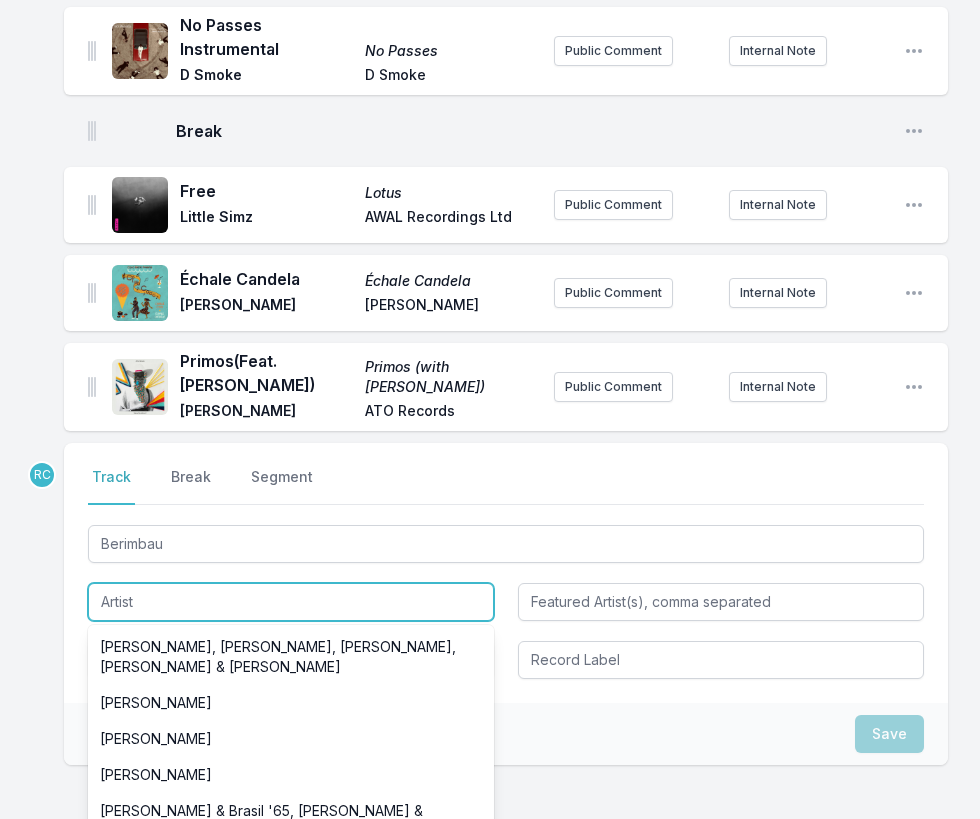 paste on "Quarteto Em Cy" 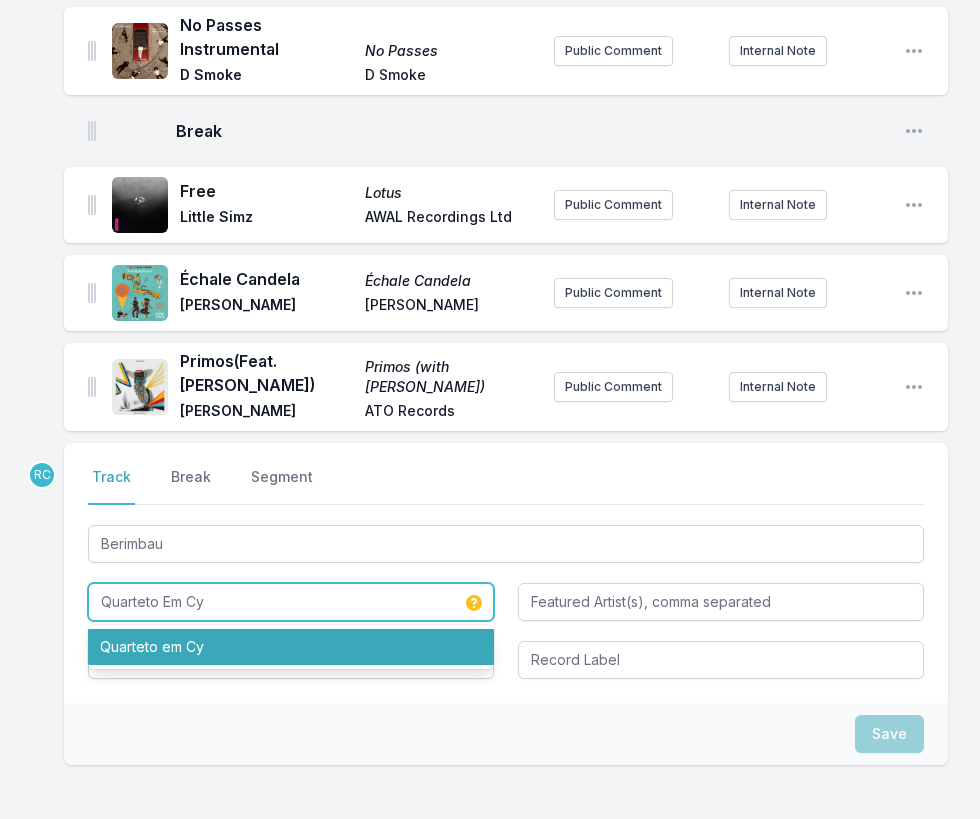 click on "Quarteto em Cy" at bounding box center [291, 647] 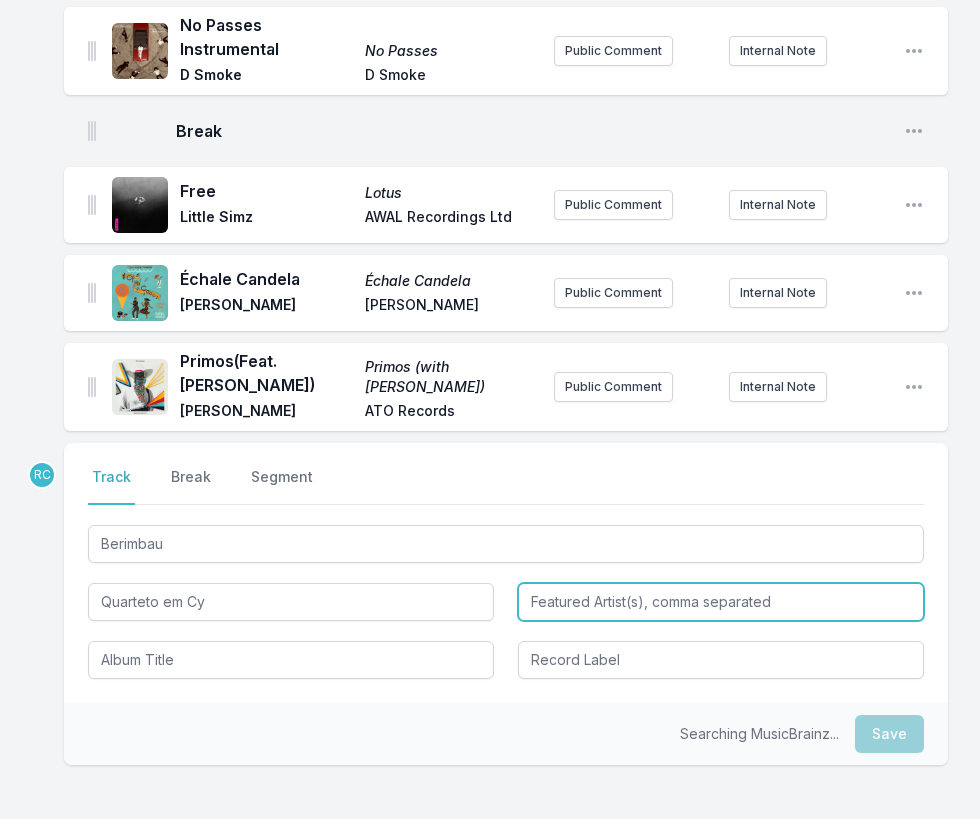 type on "Quarteto em Cy" 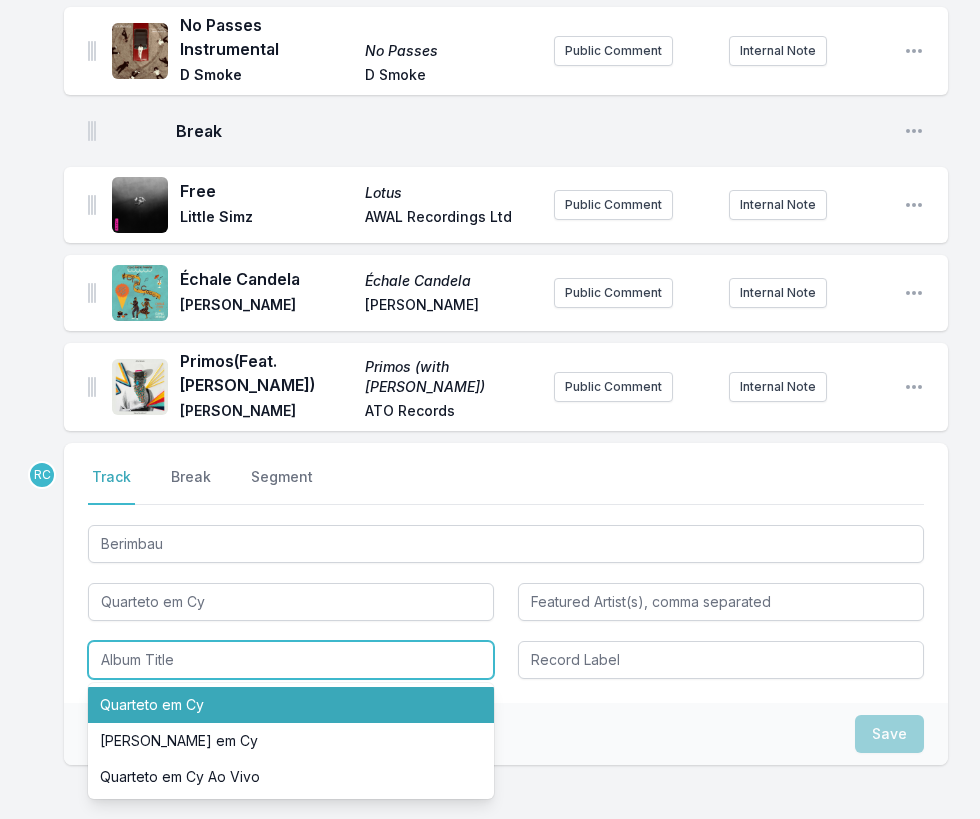 click on "Quarteto em Cy" at bounding box center [291, 705] 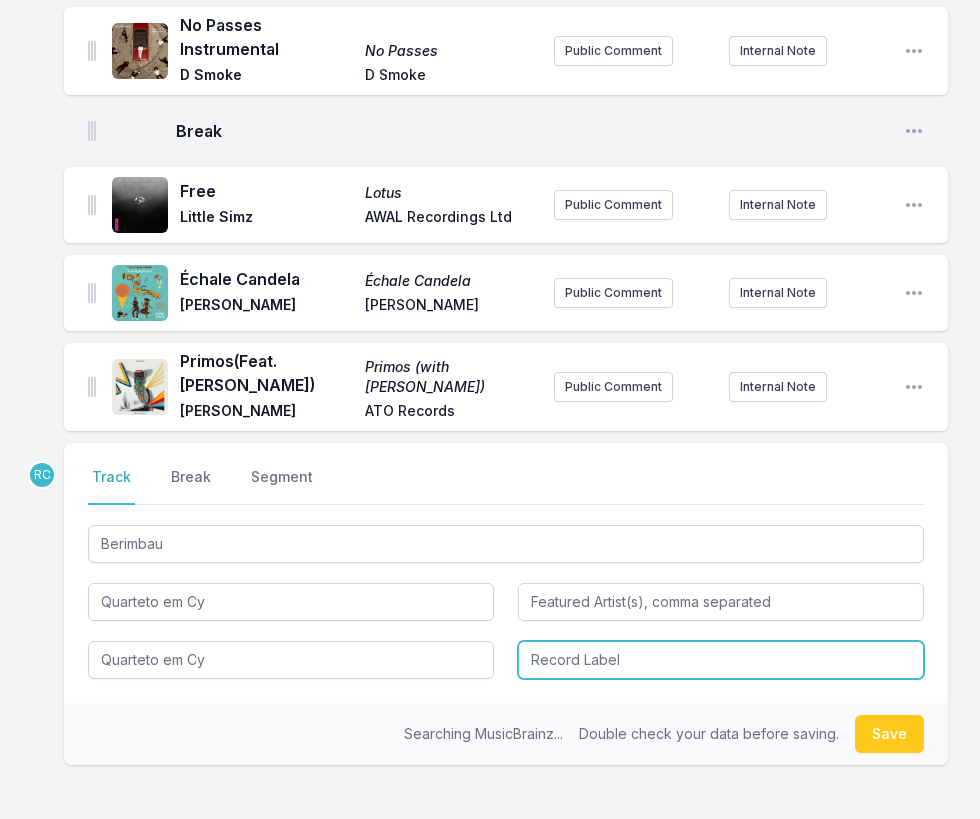 type on "Quarteto em Cy" 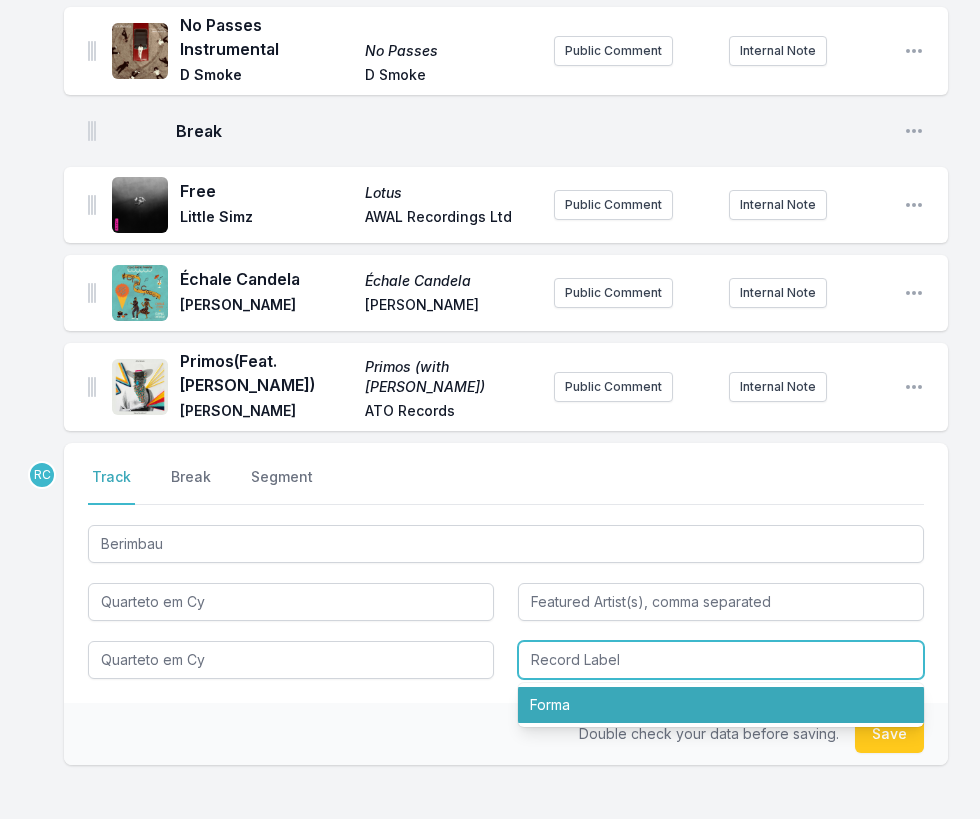 click on "Forma" at bounding box center [721, 705] 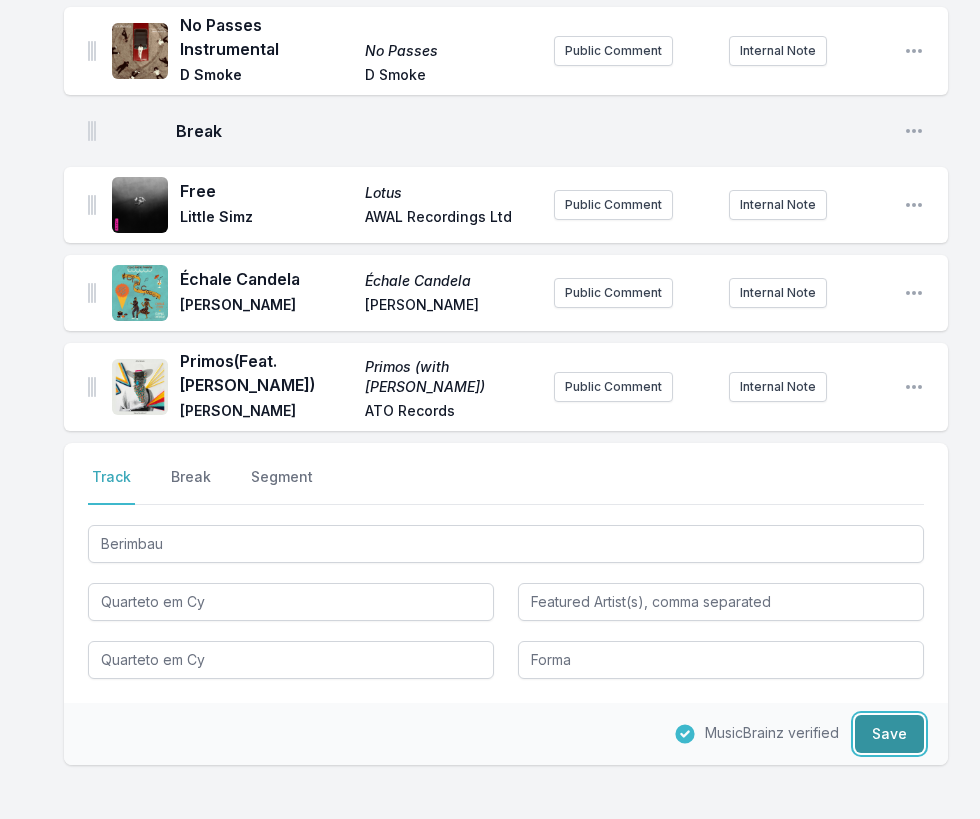 click on "Save" at bounding box center [889, 734] 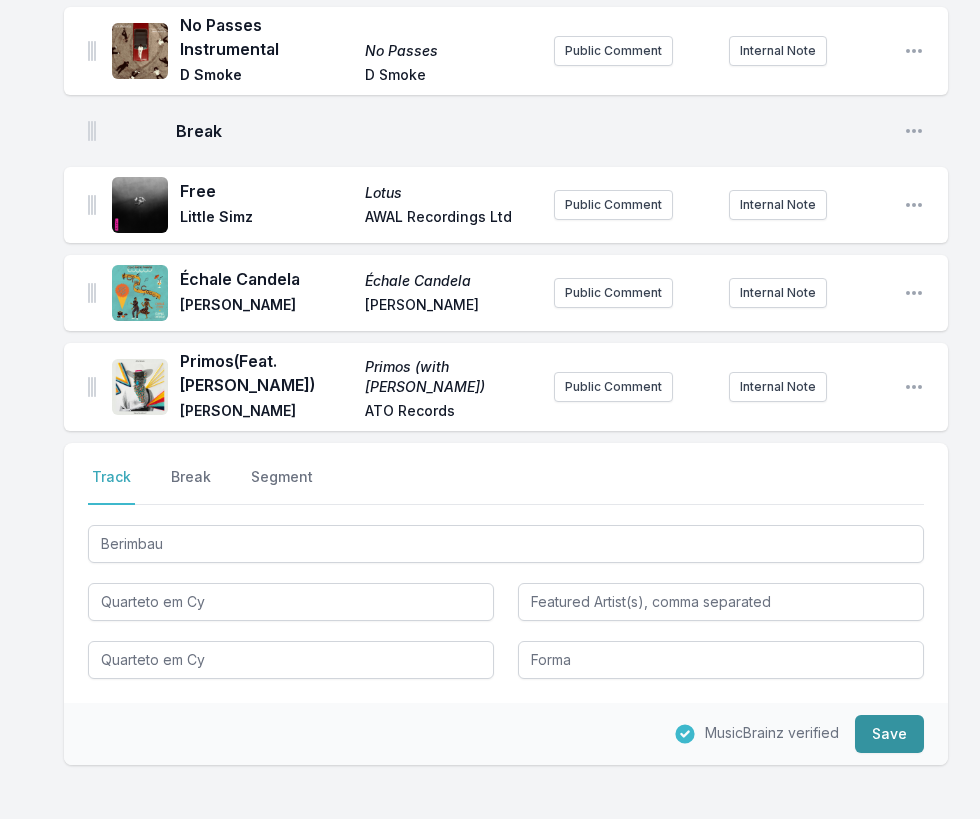 type 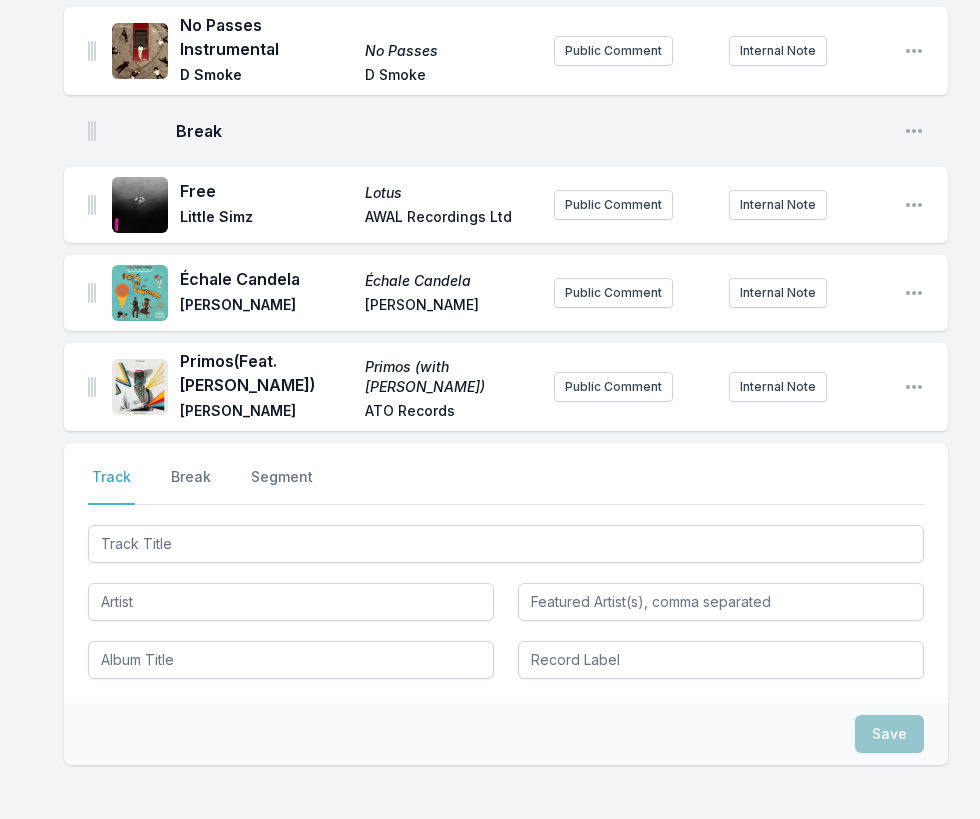scroll, scrollTop: 741, scrollLeft: 0, axis: vertical 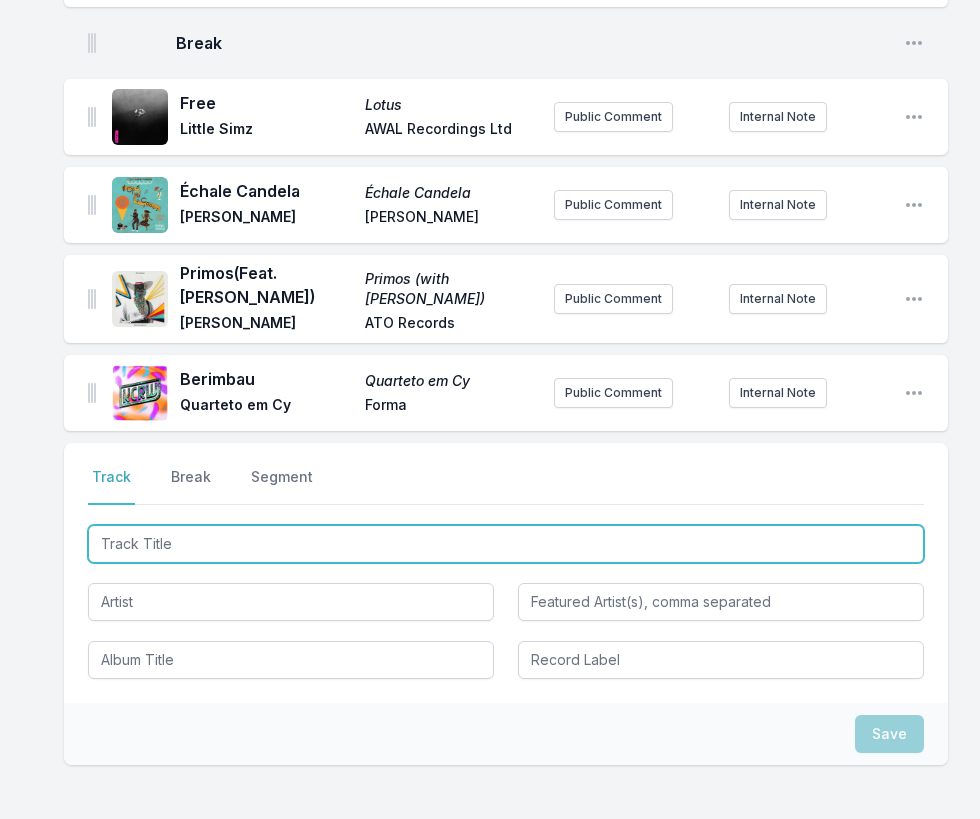 click at bounding box center [506, 544] 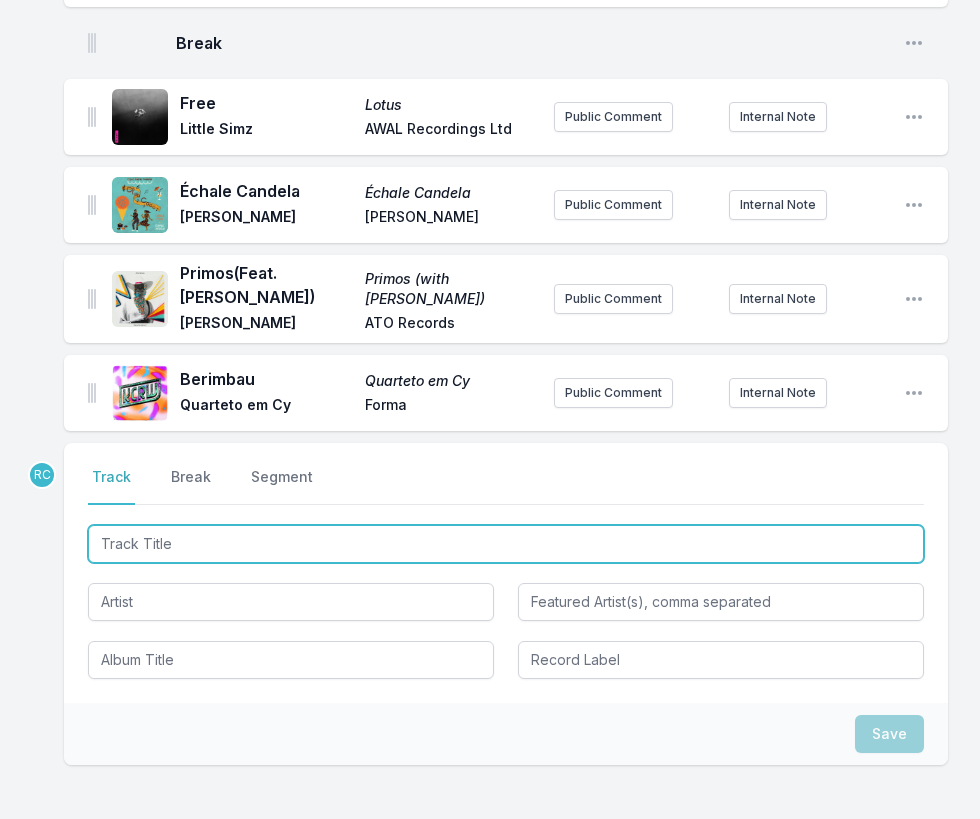 paste on "Bossy" 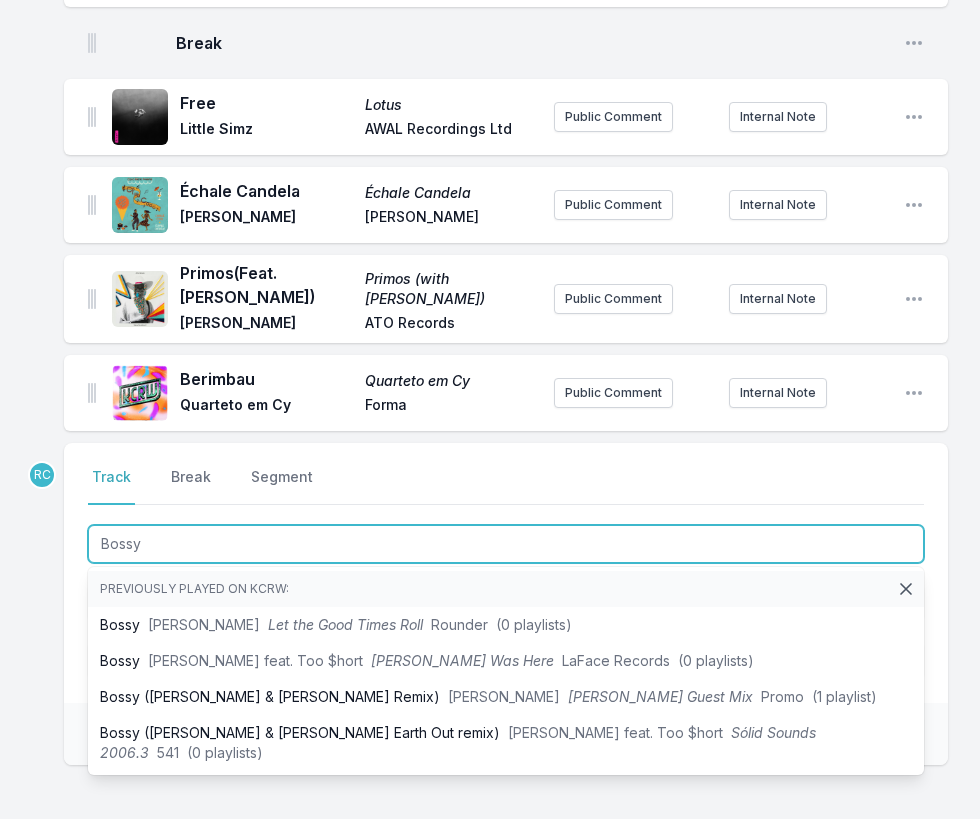 type on "Bossy" 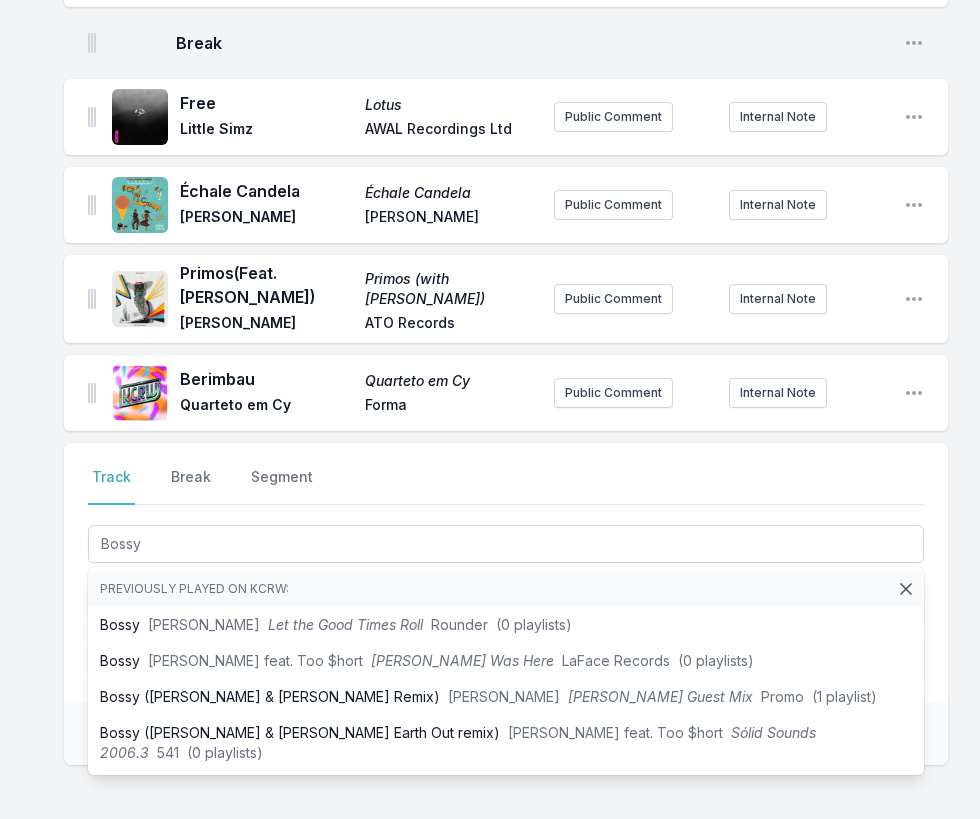 click on "Next to You Next to You [PERSON_NAME] & The Alchemist Control Freaq / EMPIRE Public Comment Internal Note Open playlist item options Is It Now? Is It Now? Automatic Stones Throw Public Comment Internal Note Open playlist item options Let It Hiss Let It Hiss The [PERSON_NAME] Brothers Secret City Public Comment Internal Note Open playlist item options Been So Long Flowers [PERSON_NAME] & The Indications Dead Oceans Public Comment Internal Note Open playlist item options No Passes No Passes D Smoke D Smoke Public Comment Internal Note Open playlist item options No Passes Instrumental No Passes D Smoke D Smoke Public Comment Internal Note Open playlist item options Break Open playlist item options Free Lotus Little Simz AWAL Recordings Ltd Public Comment Internal Note Open playlist item options Échale Candela Échale [PERSON_NAME] Chimi Bongo [PERSON_NAME] Public Comment Internal Note Open playlist item options Primos  (Feat. [PERSON_NAME]) [PERSON_NAME] (with [PERSON_NAME]) [PERSON_NAME] ATO Records Public Comment Berimbau" at bounding box center (490, 212) 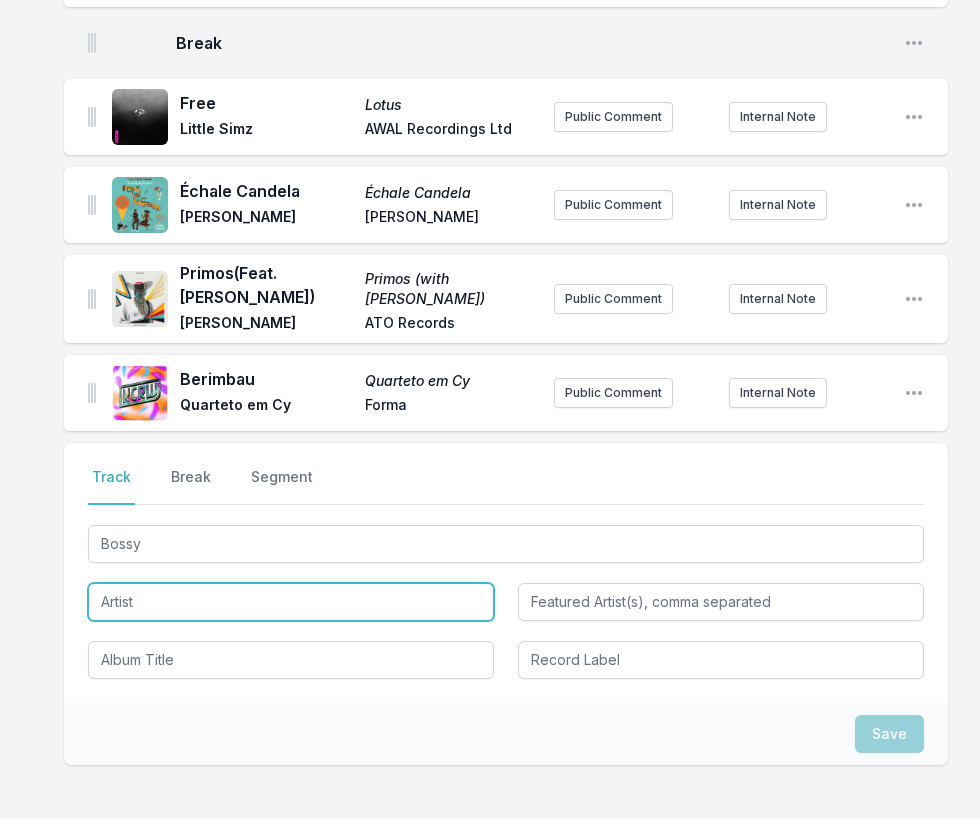 click at bounding box center [291, 602] 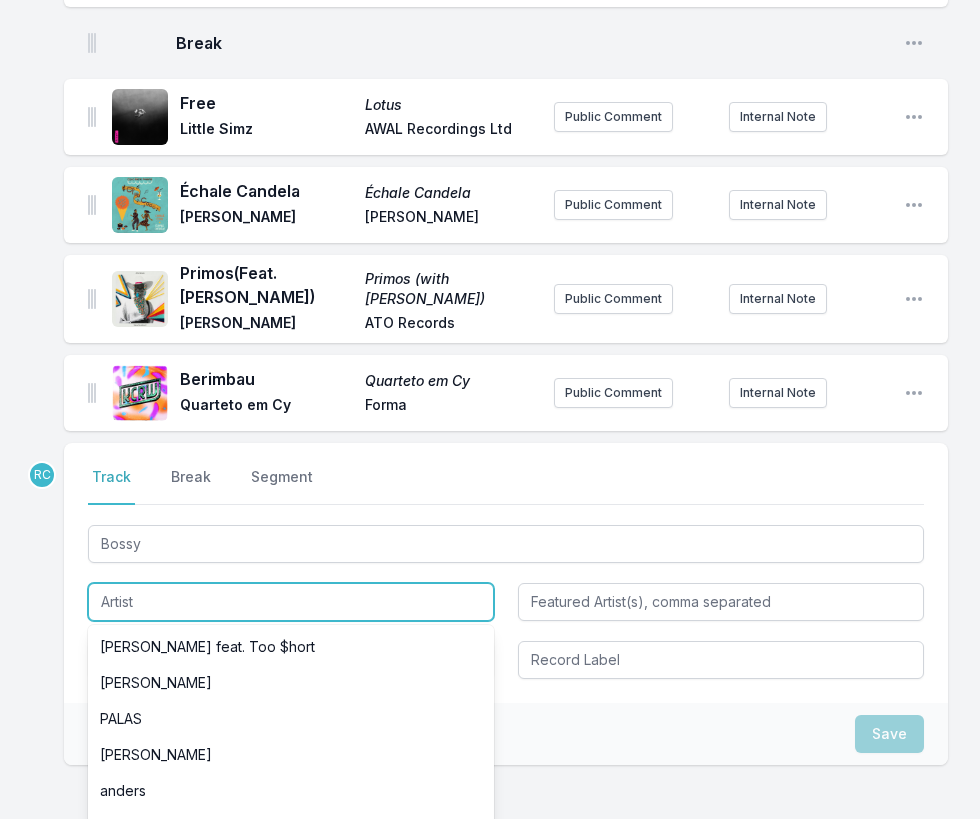 paste on "BINA." 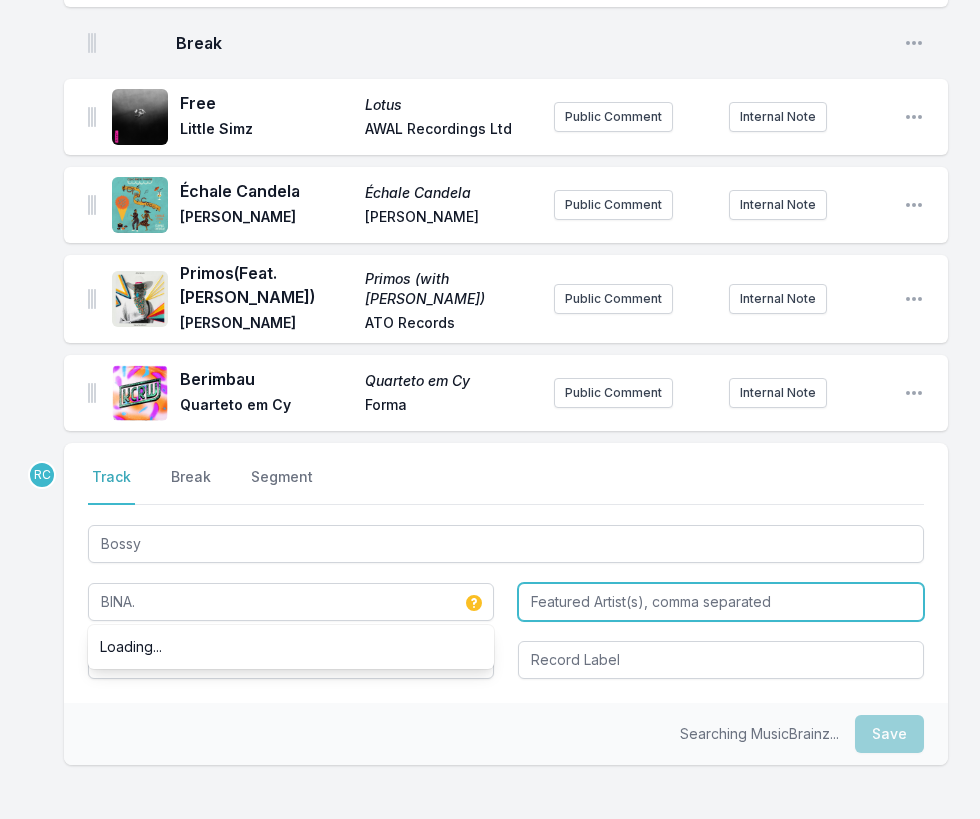 type on "BINA." 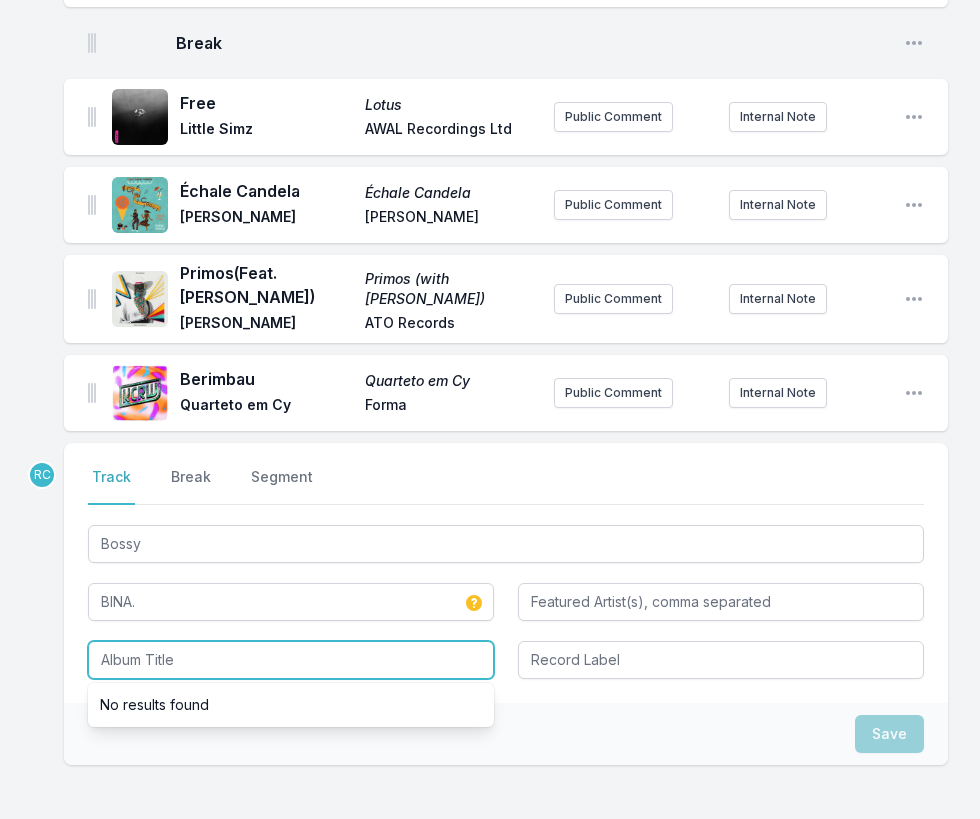 paste on "Chaos Is Her Name" 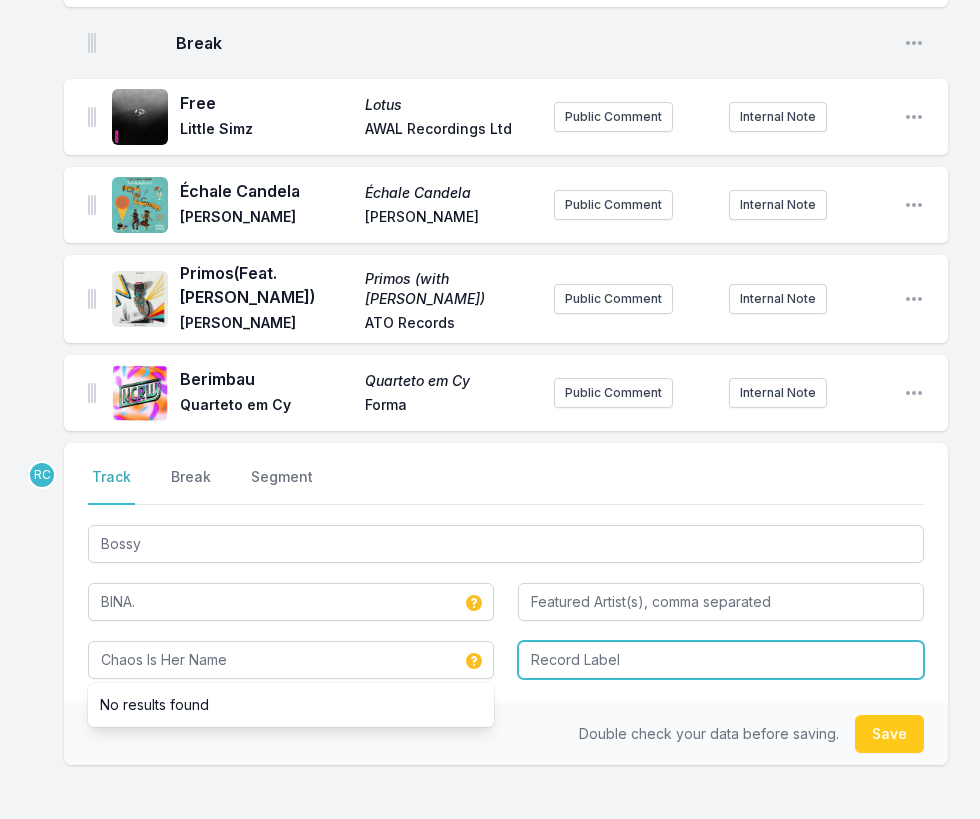 type on "Chaos Is Her Name" 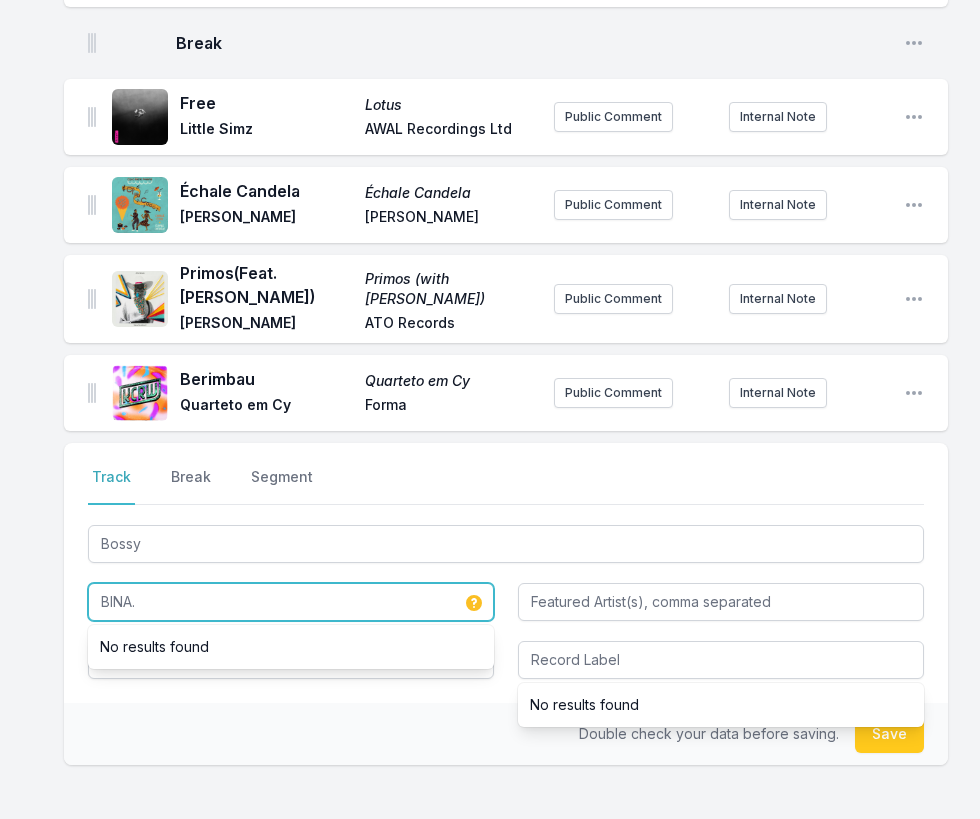 drag, startPoint x: 160, startPoint y: 598, endPoint x: 80, endPoint y: 577, distance: 82.710335 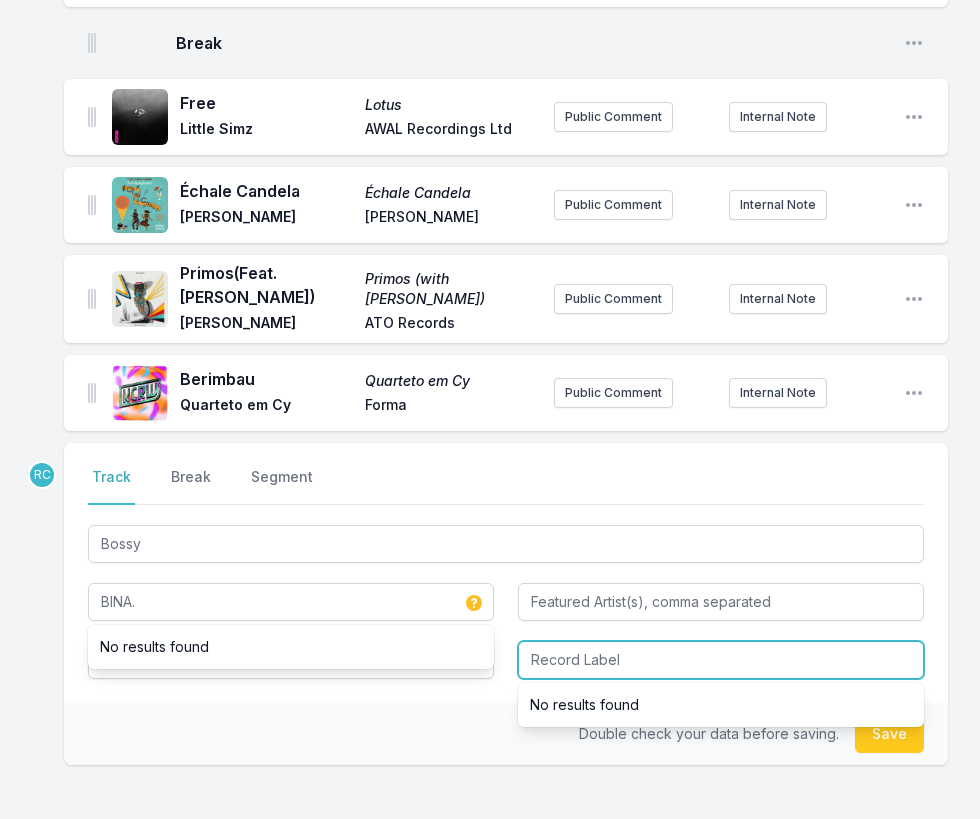 click at bounding box center (721, 660) 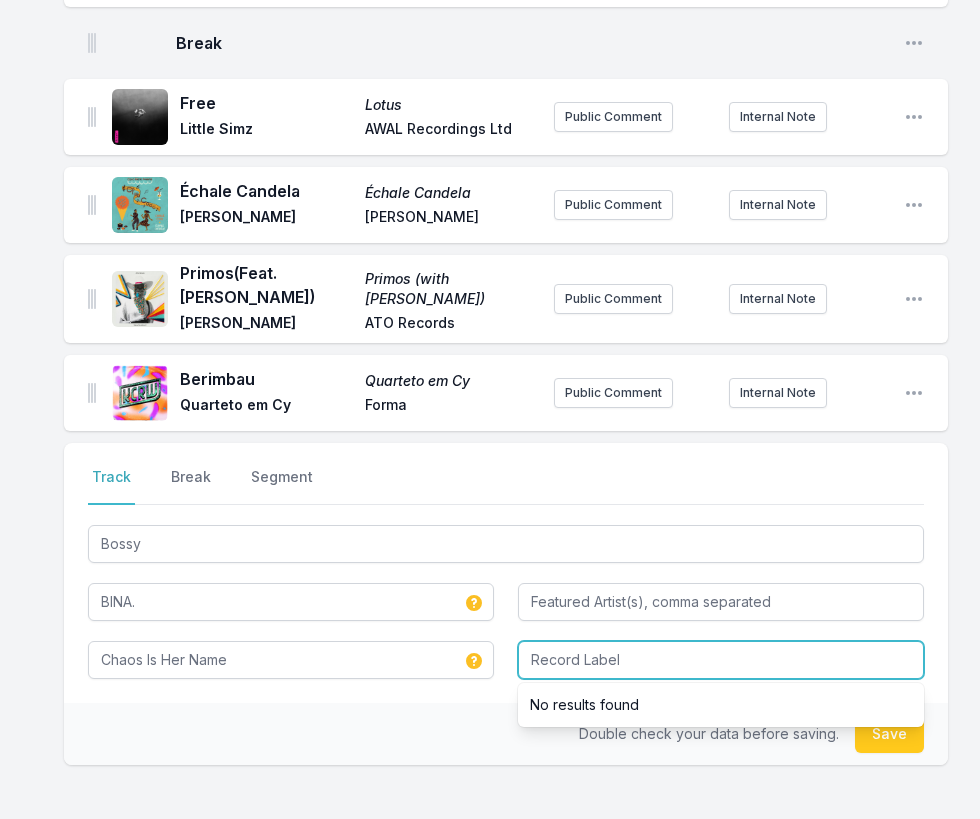 paste on "BINA." 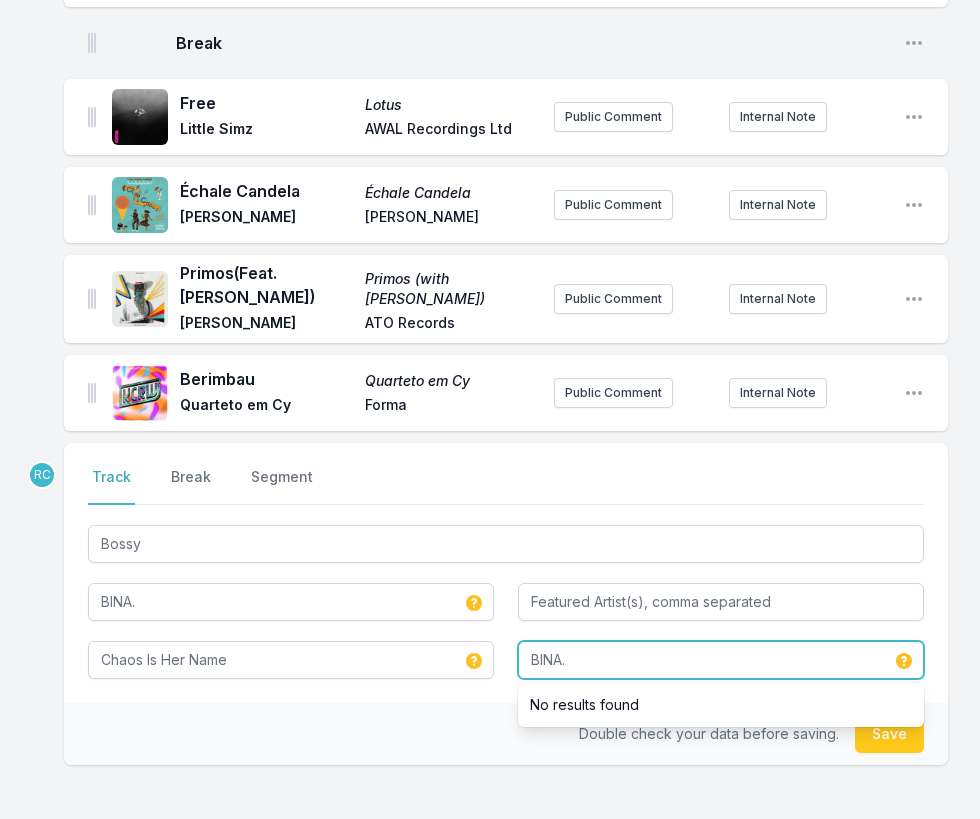 type on "BINA." 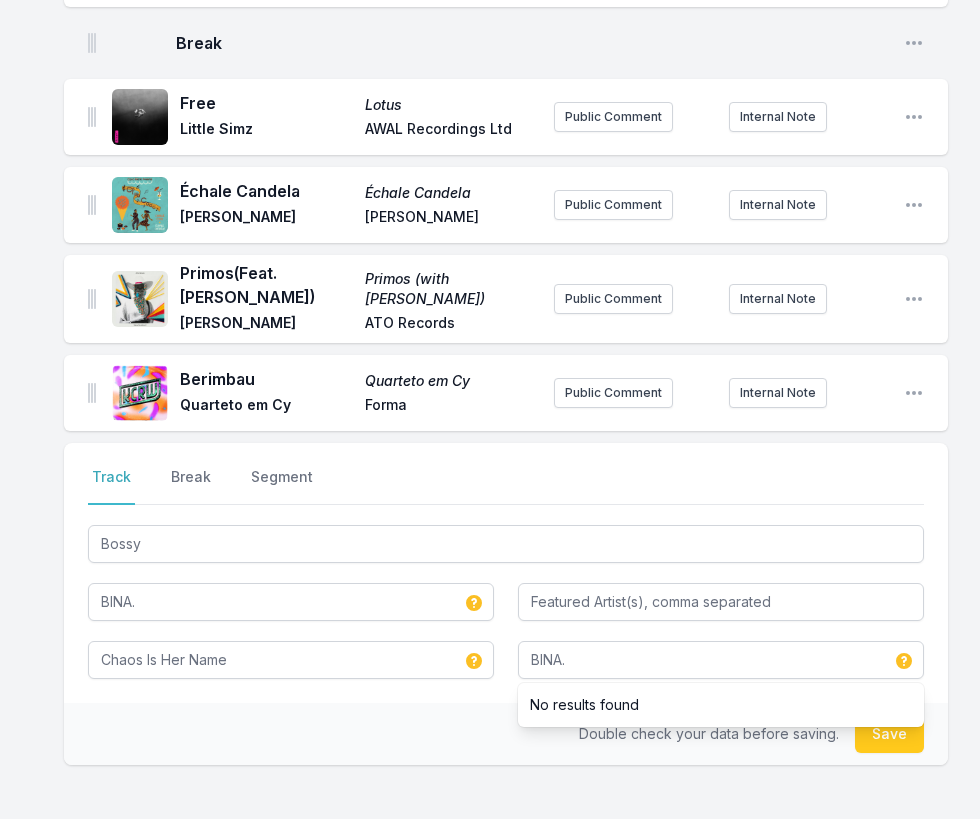click on "Double check your data before saving. Save" at bounding box center [506, 734] 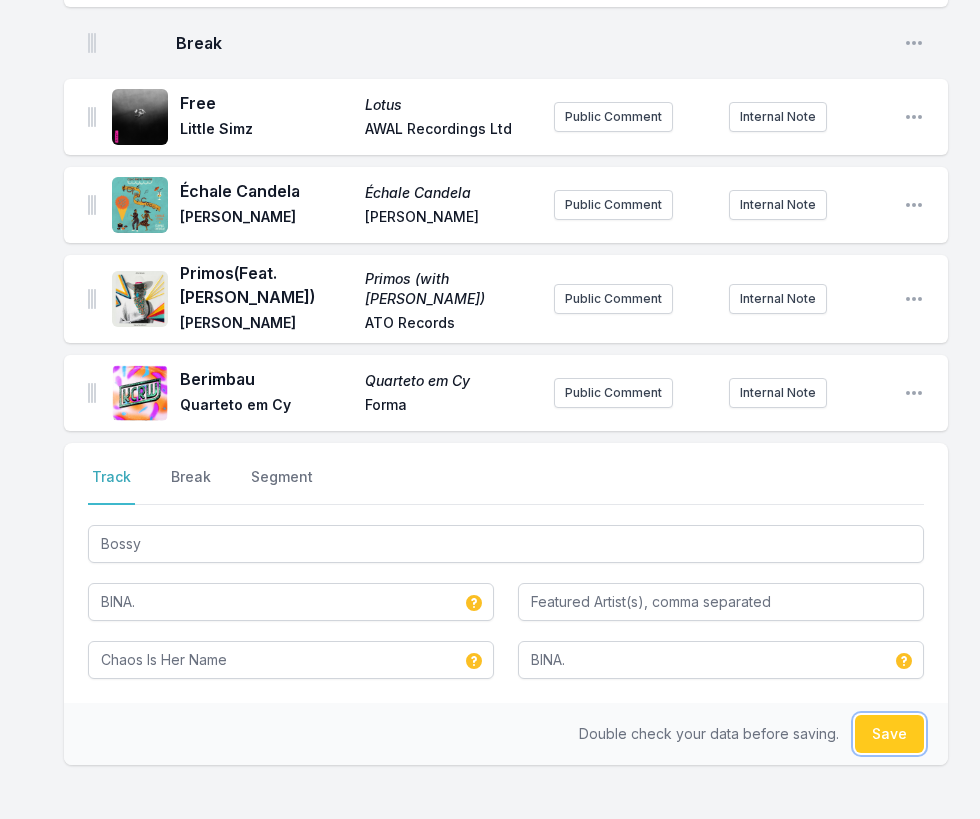 click on "Save" at bounding box center (889, 734) 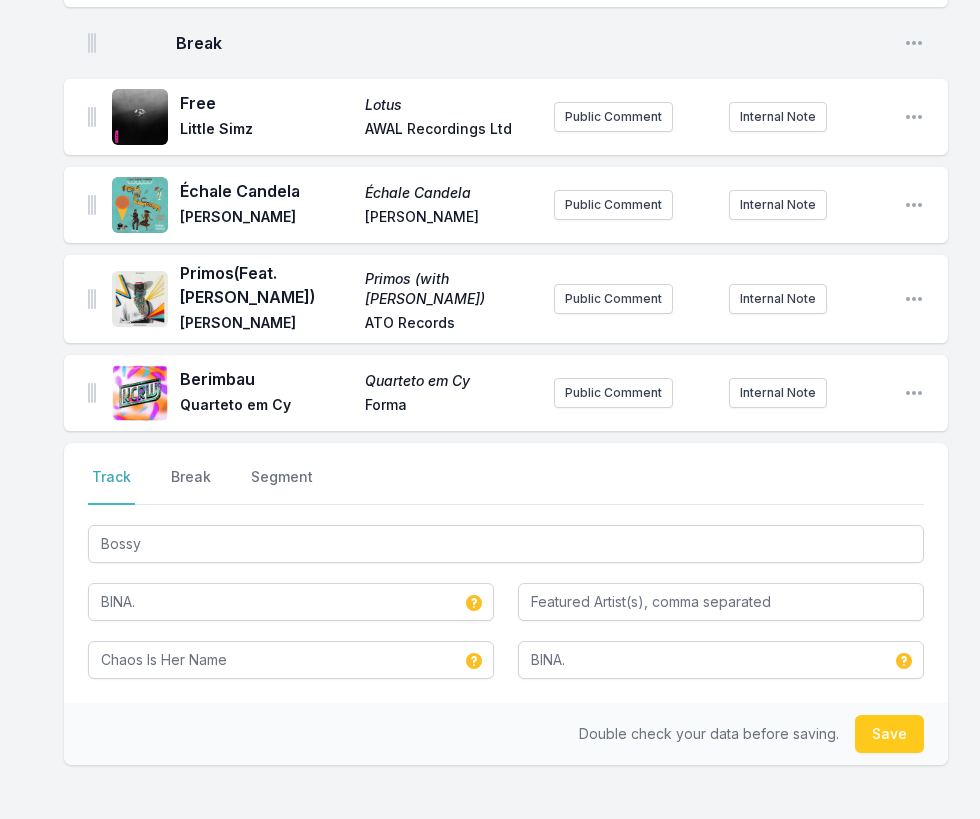 type 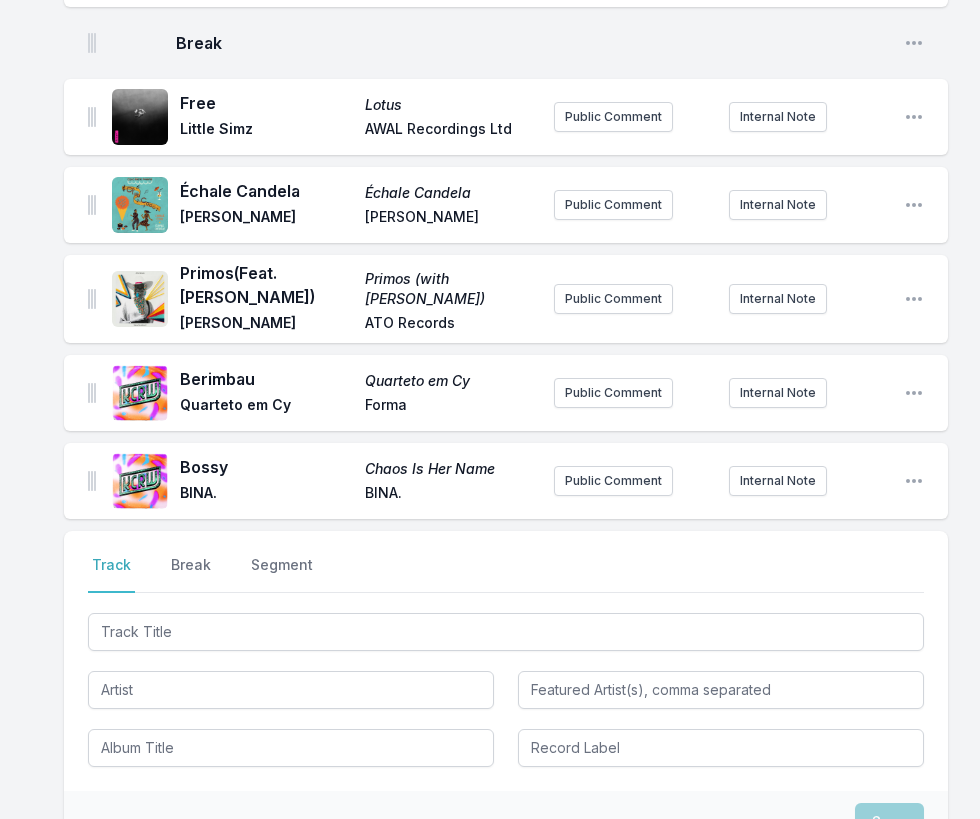 scroll, scrollTop: 829, scrollLeft: 0, axis: vertical 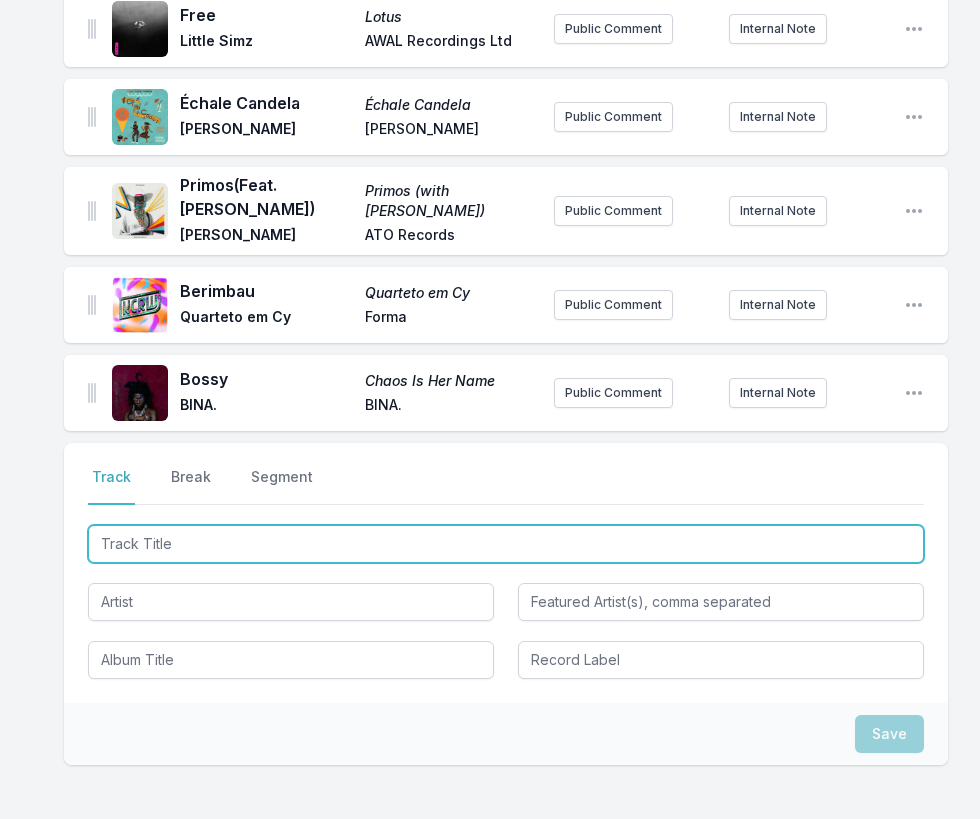 click at bounding box center (506, 544) 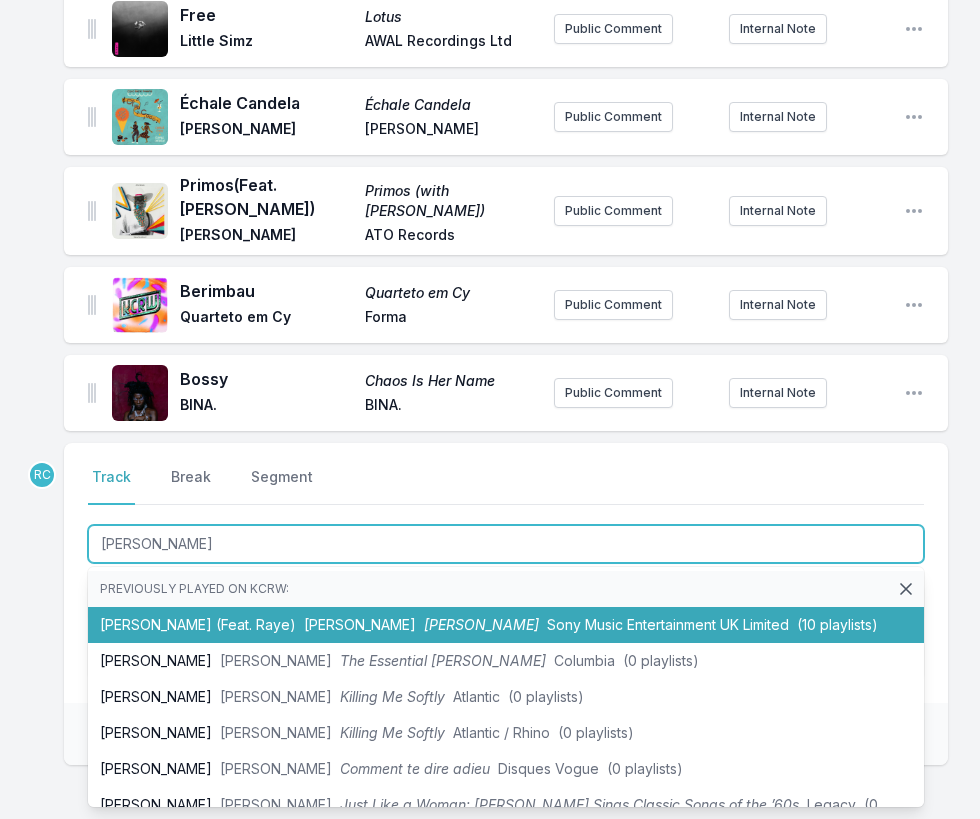 click on "Suzanne (Feat. Raye) Mark Ronson Suzanne Sony Music Entertainment UK Limited (10 playlists)" at bounding box center [506, 625] 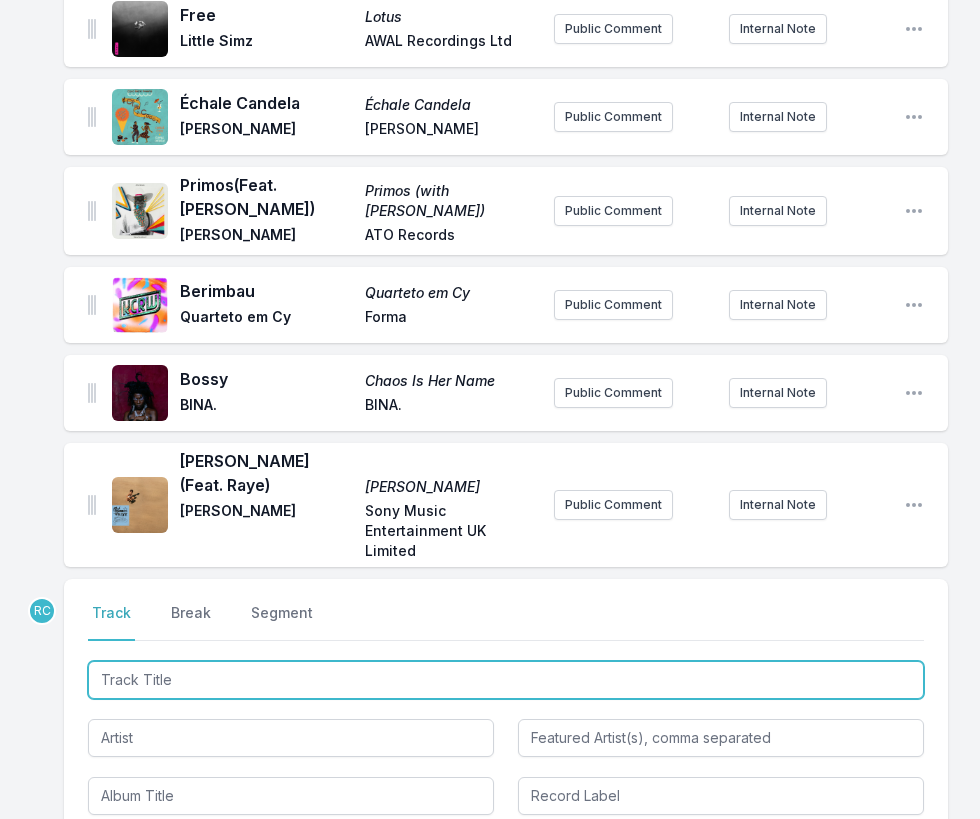 scroll, scrollTop: 921, scrollLeft: 0, axis: vertical 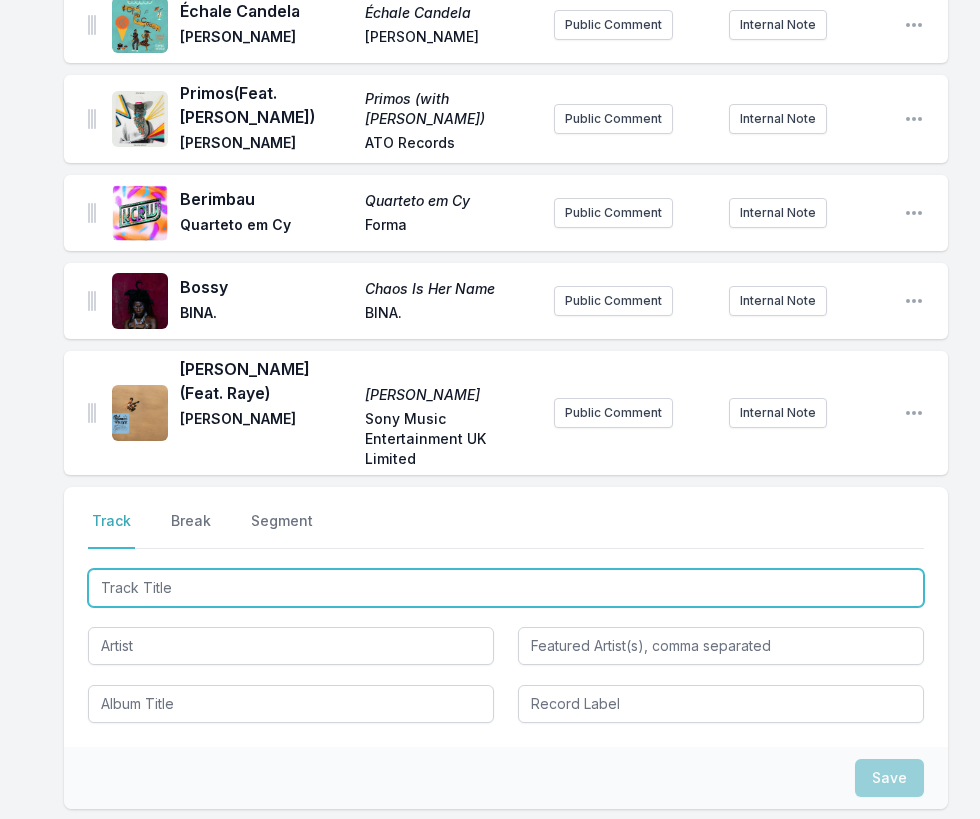 click at bounding box center [506, 588] 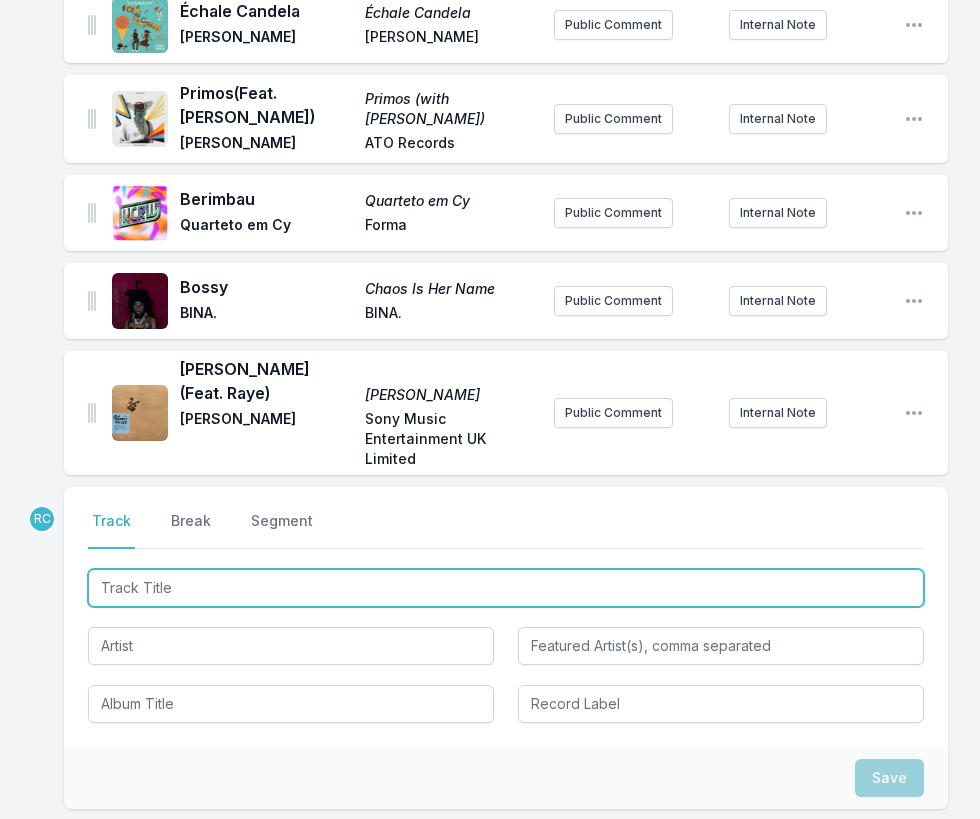 paste on "CAKE LADY" 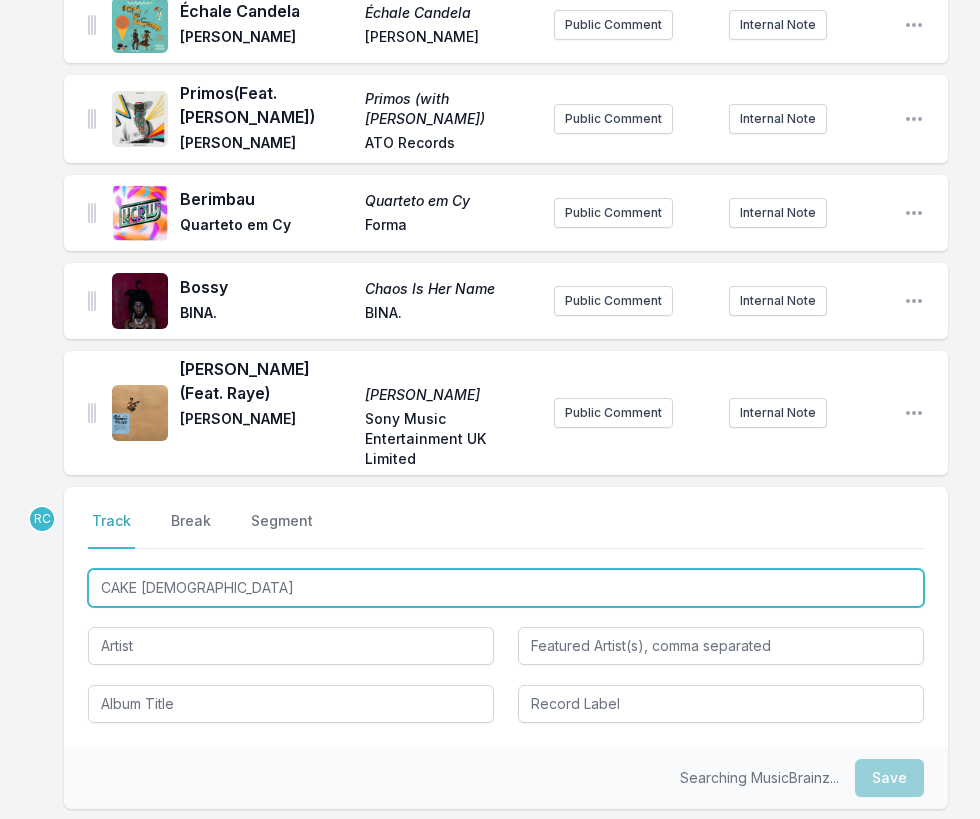 type on "CAKE LADY" 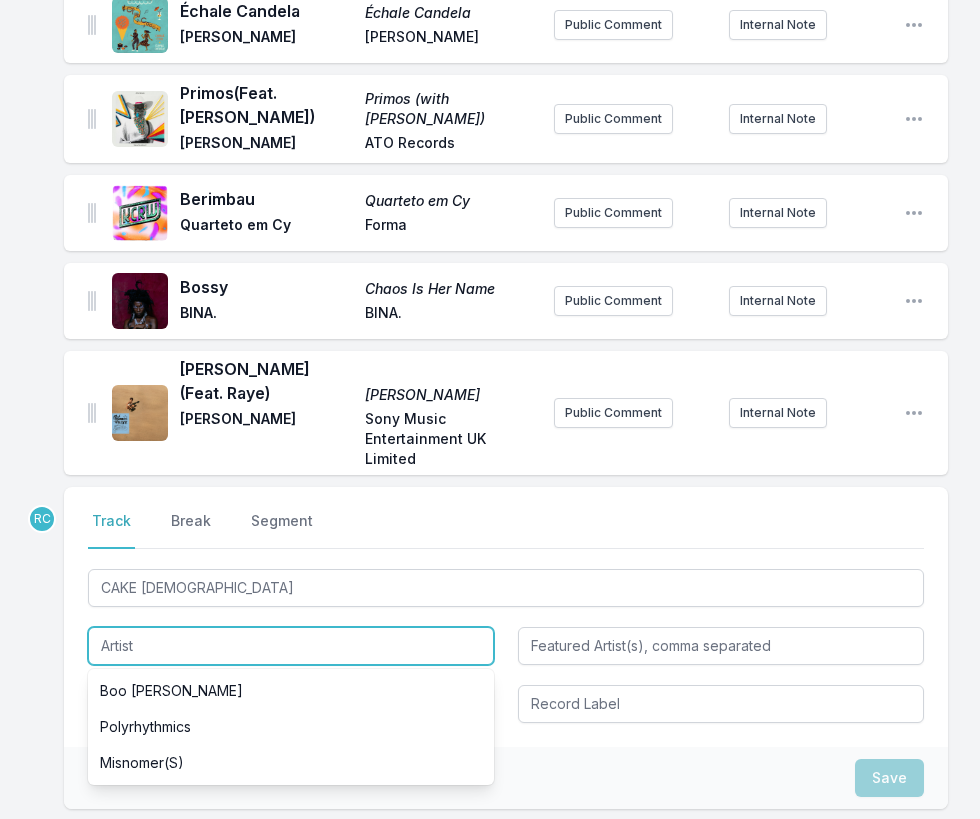 paste on "POLYRHYTHMICS" 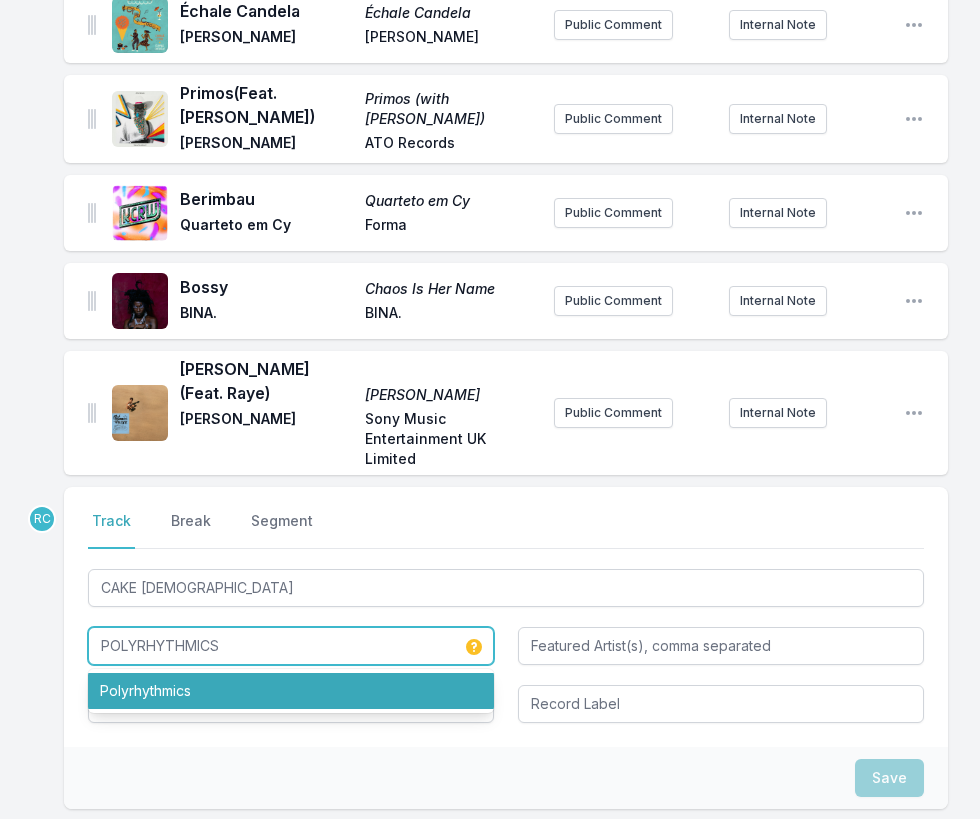 click on "Polyrhythmics" at bounding box center [291, 691] 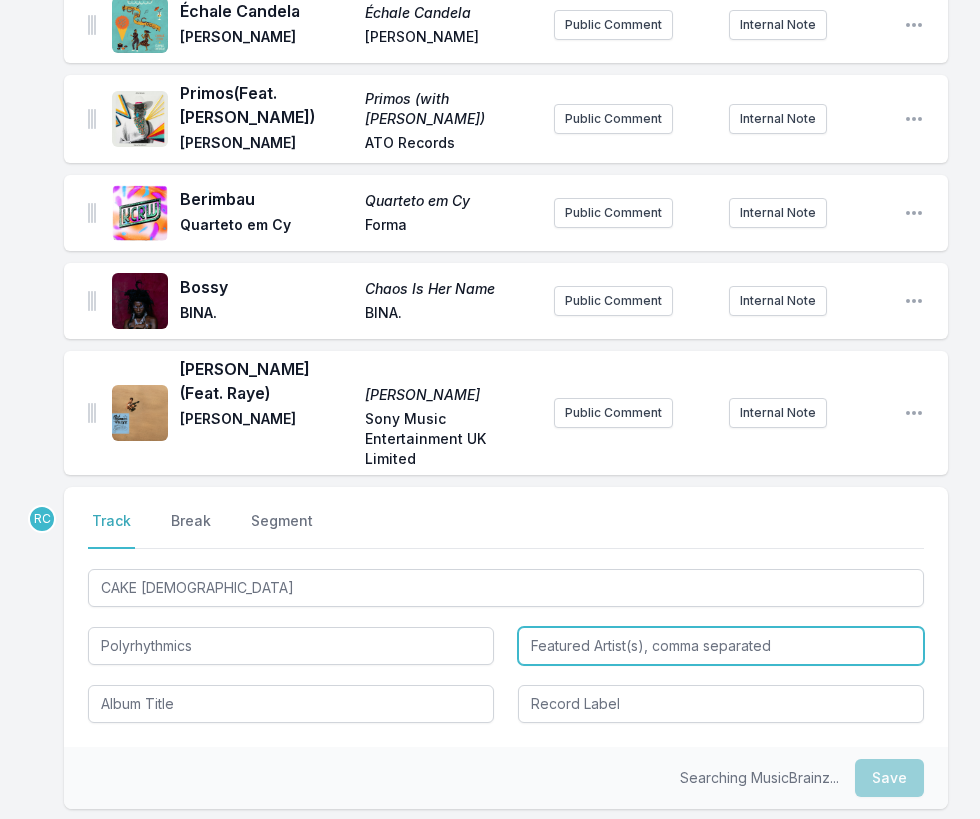 type on "Polyrhythmics" 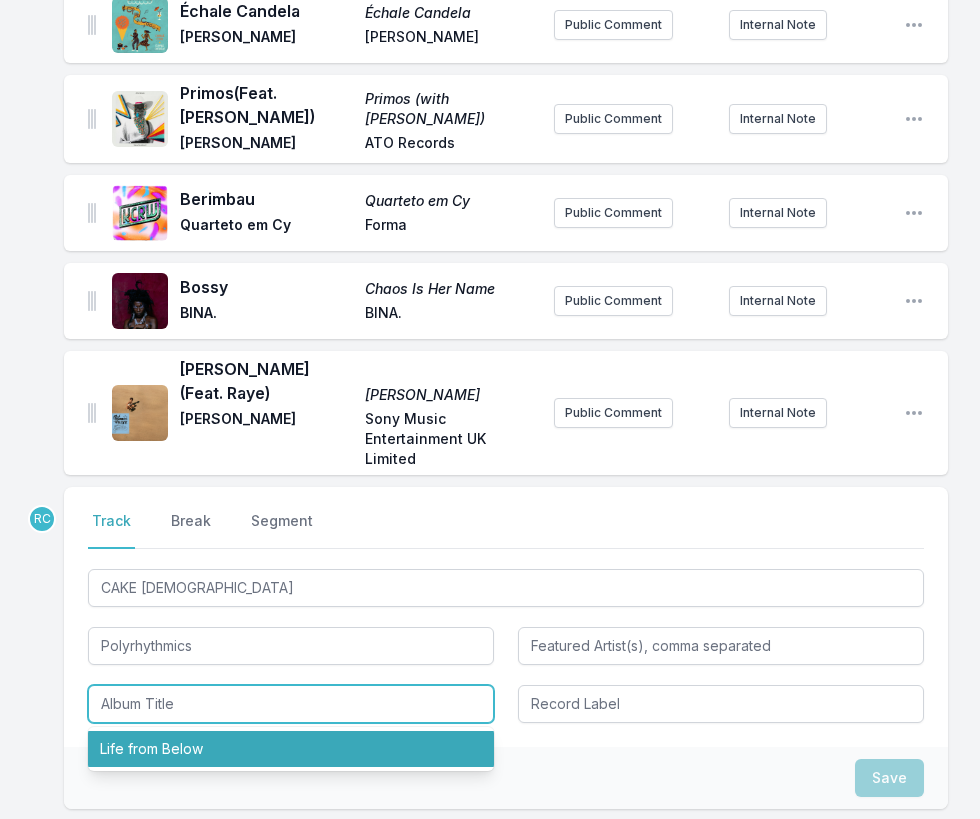 click on "Life from Below" at bounding box center [291, 749] 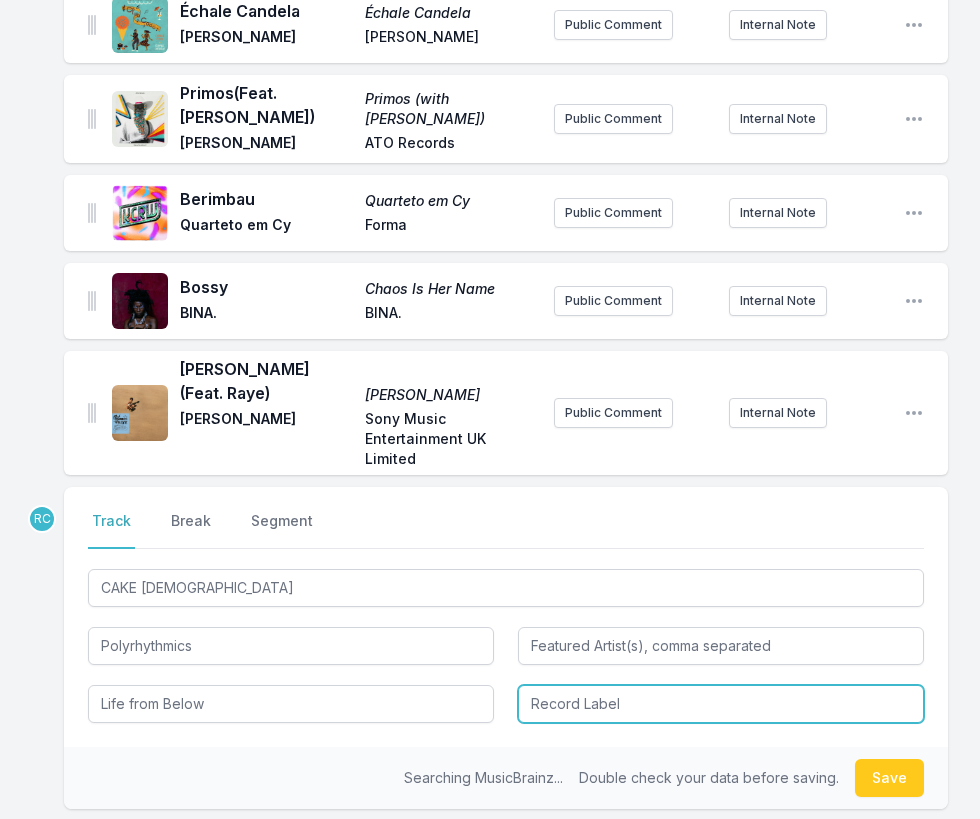 type on "Life from Below" 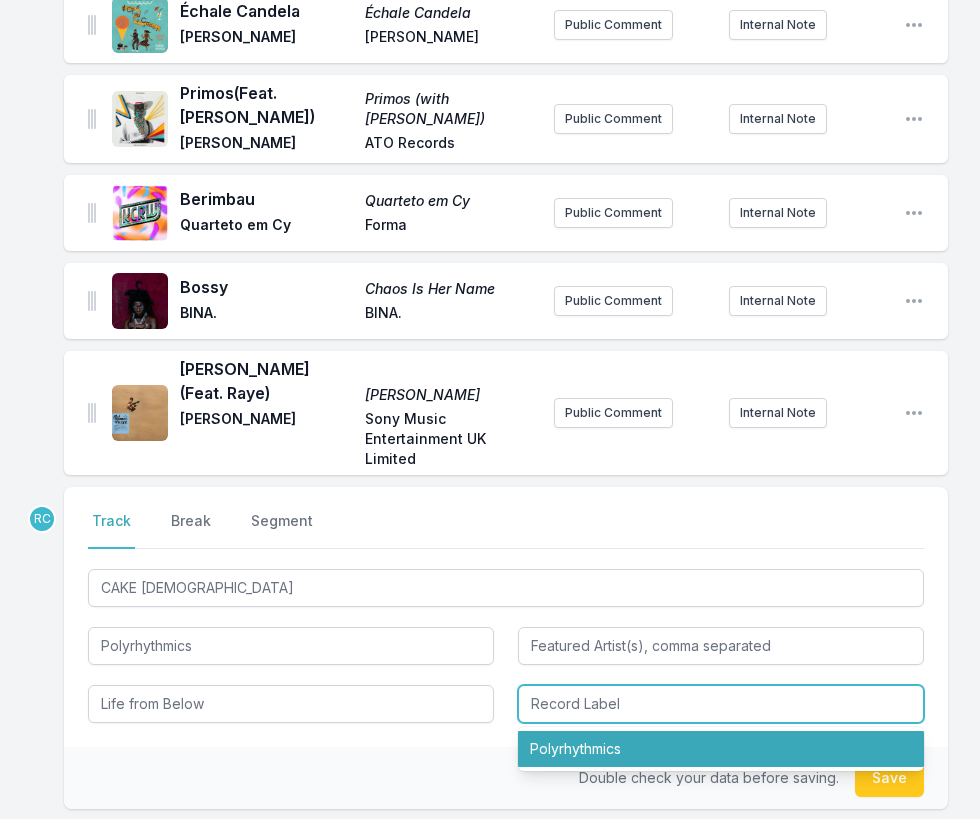 click on "Polyrhythmics" at bounding box center [721, 749] 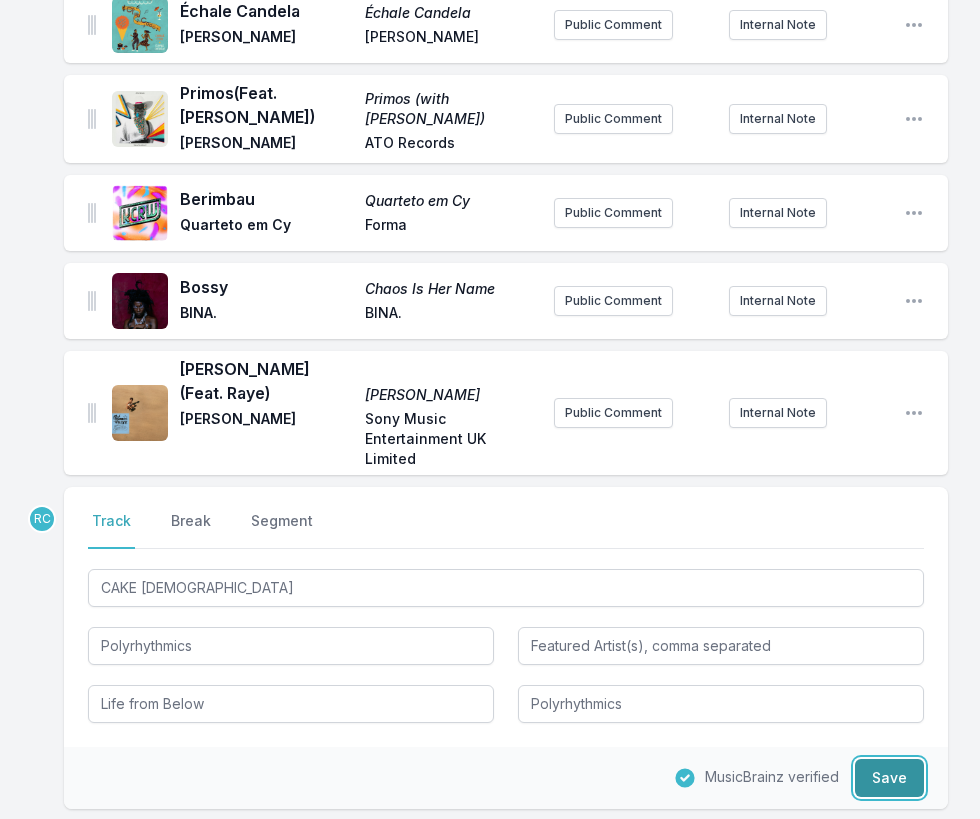 click on "Save" at bounding box center [889, 778] 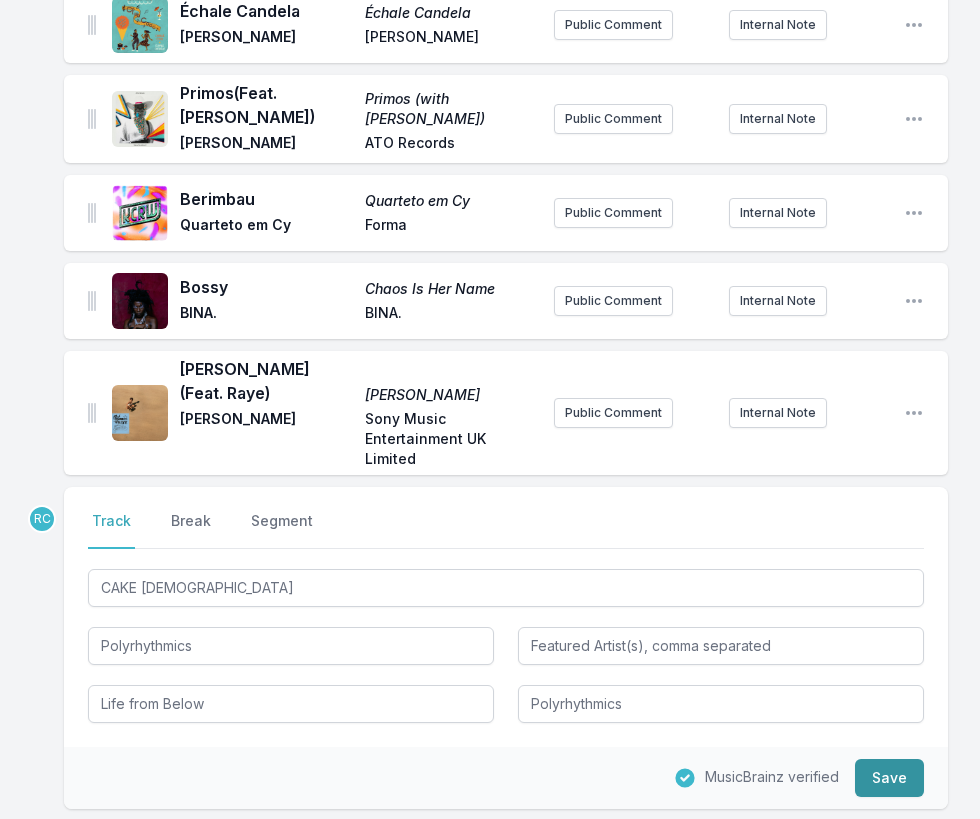 type 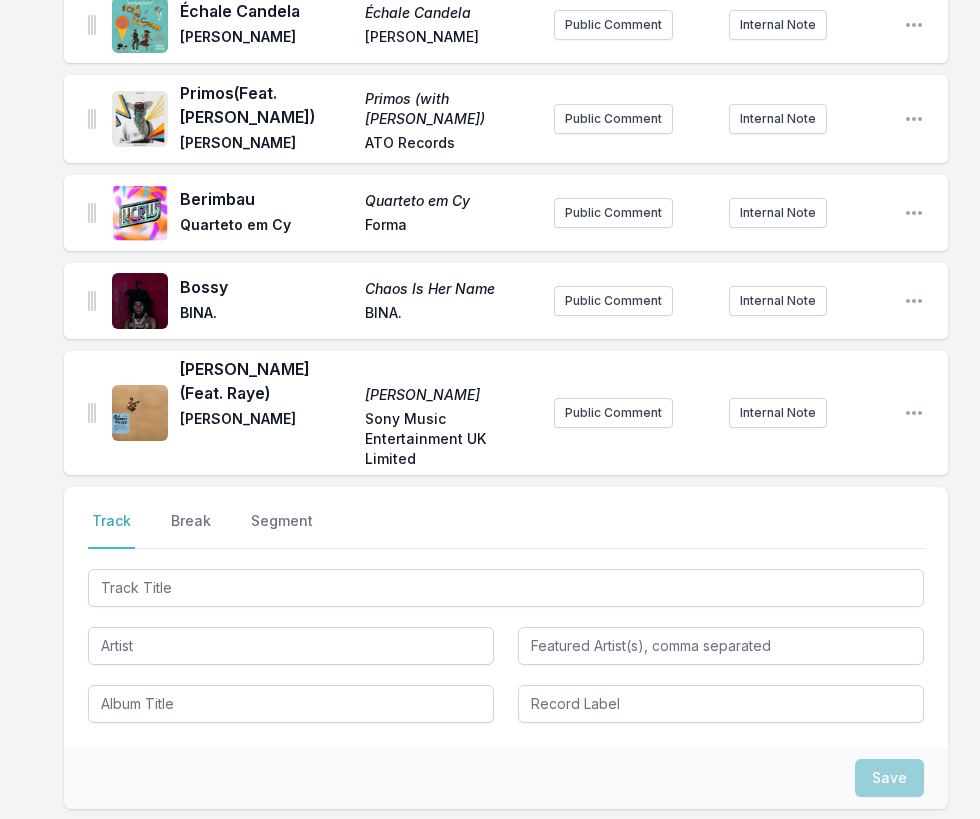 scroll, scrollTop: 1009, scrollLeft: 0, axis: vertical 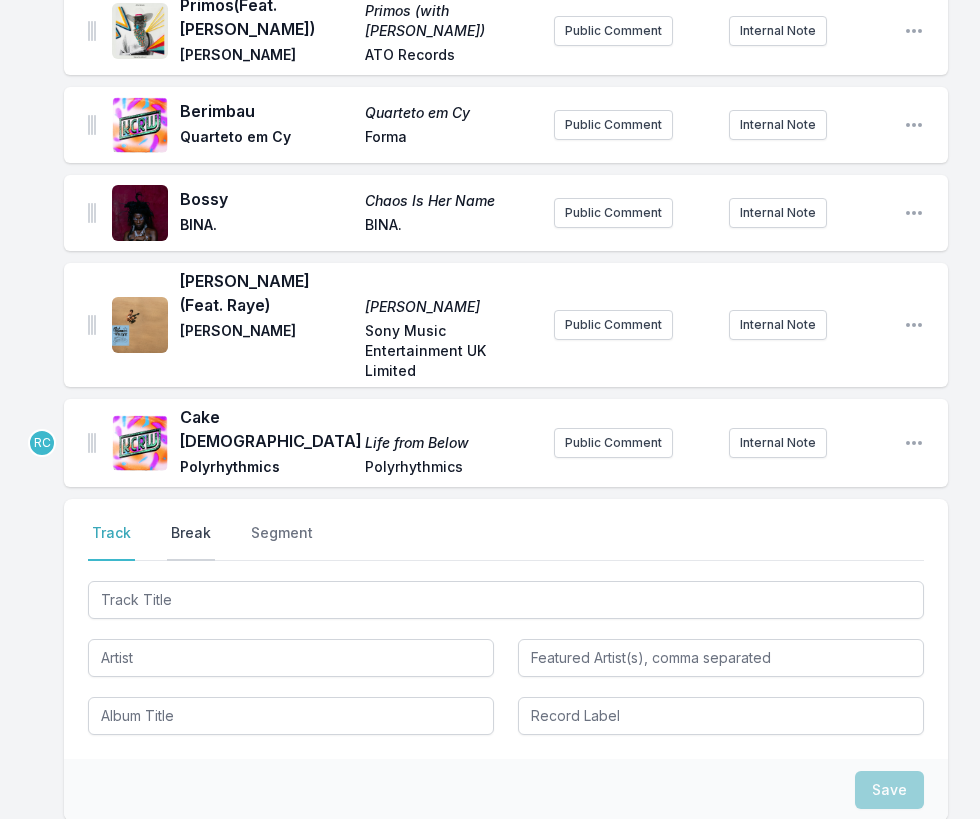 click on "Break" at bounding box center (191, 542) 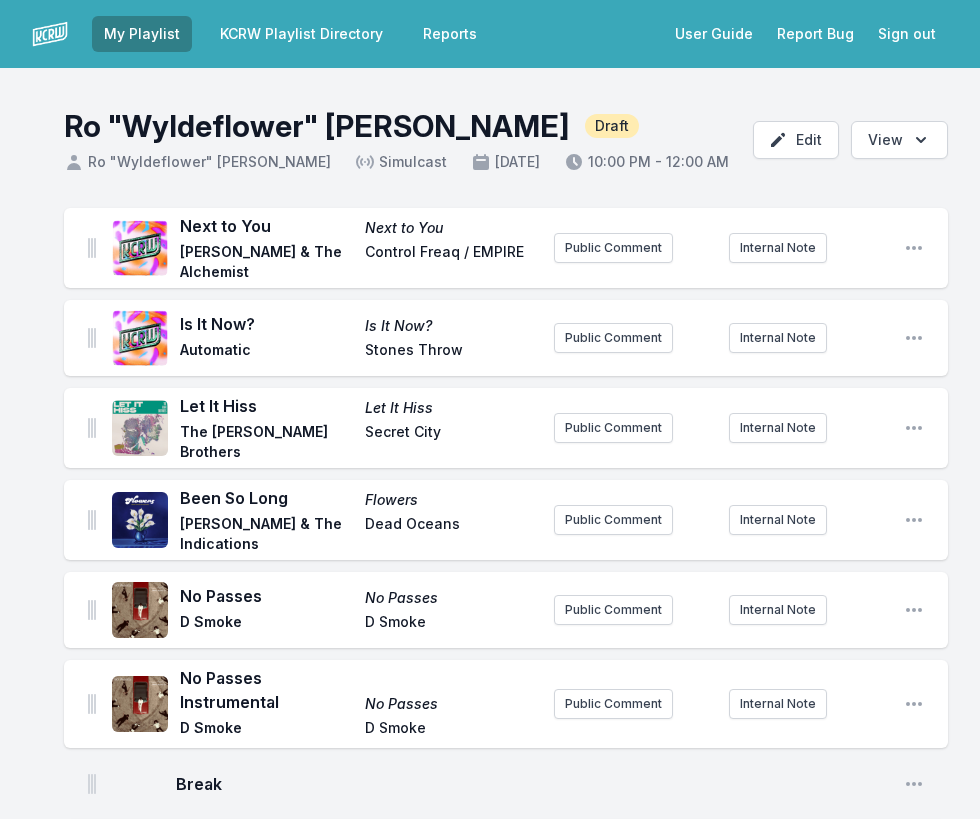 scroll, scrollTop: 0, scrollLeft: 0, axis: both 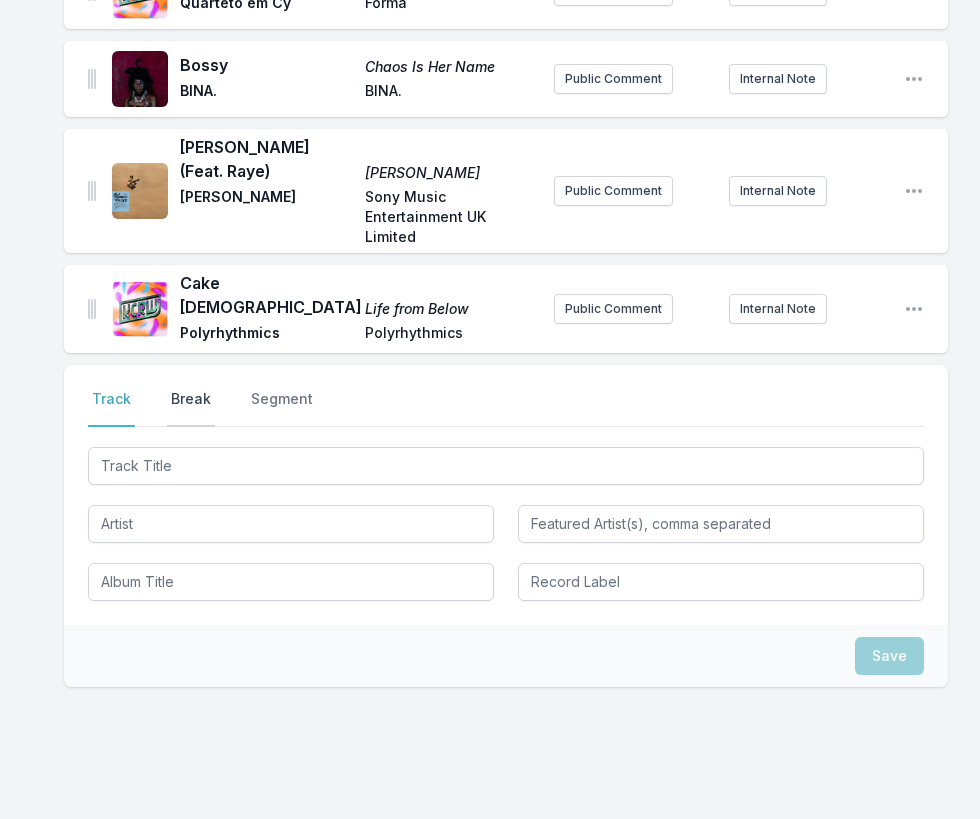 click on "Break" at bounding box center (191, 408) 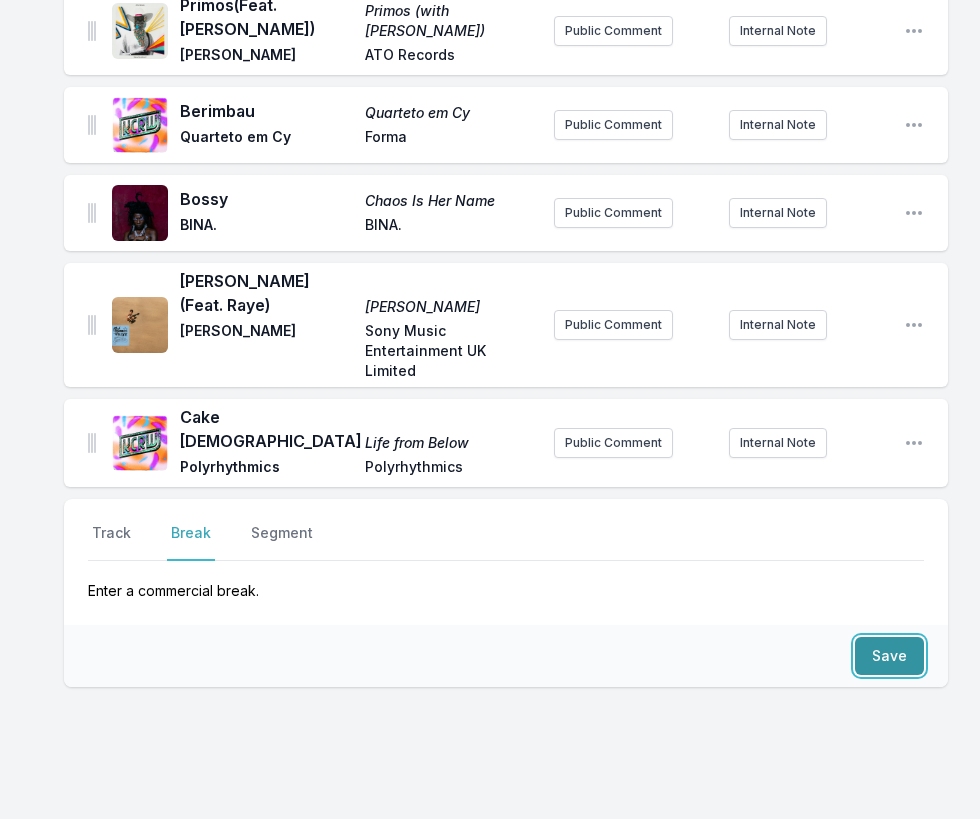 click on "Save" at bounding box center (889, 656) 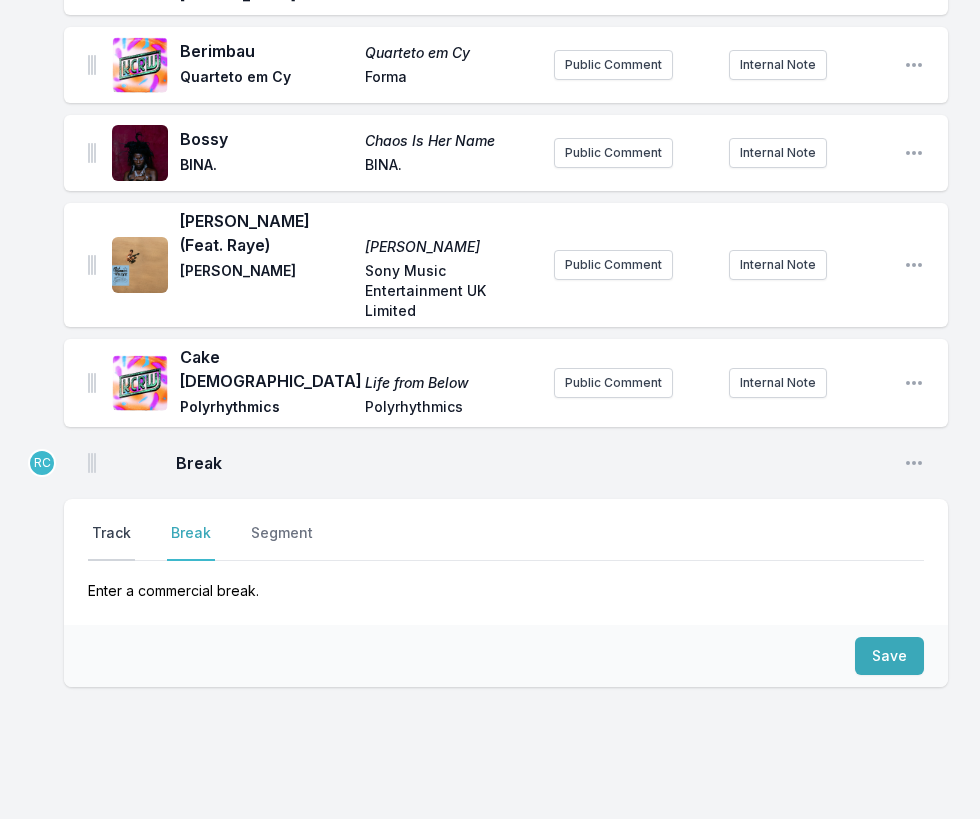 click on "Track" at bounding box center [111, 542] 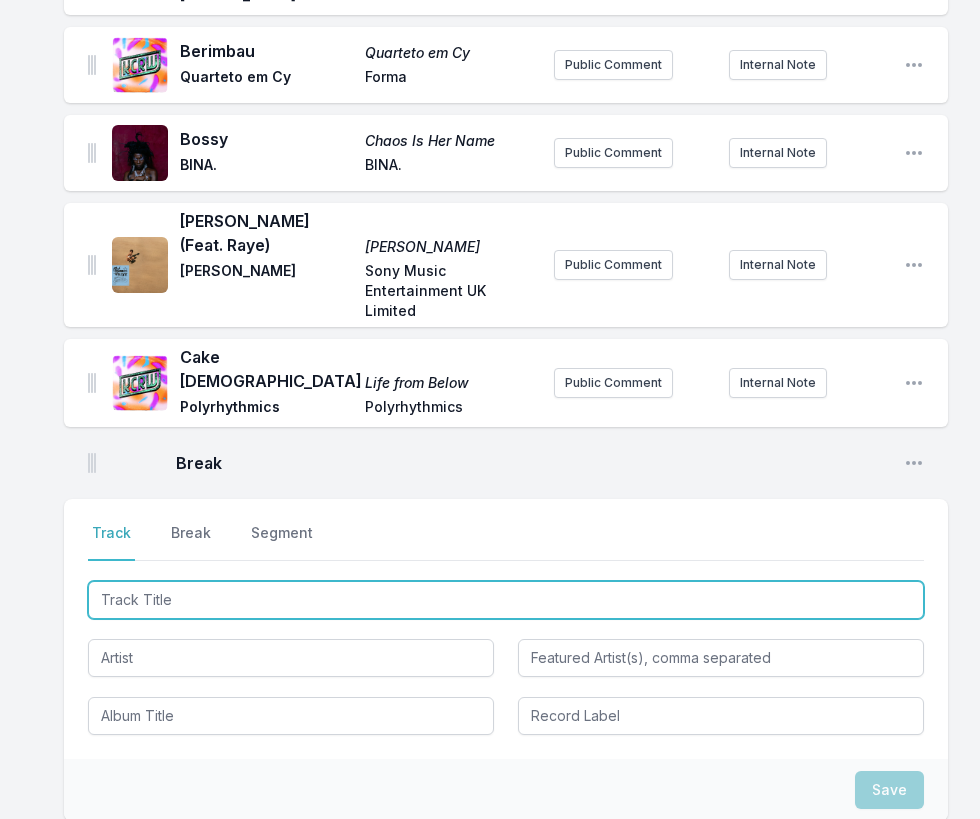 click at bounding box center [506, 600] 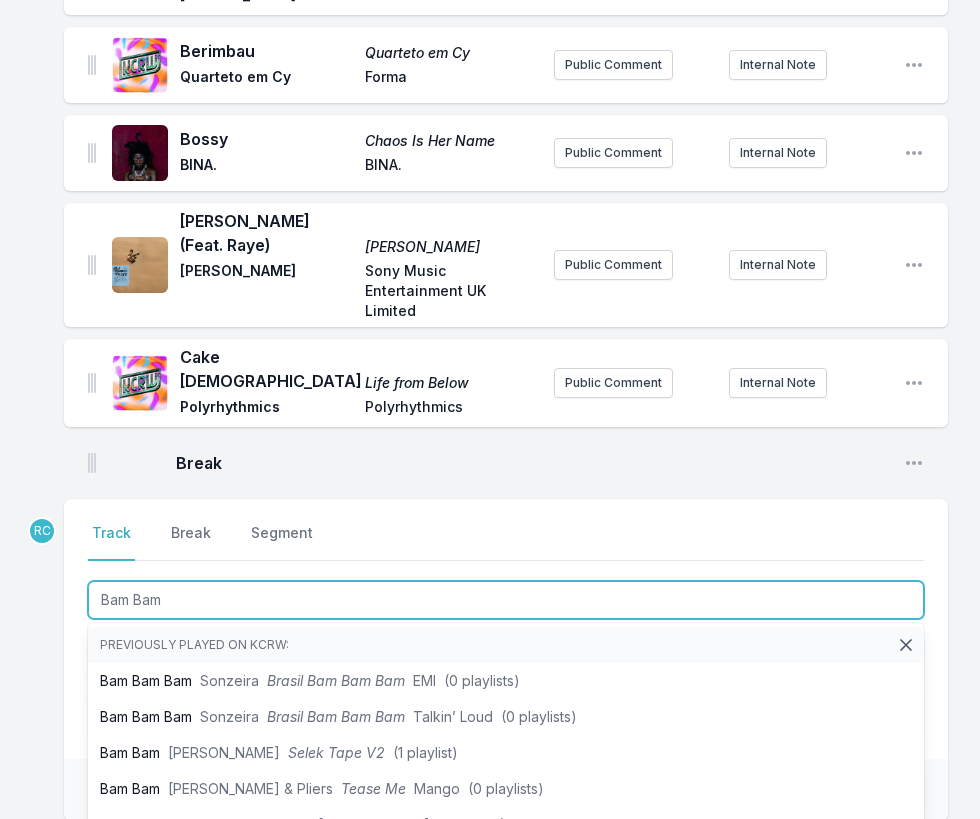 type on "Bam Bam" 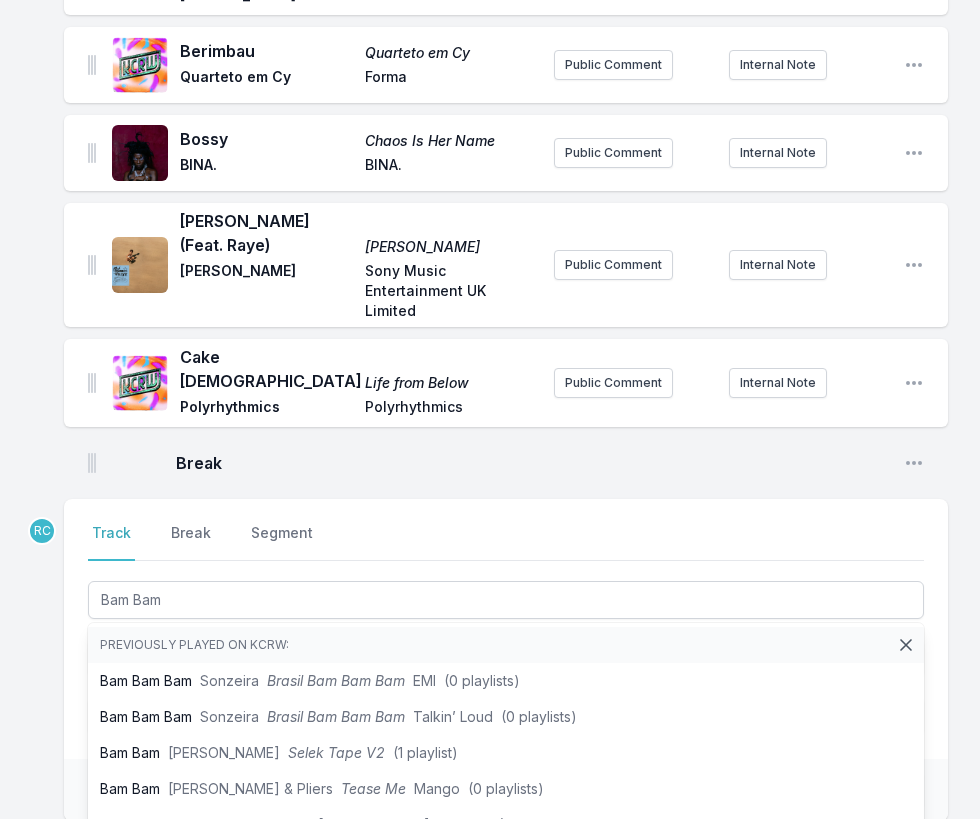 click on "Next to You Next to You [PERSON_NAME] & The Alchemist Control Freaq / EMPIRE Public Comment Internal Note Open playlist item options Is It Now? Is It Now? Automatic Stones Throw Public Comment Internal Note Open playlist item options Let It Hiss Let It Hiss The [PERSON_NAME] Brothers Secret City Public Comment Internal Note Open playlist item options Been So Long Flowers [PERSON_NAME] & The Indications Dead Oceans Public Comment Internal Note Open playlist item options No Passes No Passes D Smoke D Smoke Public Comment Internal Note Open playlist item options No Passes Instrumental No Passes D Smoke D Smoke Public Comment Internal Note Open playlist item options Break Open playlist item options Free Lotus Little Simz AWAL Recordings Ltd Public Comment Internal Note Open playlist item options Échale Candela Échale [PERSON_NAME] Chimi Bongo [PERSON_NAME] Public Comment Internal Note Open playlist item options Primos  (Feat. [PERSON_NAME]) [PERSON_NAME] (with [PERSON_NAME]) [PERSON_NAME] ATO Records Public Comment Berimbau" at bounding box center (490, 76) 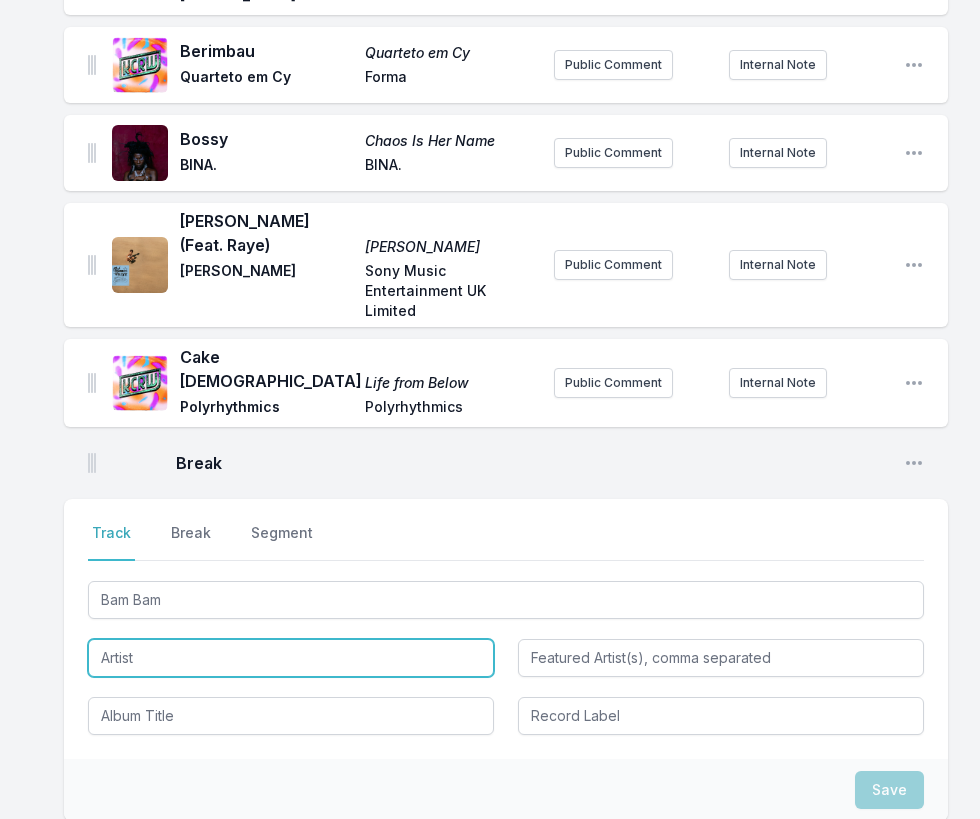 click at bounding box center (291, 658) 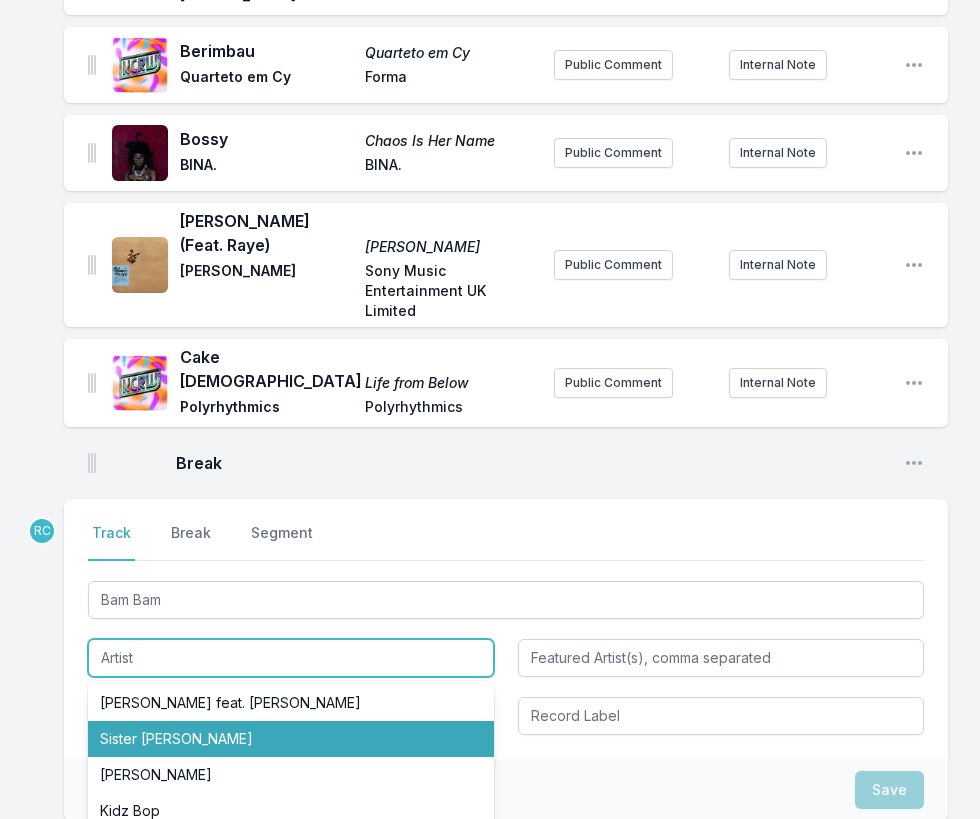 click on "Sister [PERSON_NAME]" at bounding box center [291, 739] 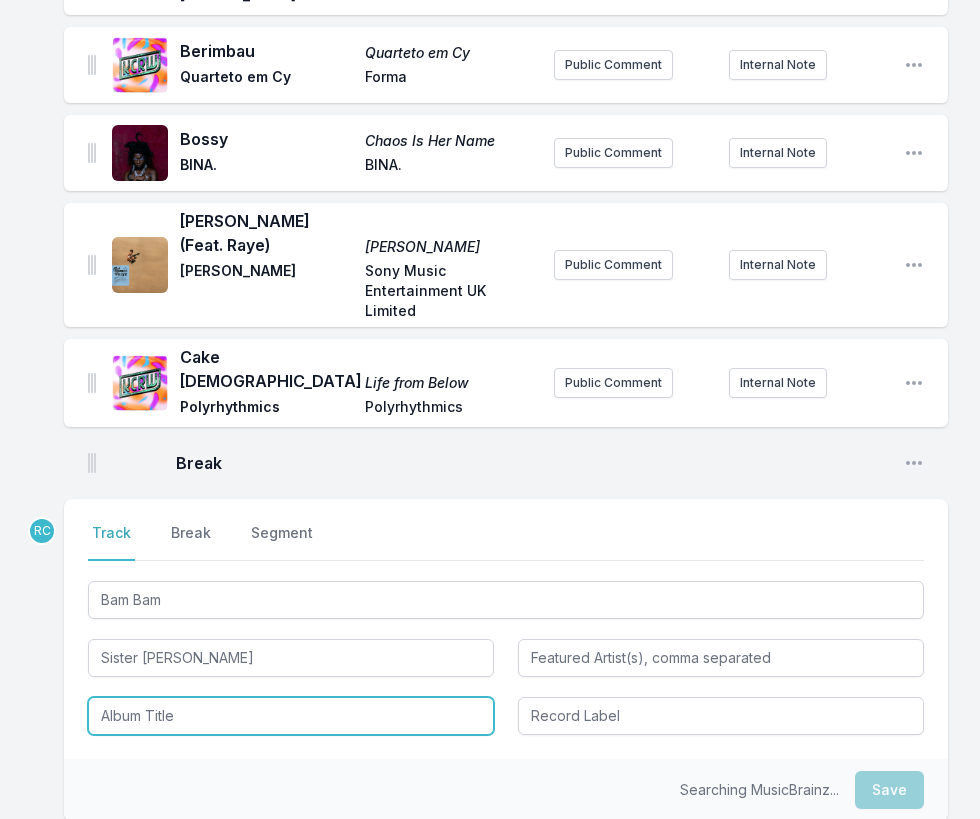 click at bounding box center [291, 716] 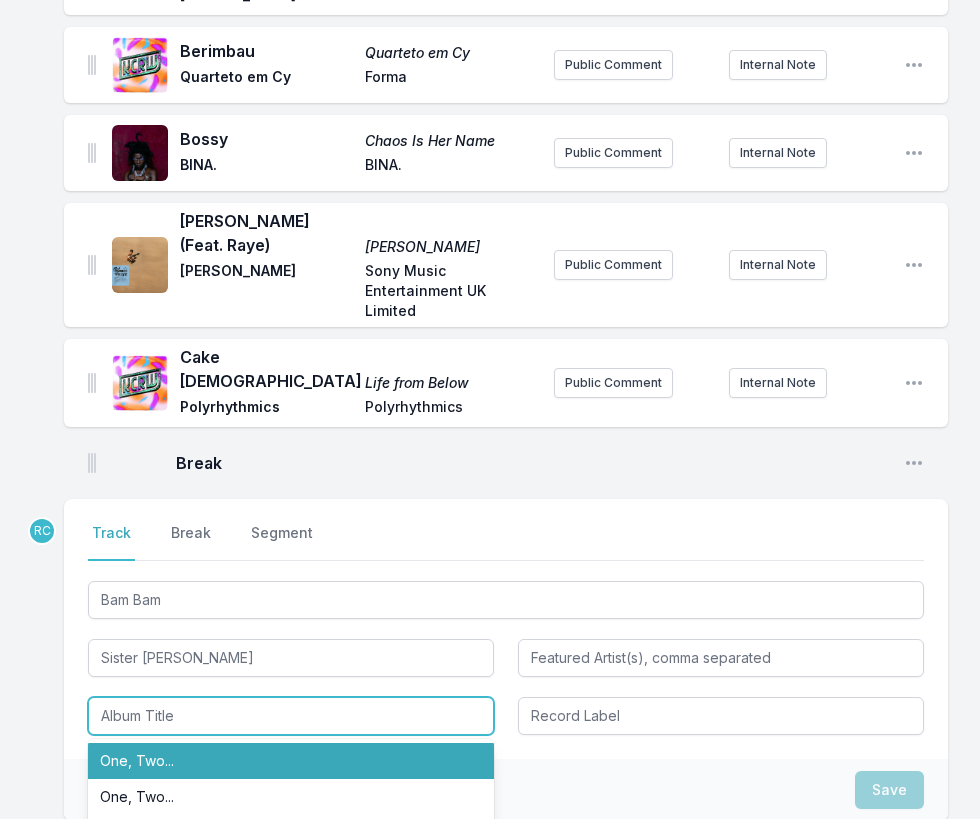 click on "One, Two..." at bounding box center [291, 761] 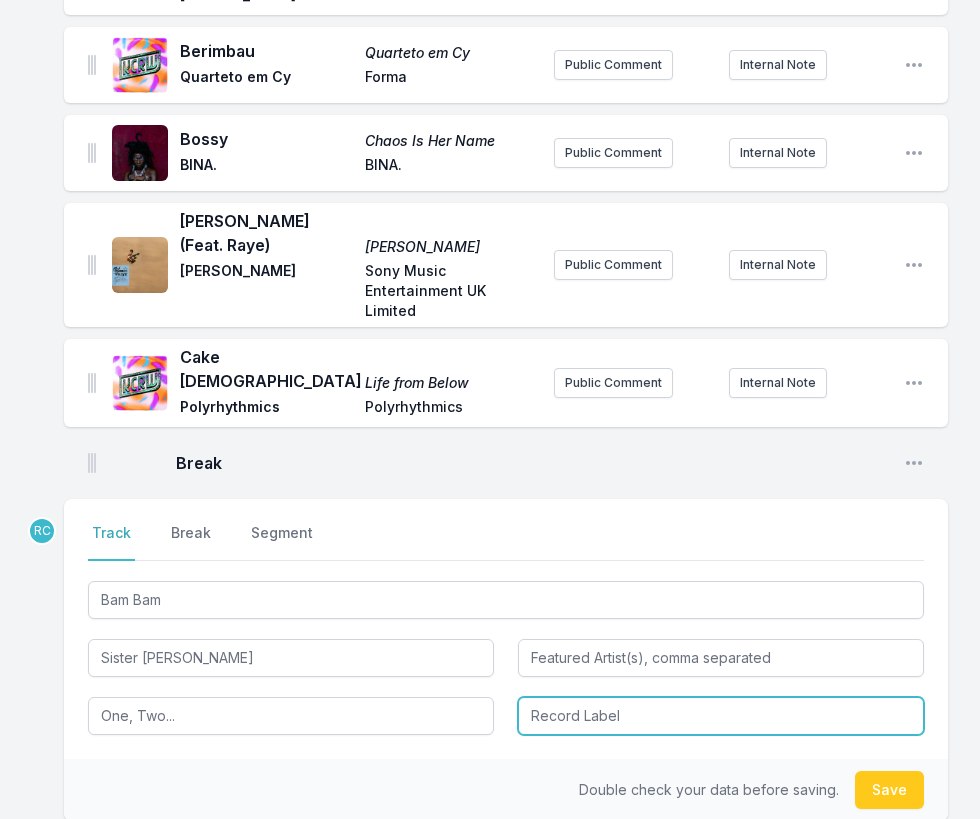 click at bounding box center (721, 716) 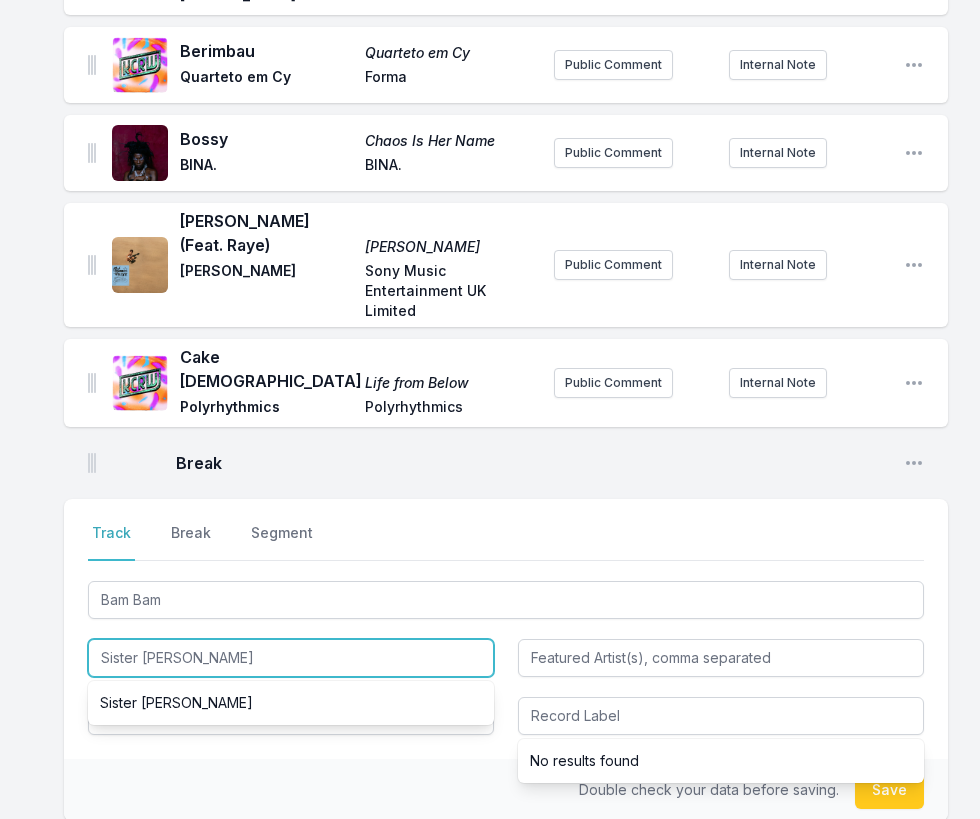 drag, startPoint x: 203, startPoint y: 592, endPoint x: 33, endPoint y: 573, distance: 171.05847 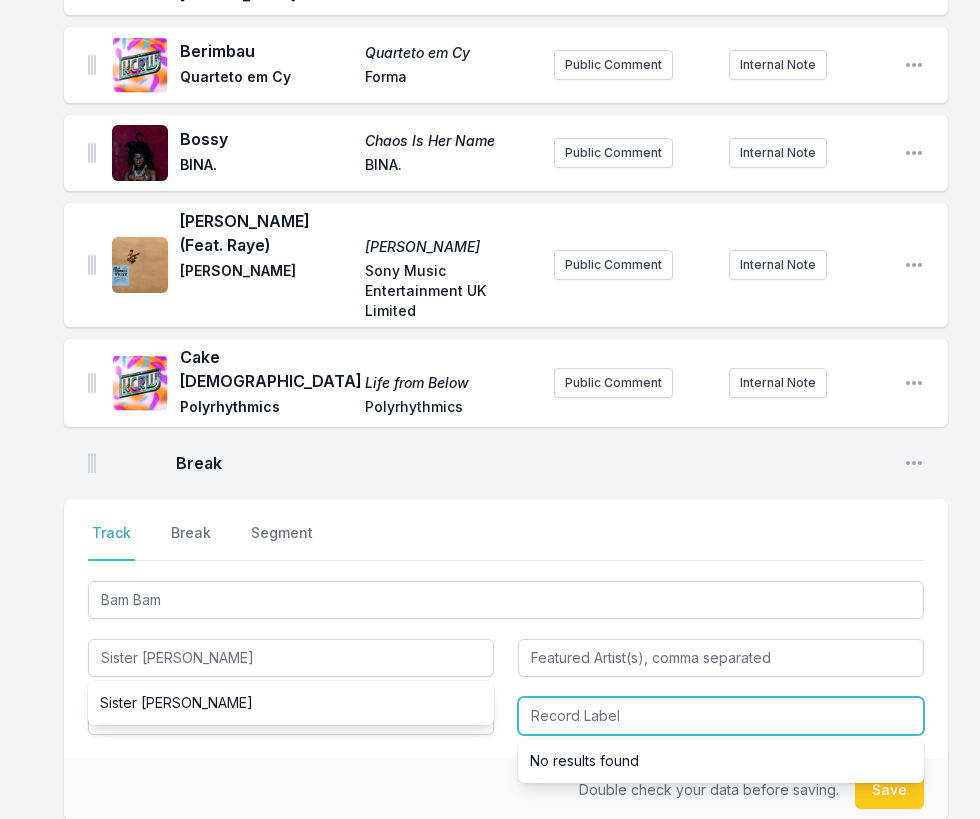 click at bounding box center (721, 716) 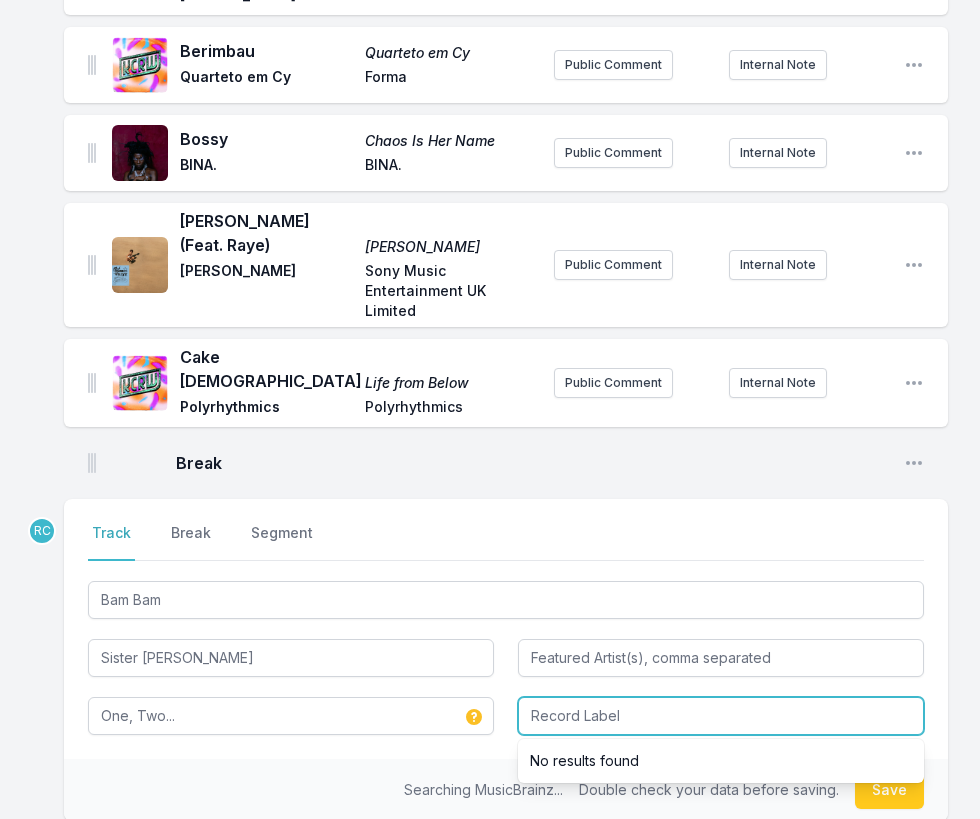 paste on "Sister [PERSON_NAME]" 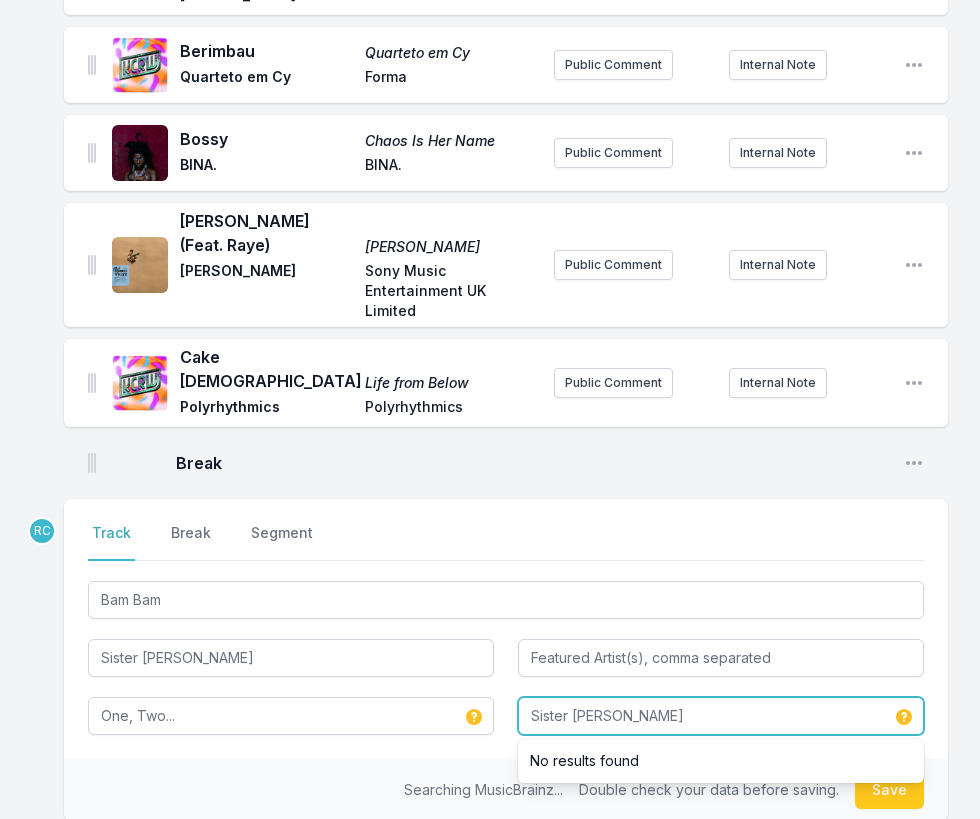 type on "Sister [PERSON_NAME]" 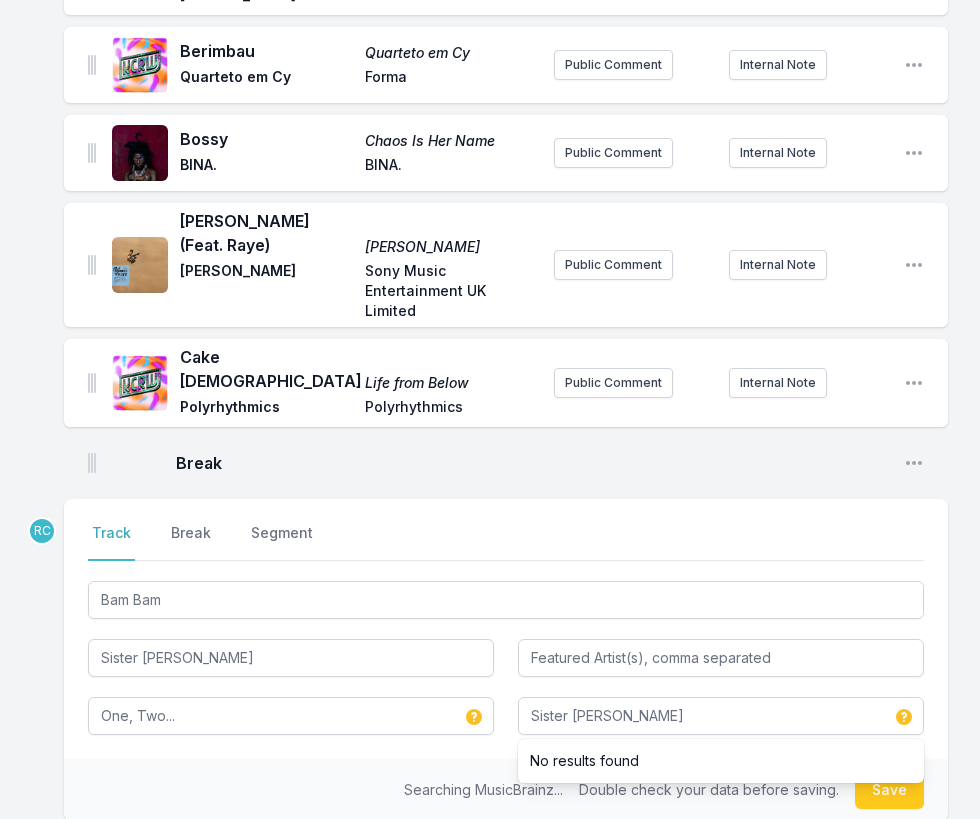 click on "RC Select a tab Track Break Segment Track Break Segment Bam Bam Sister [PERSON_NAME] One, Two... Sister [PERSON_NAME] No results found Searching MusicBrainz... Double check your data before saving. Save" at bounding box center [506, 724] 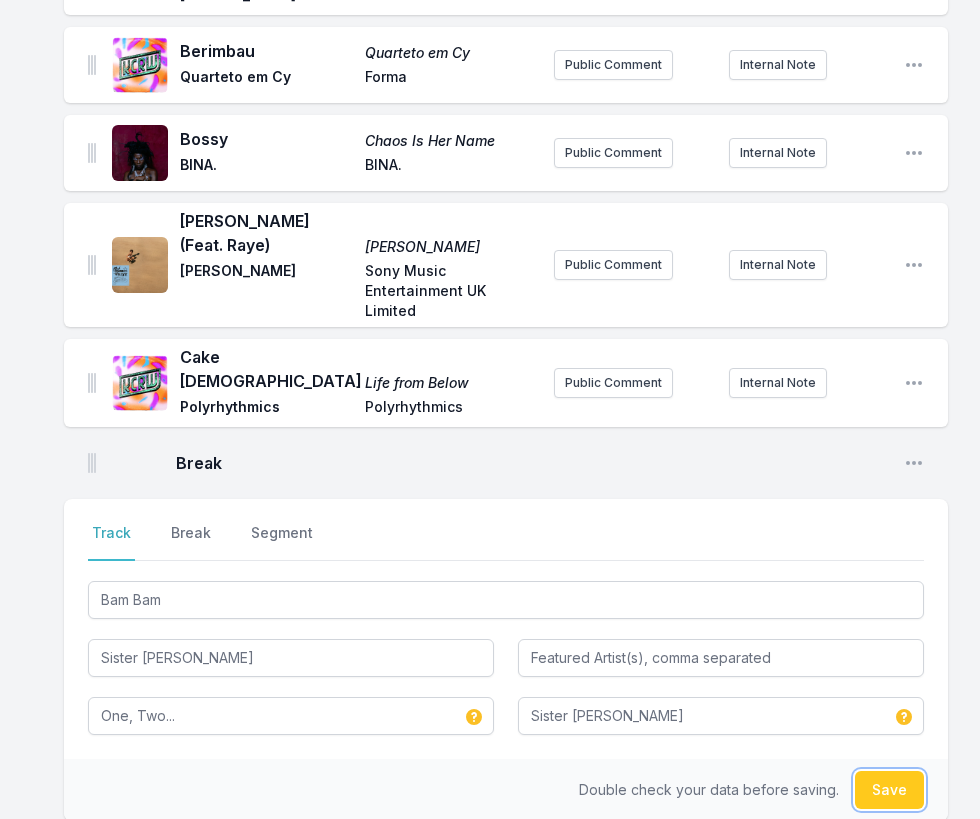 click on "Save" at bounding box center (889, 790) 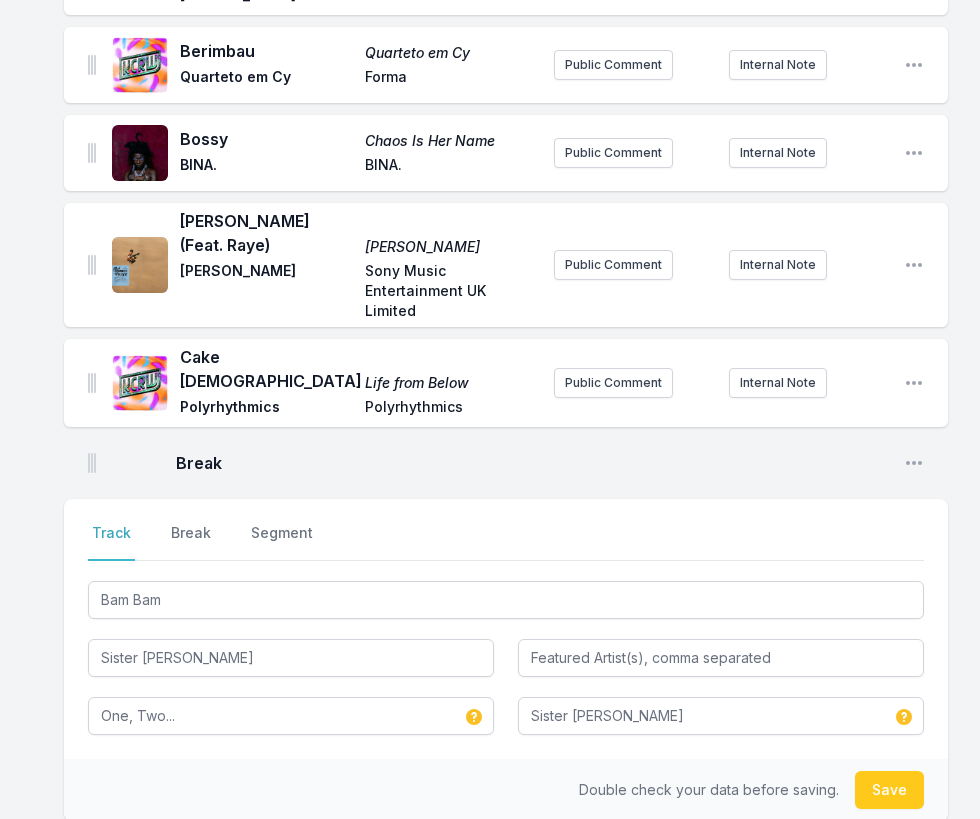type 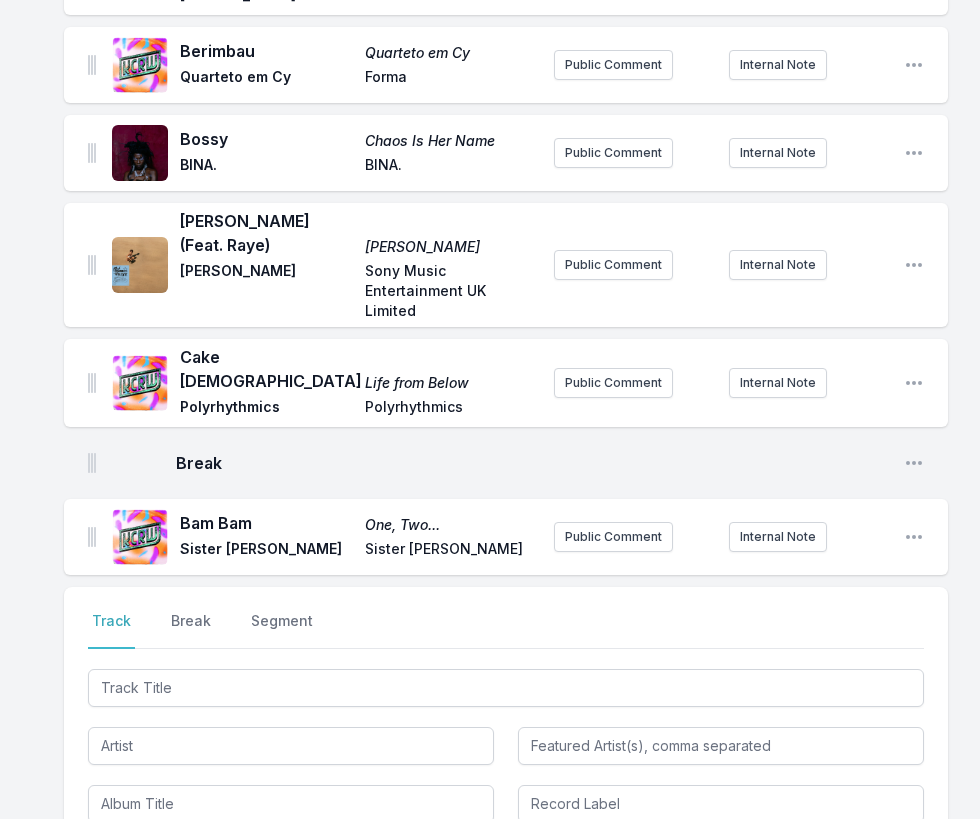 scroll, scrollTop: 1157, scrollLeft: 0, axis: vertical 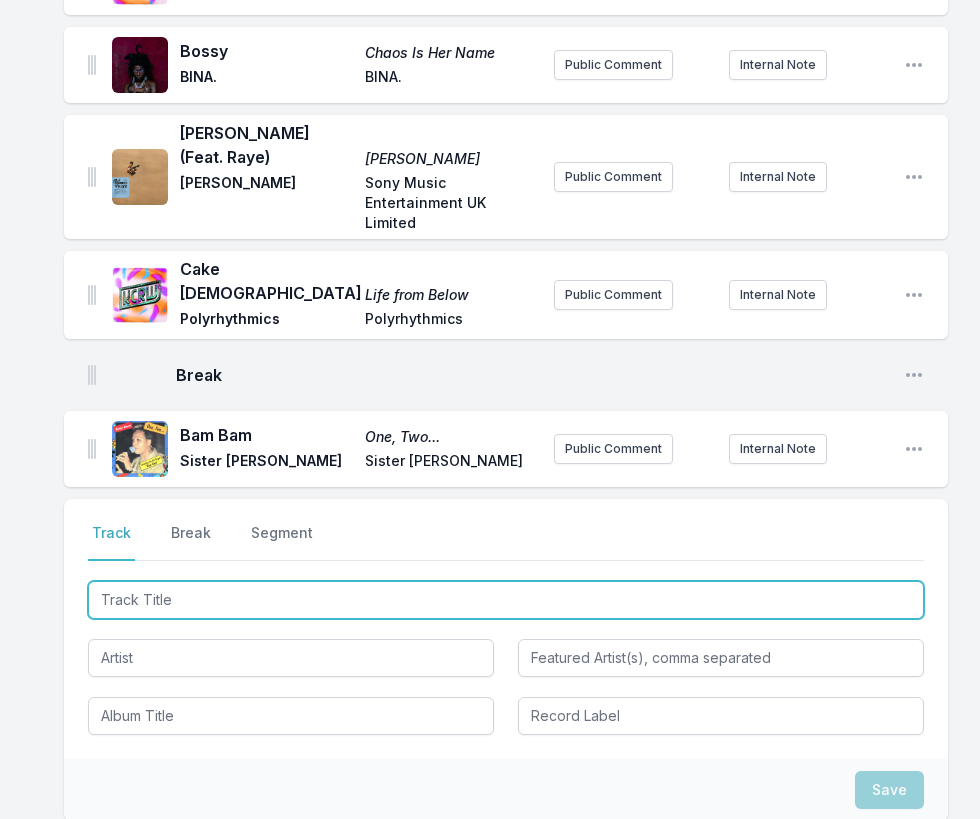 click at bounding box center [506, 600] 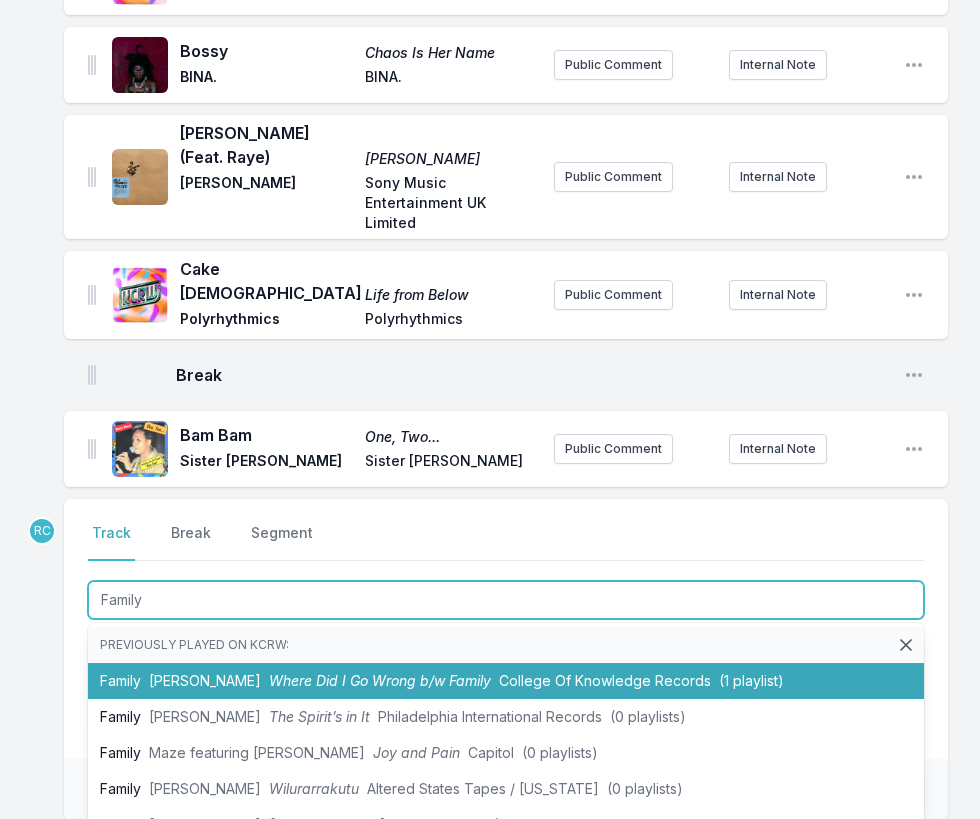 click on "Family [PERSON_NAME] Where Did I Go Wrong b/w Family College Of Knowledge Records (1 playlist)" at bounding box center [506, 681] 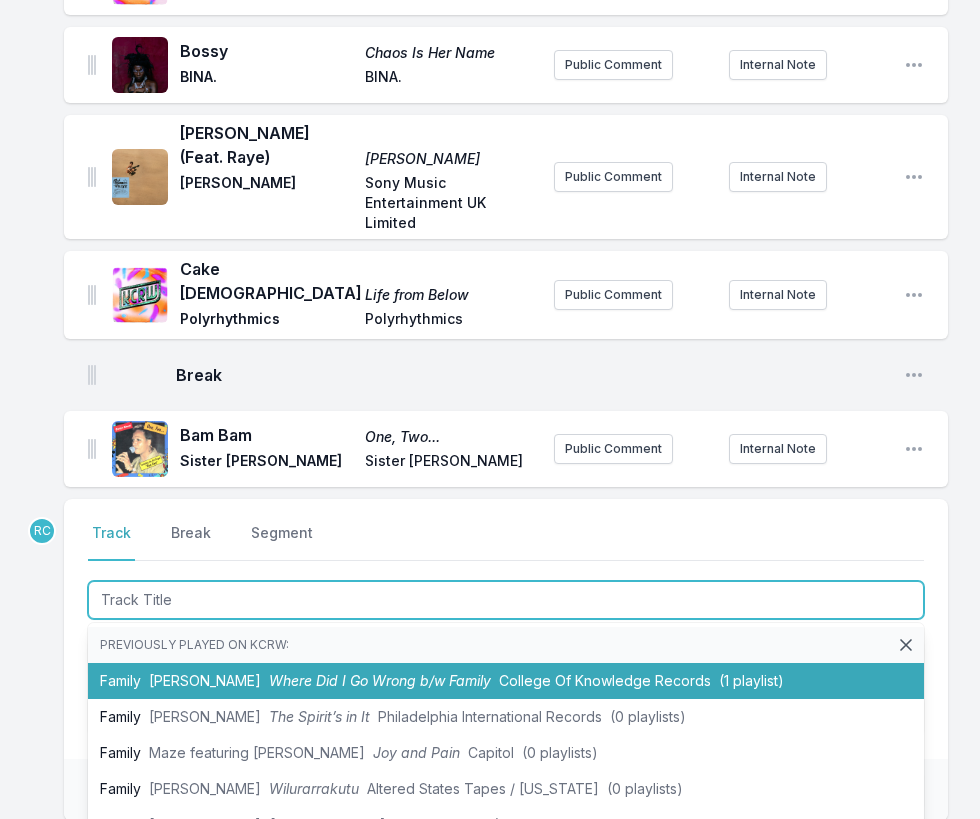 scroll, scrollTop: 1265, scrollLeft: 0, axis: vertical 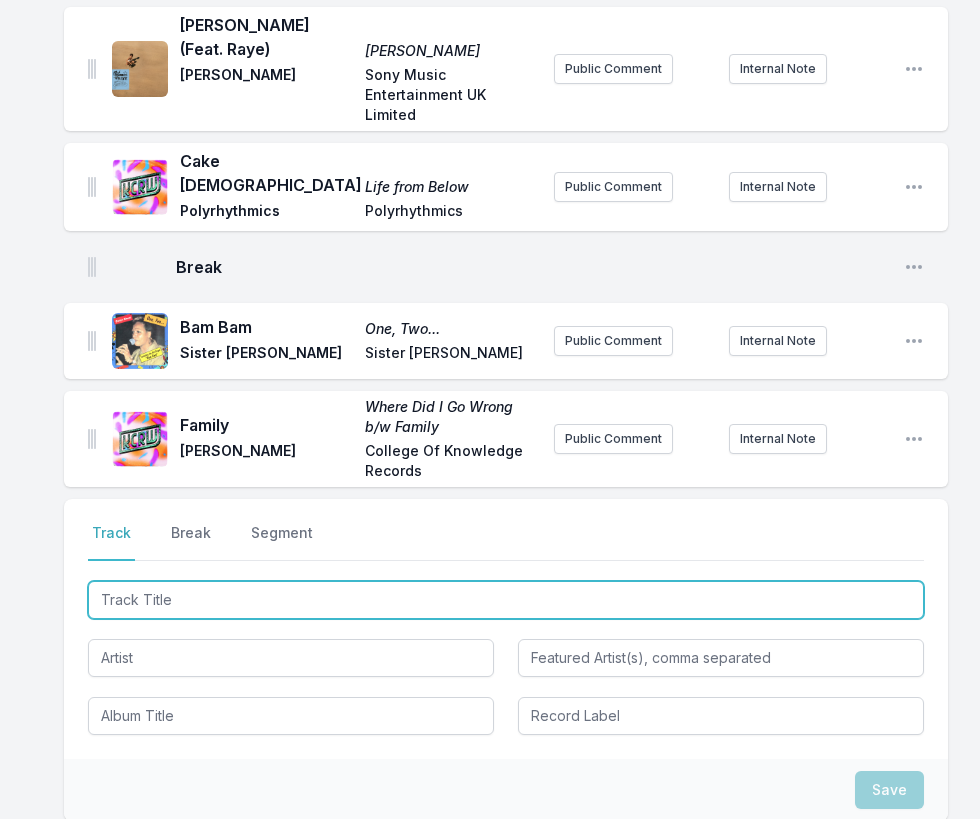 click at bounding box center (506, 600) 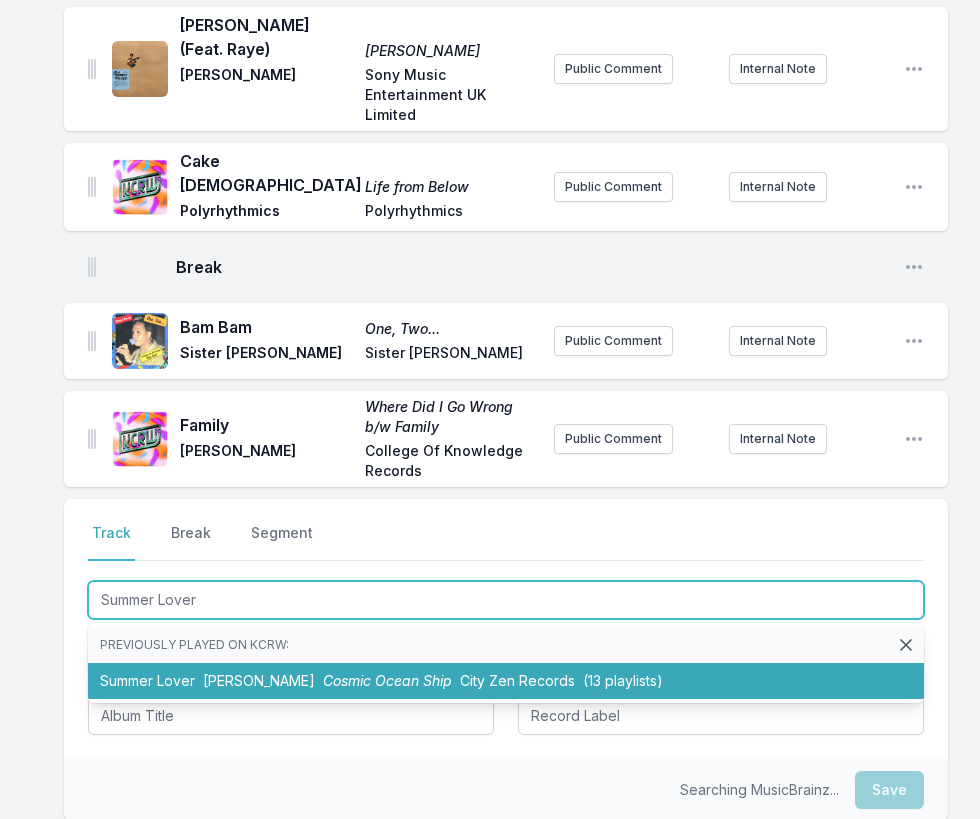 click on "[PERSON_NAME]" at bounding box center (259, 680) 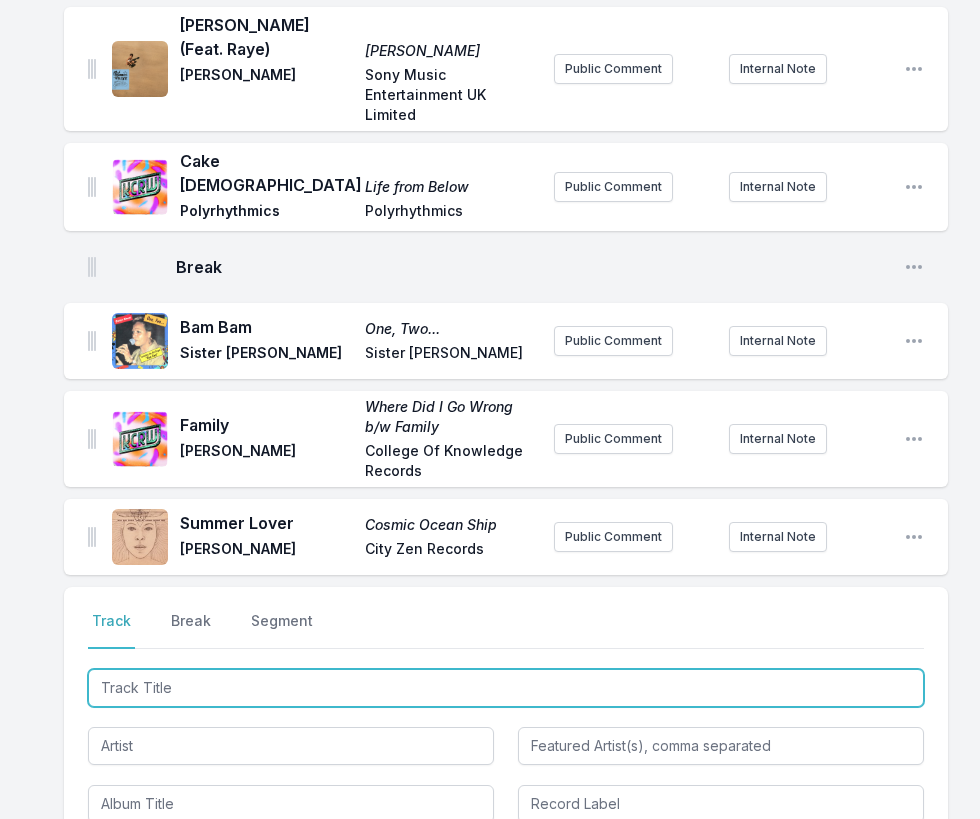 scroll, scrollTop: 1353, scrollLeft: 0, axis: vertical 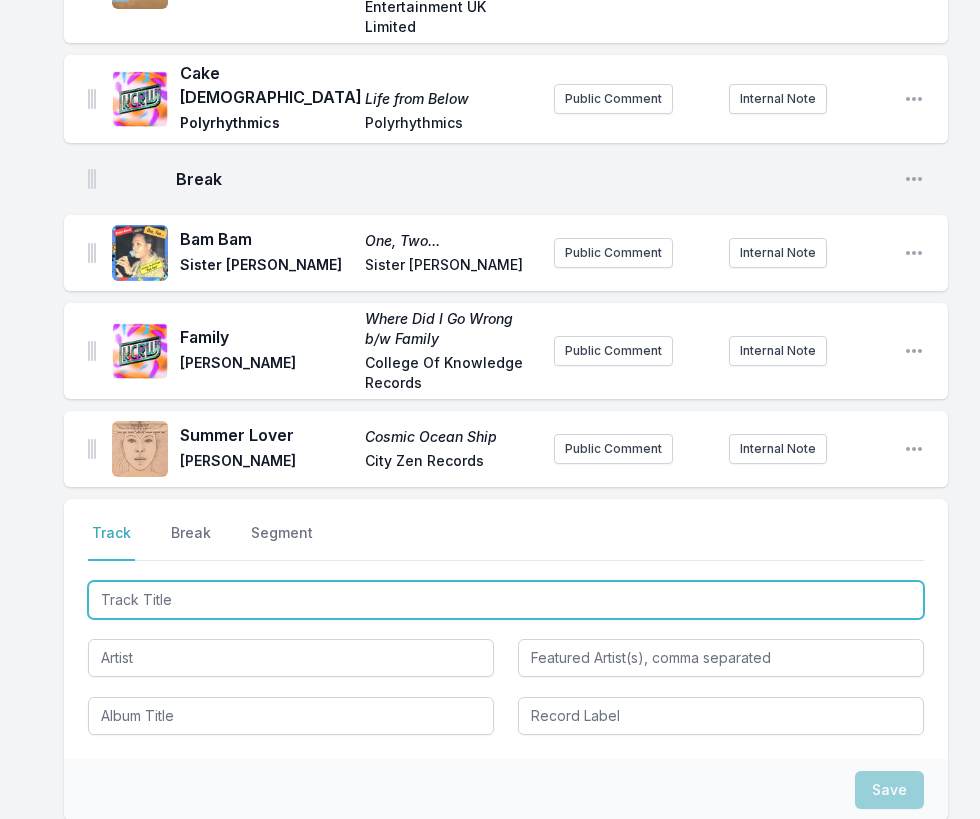 click at bounding box center [506, 600] 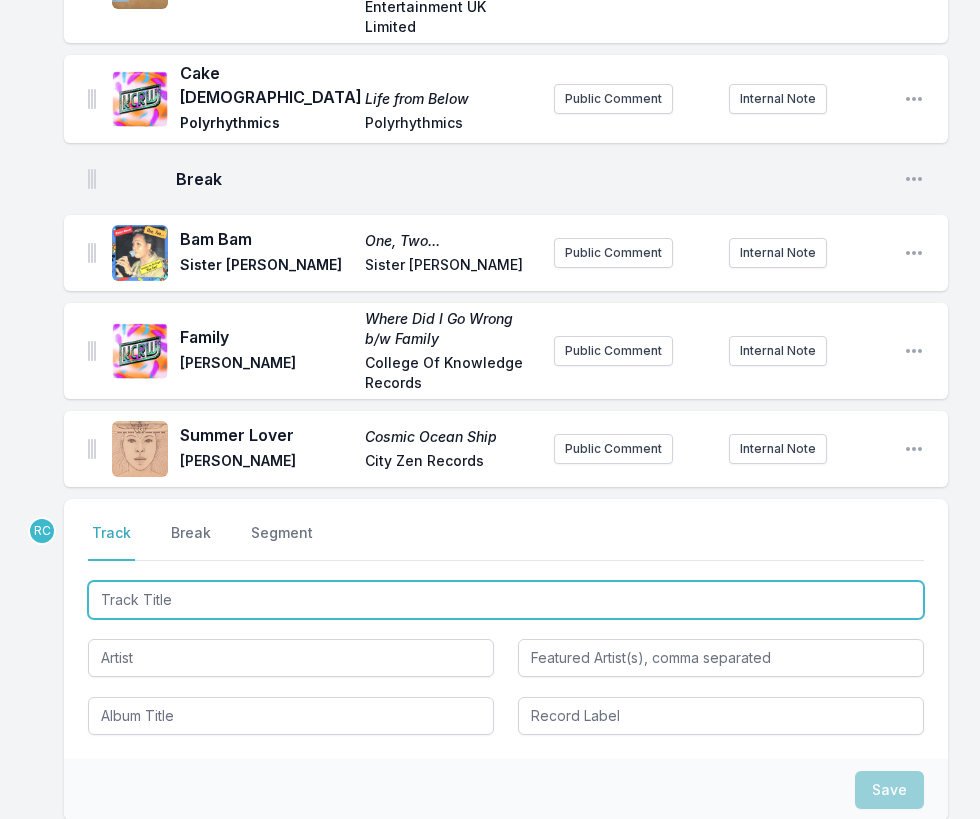 paste on "MAYBE ITS TIME" 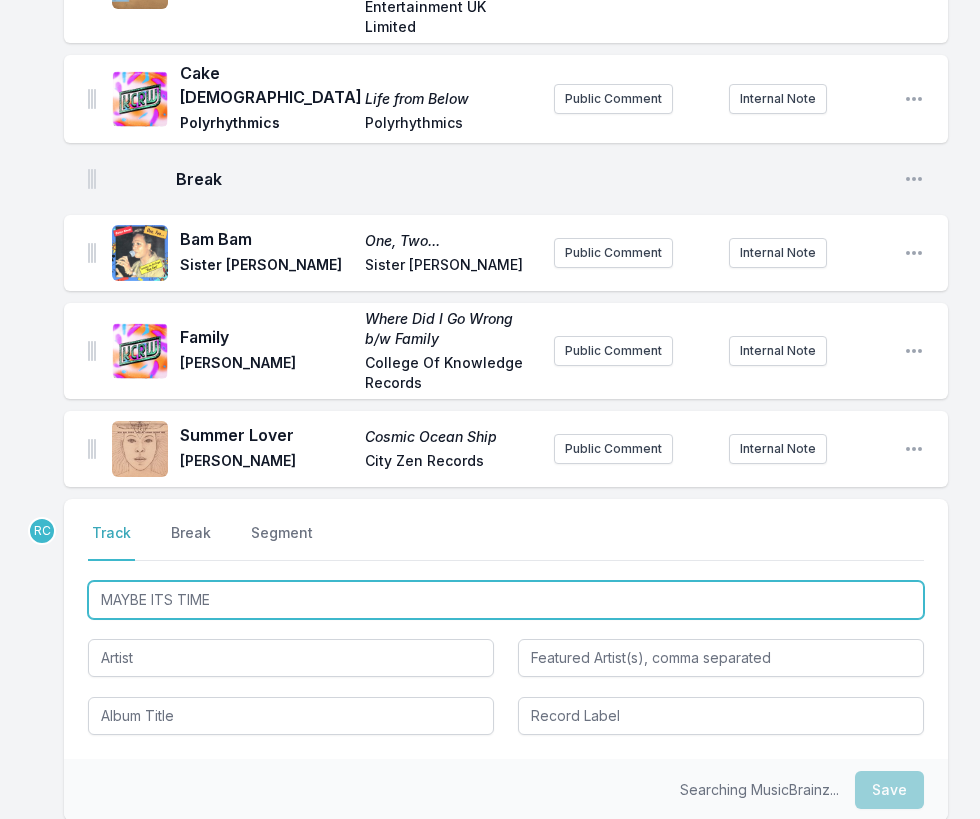 type on "MAYBE ITS TIME" 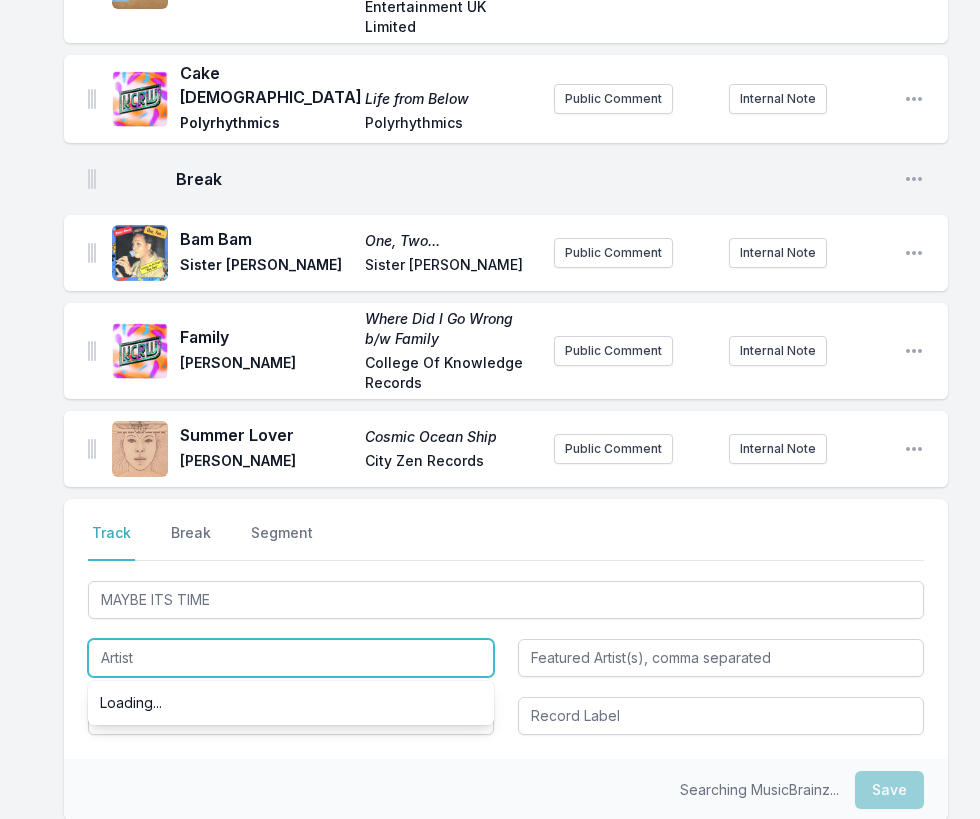 click at bounding box center (291, 658) 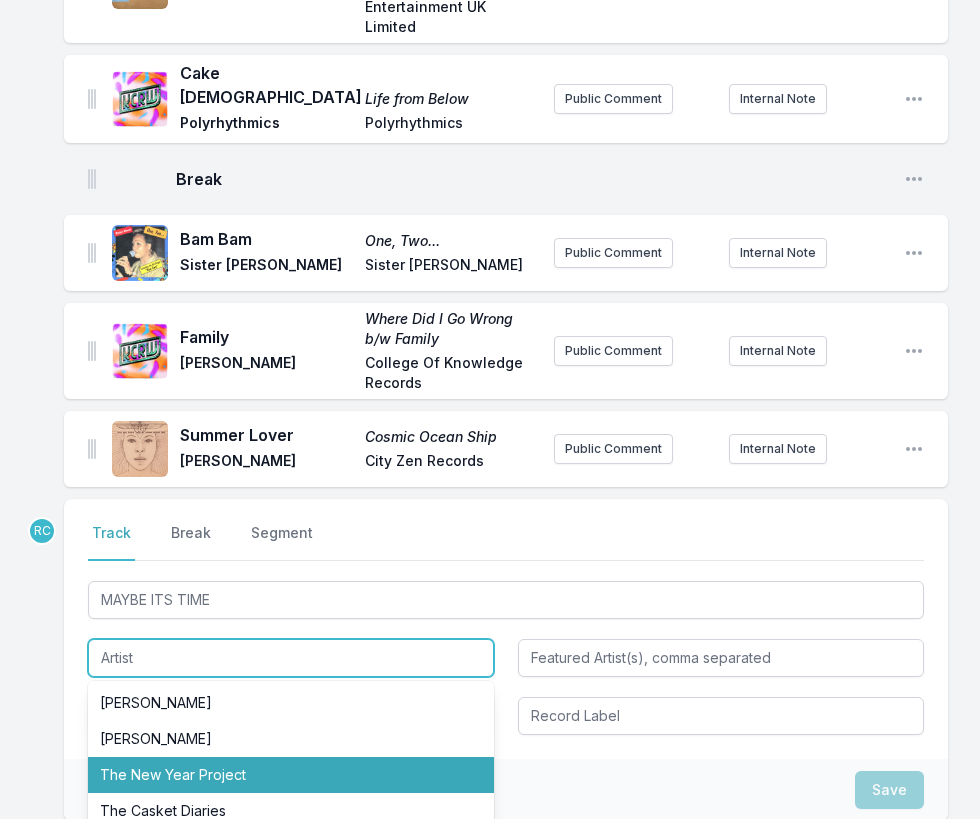 scroll, scrollTop: 20, scrollLeft: 0, axis: vertical 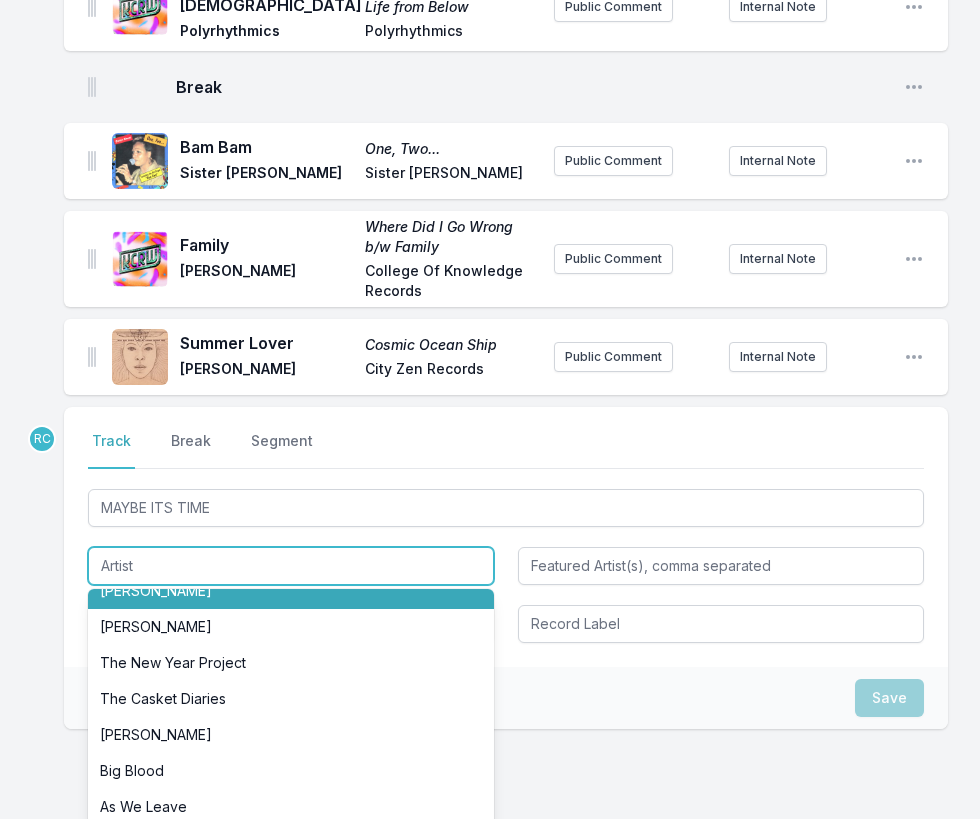 paste on "Twin Shadow" 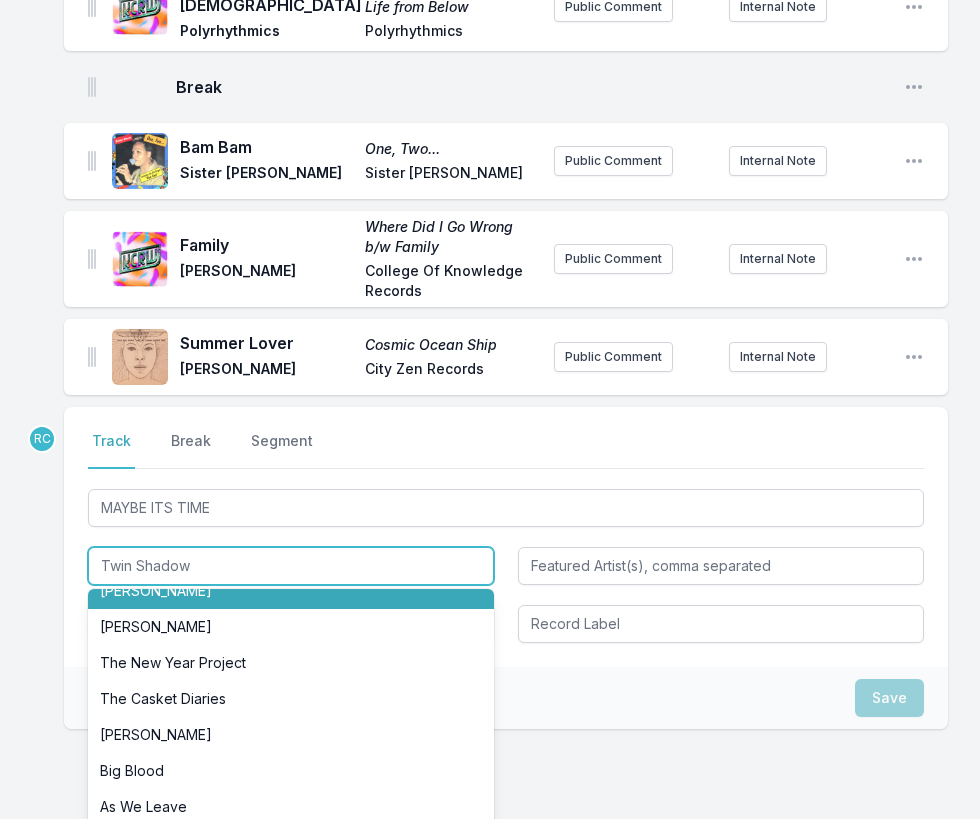scroll, scrollTop: 0, scrollLeft: 0, axis: both 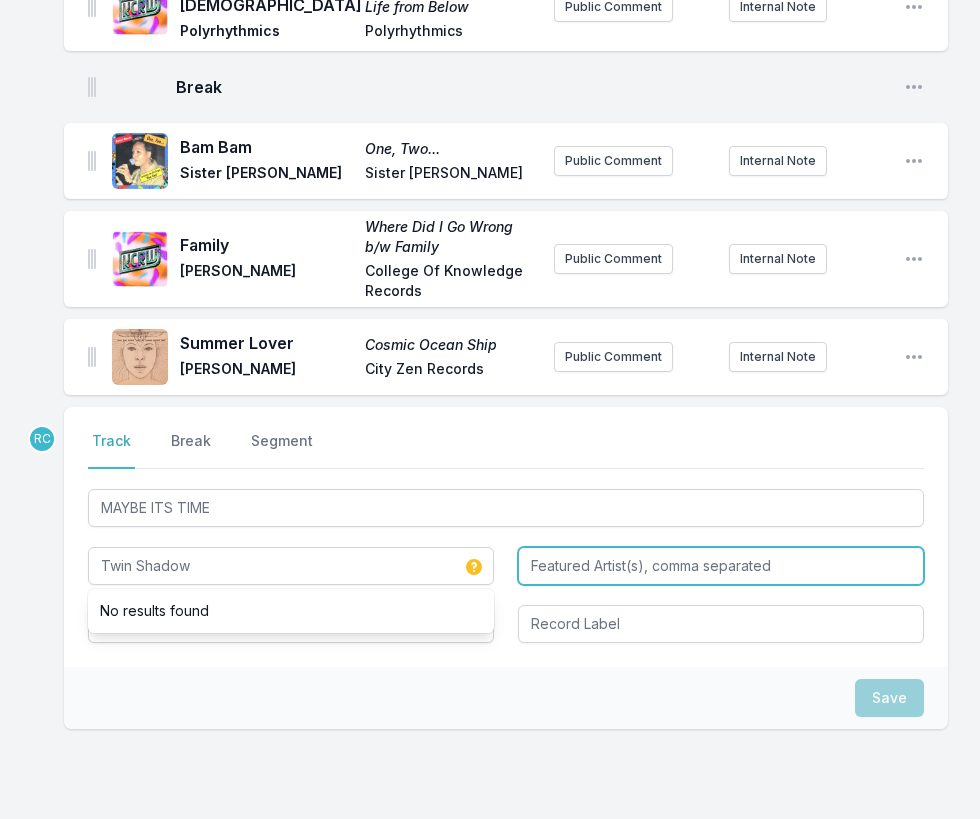 type on "Twin Shadow" 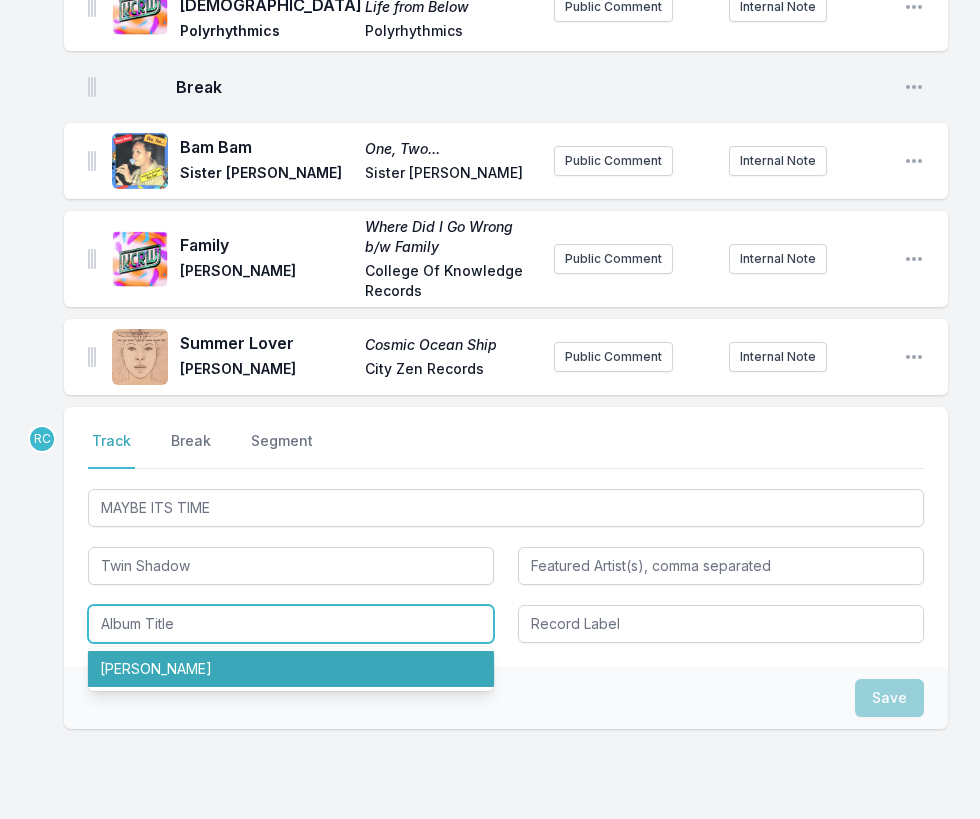 click on "[PERSON_NAME]" at bounding box center (291, 669) 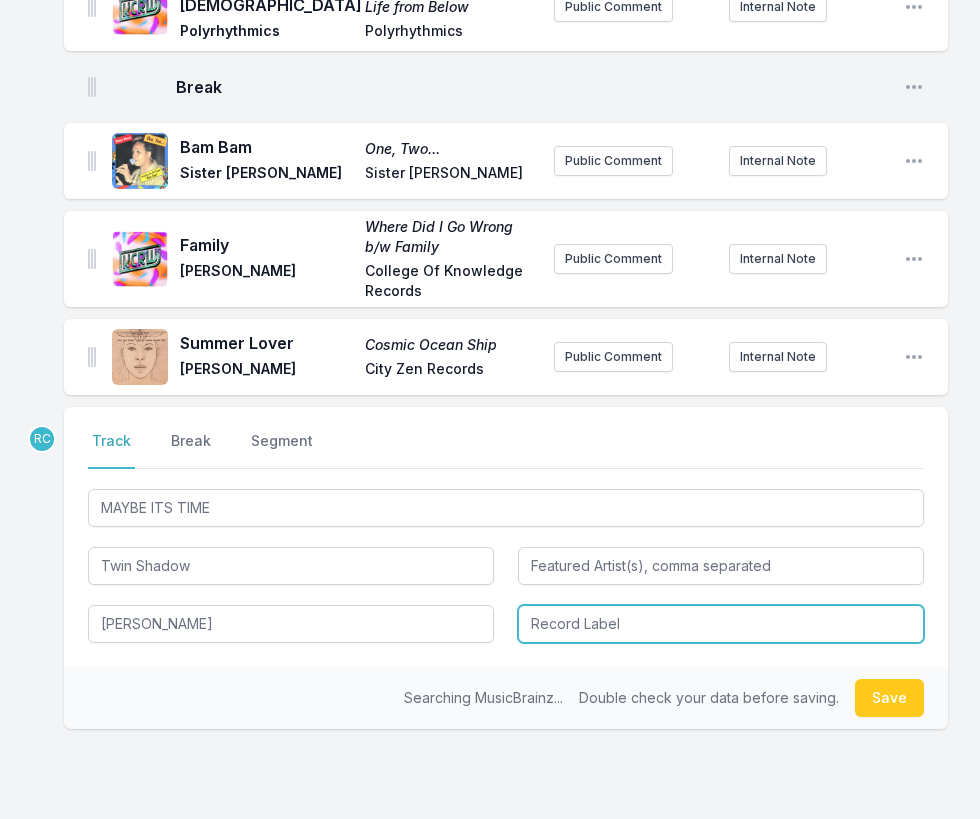 type on "[PERSON_NAME]" 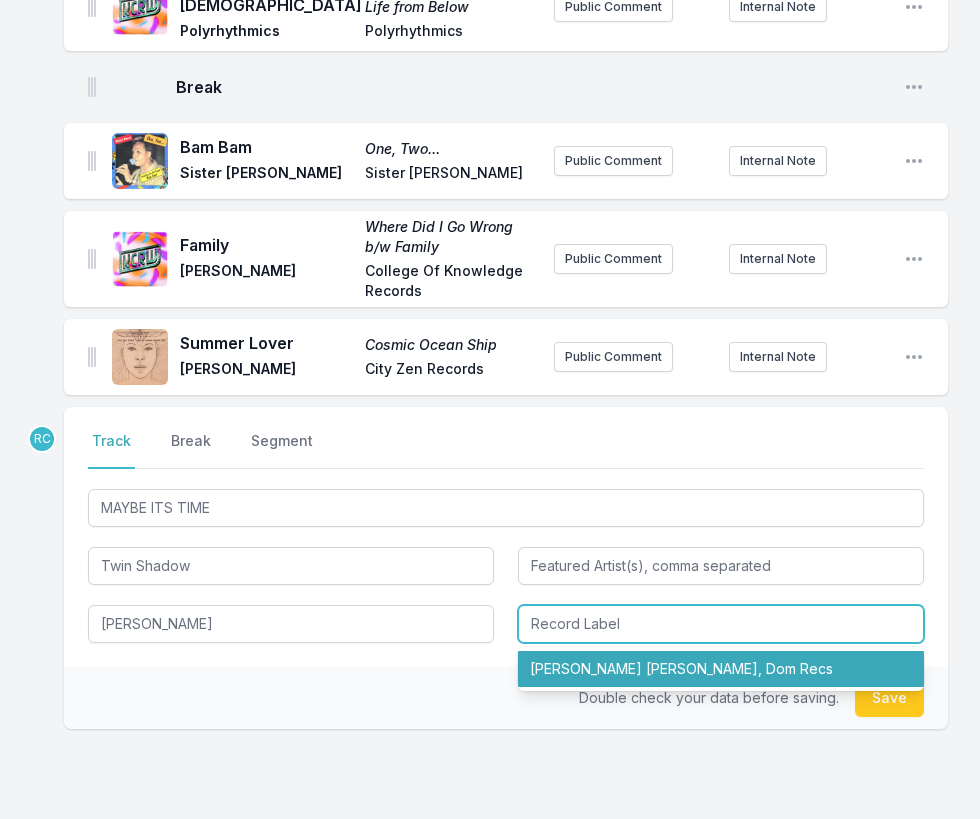 click on "[PERSON_NAME] [PERSON_NAME], Dom Recs" at bounding box center [721, 669] 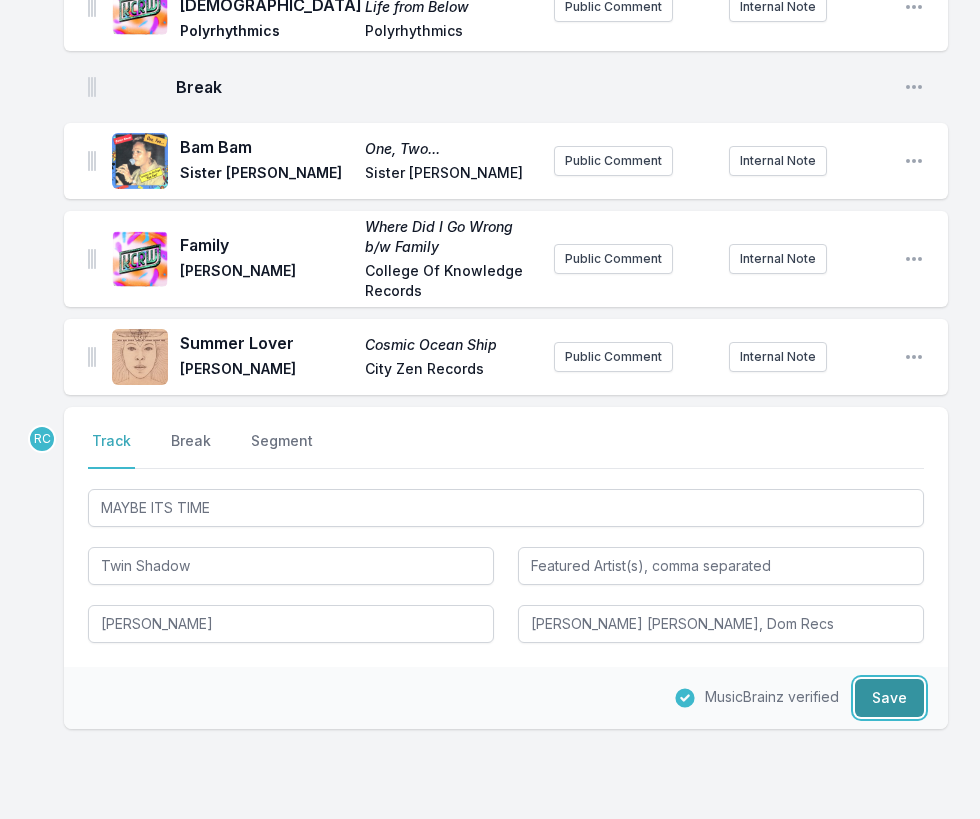 click on "Save" at bounding box center [889, 698] 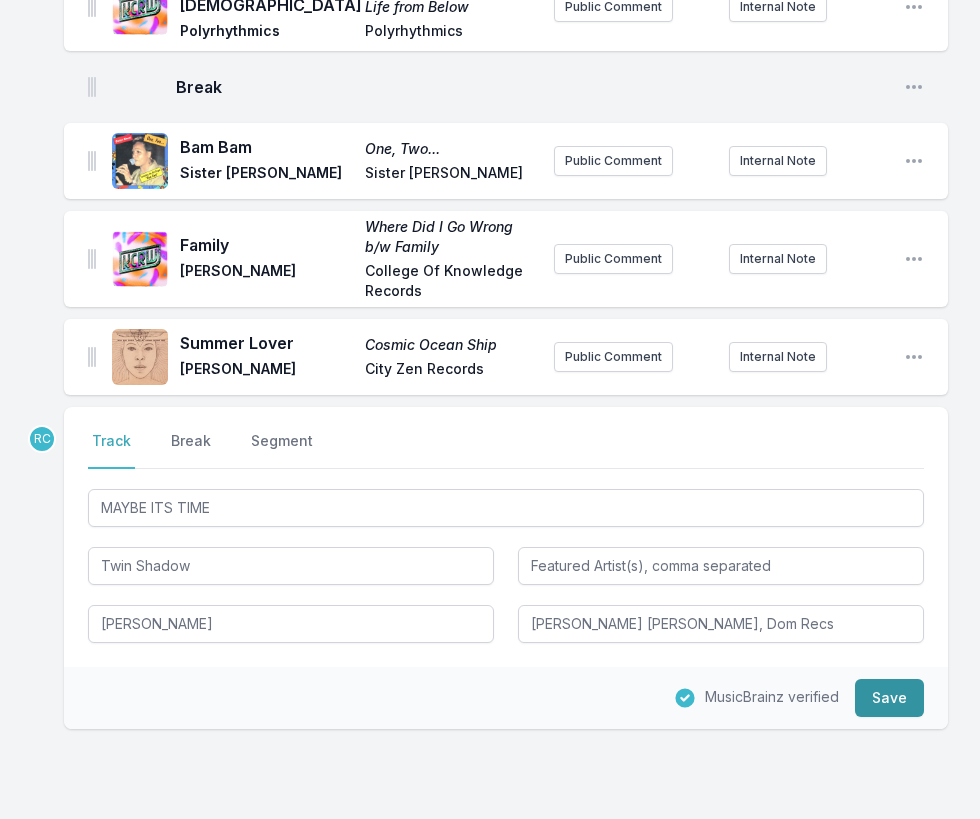 type 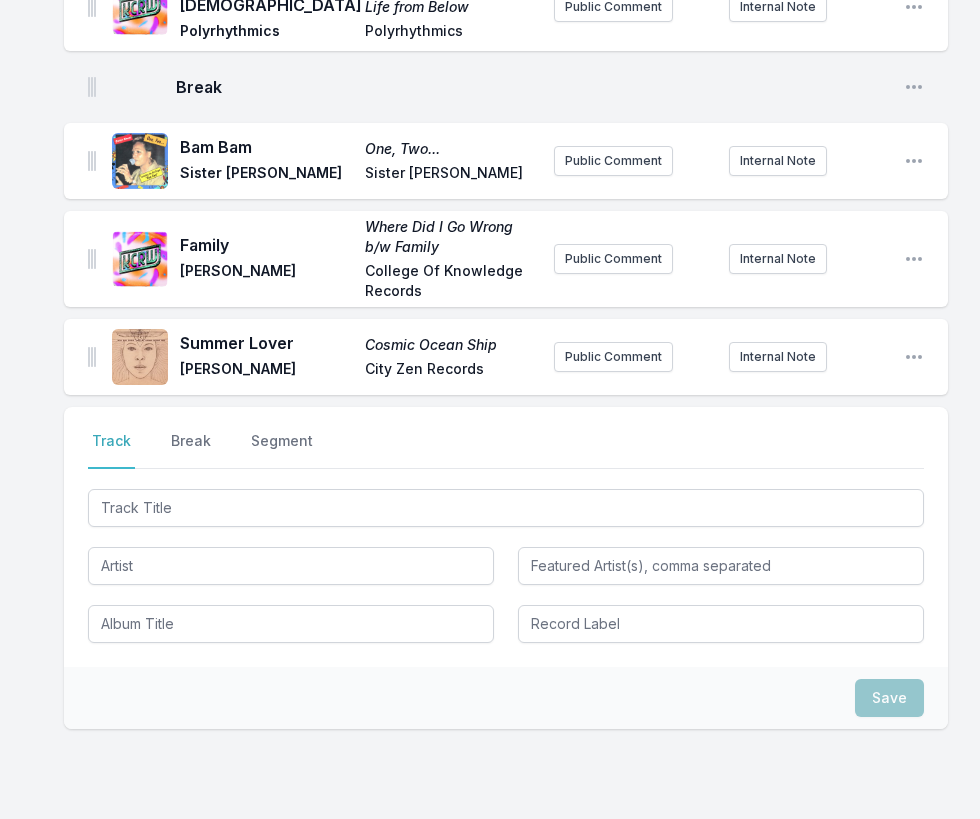 scroll, scrollTop: 1537, scrollLeft: 0, axis: vertical 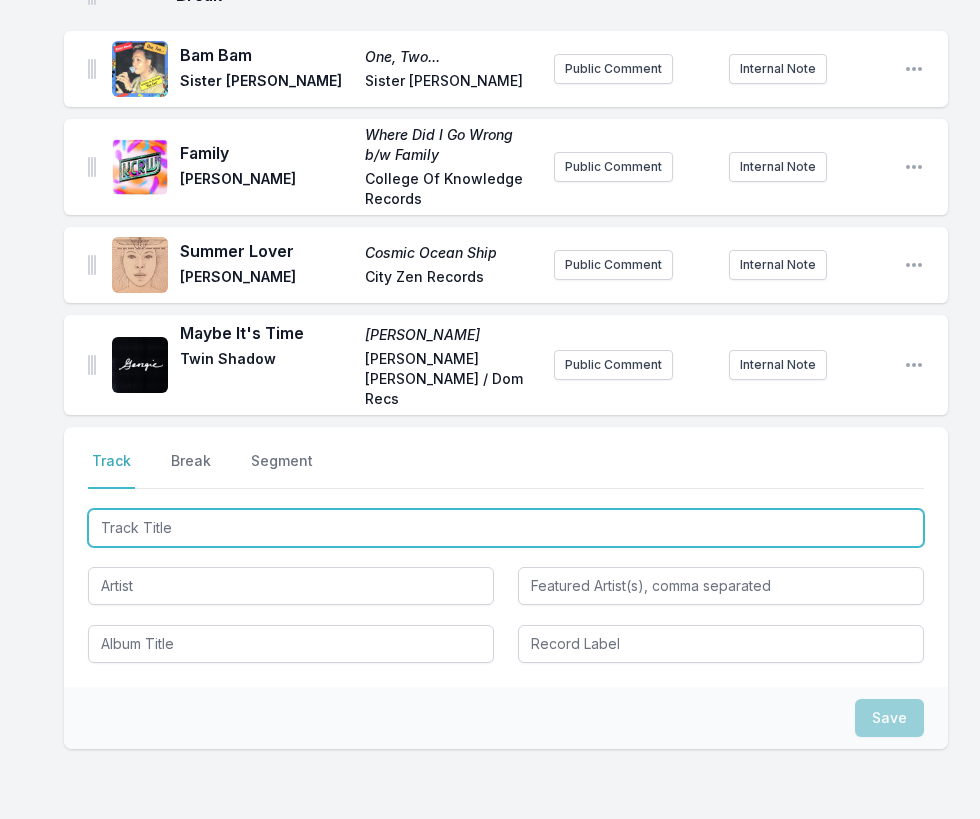 click at bounding box center (506, 528) 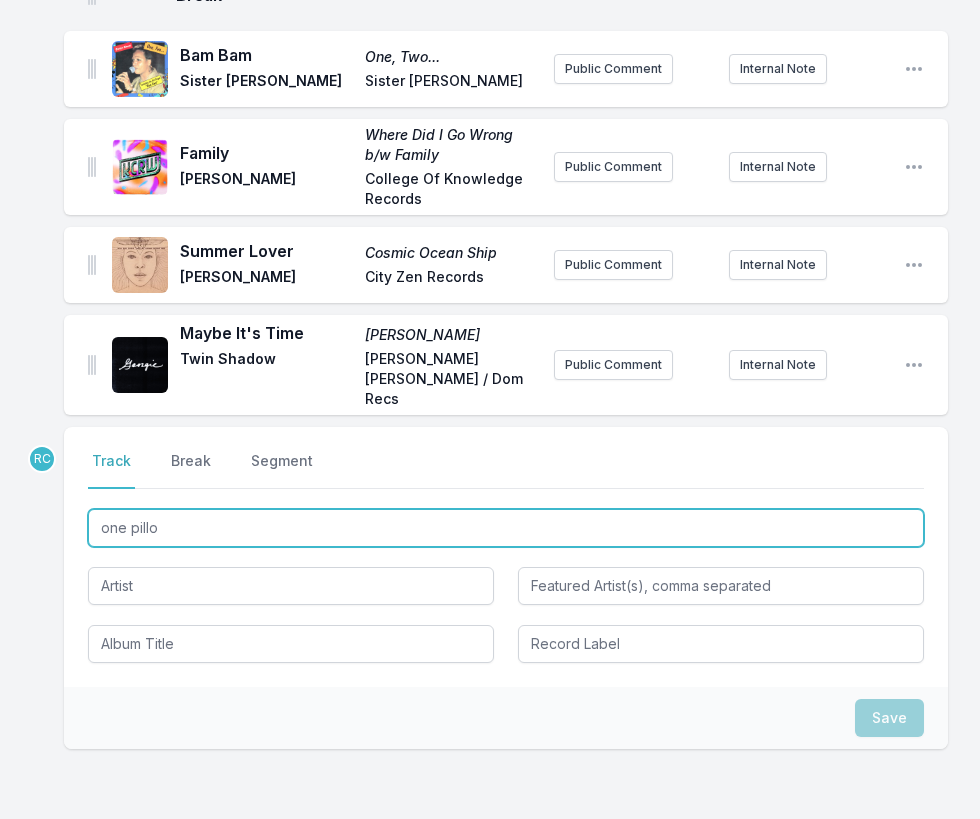 type on "one pillow" 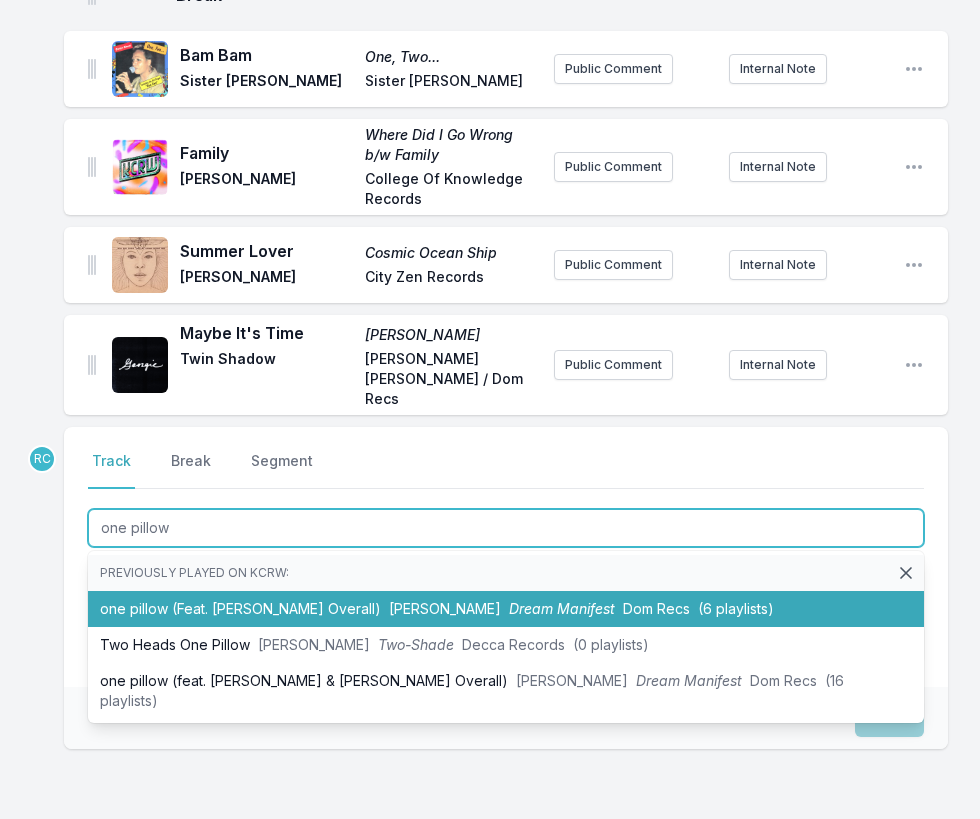 click on "one pillow (Feat. [PERSON_NAME] Overall) [PERSON_NAME] Dream Manifest Dom Recs (6 playlists)" at bounding box center (506, 609) 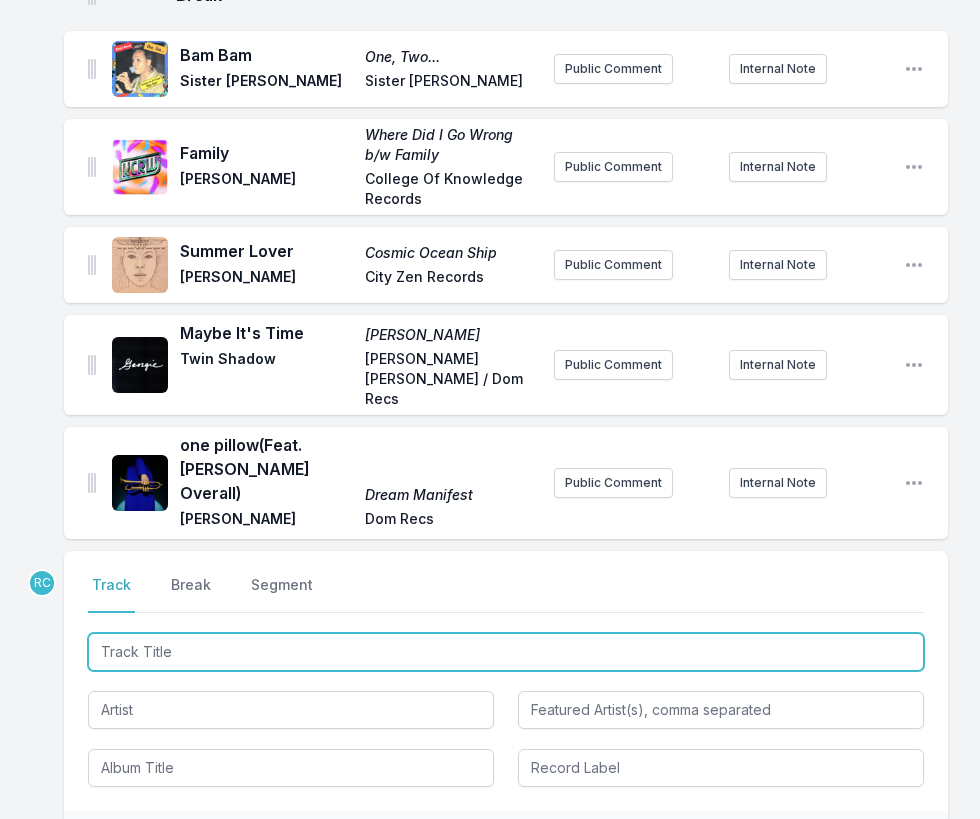 scroll, scrollTop: 1637, scrollLeft: 0, axis: vertical 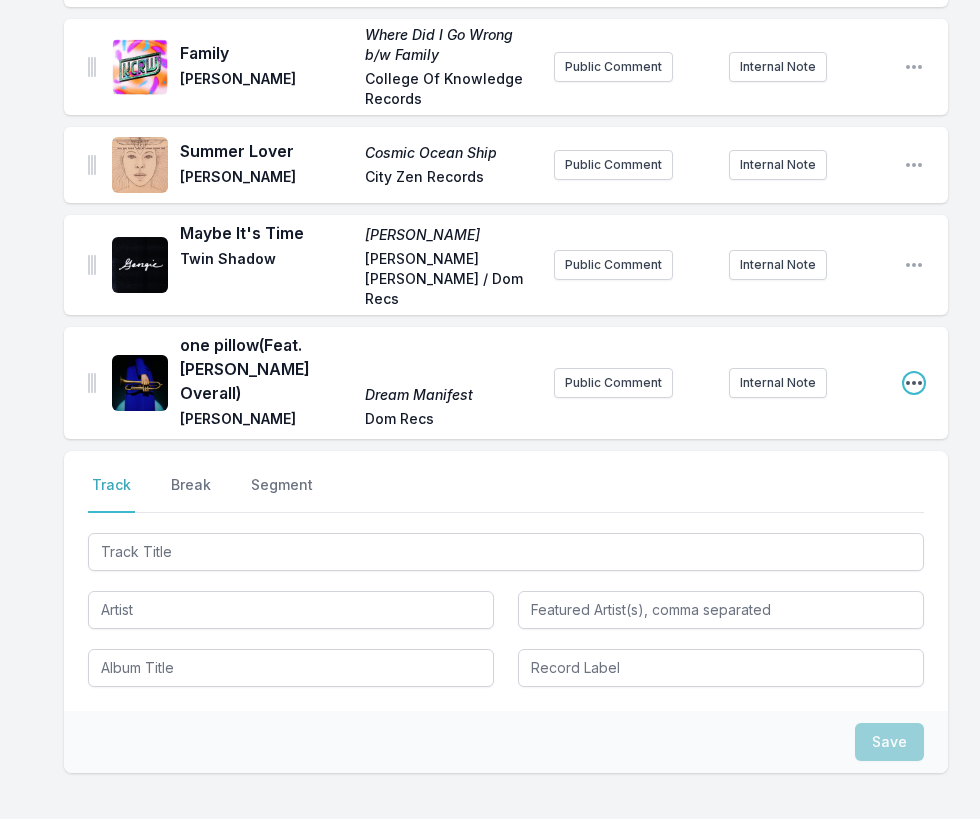 click 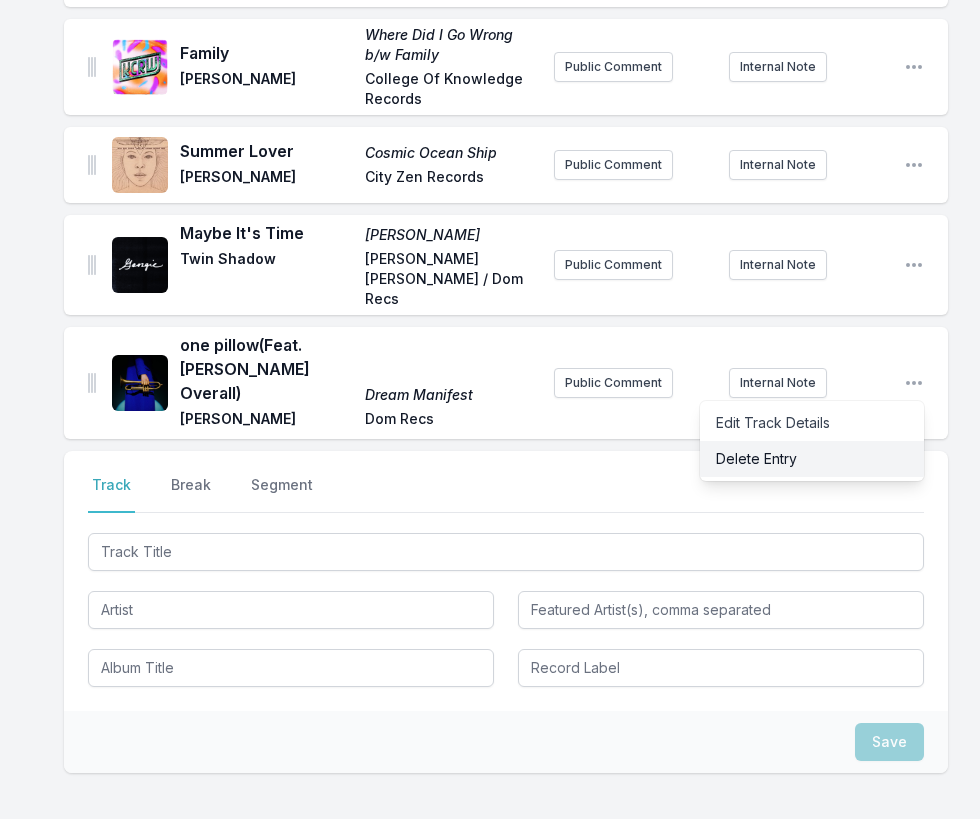 click on "Delete Entry" at bounding box center [812, 459] 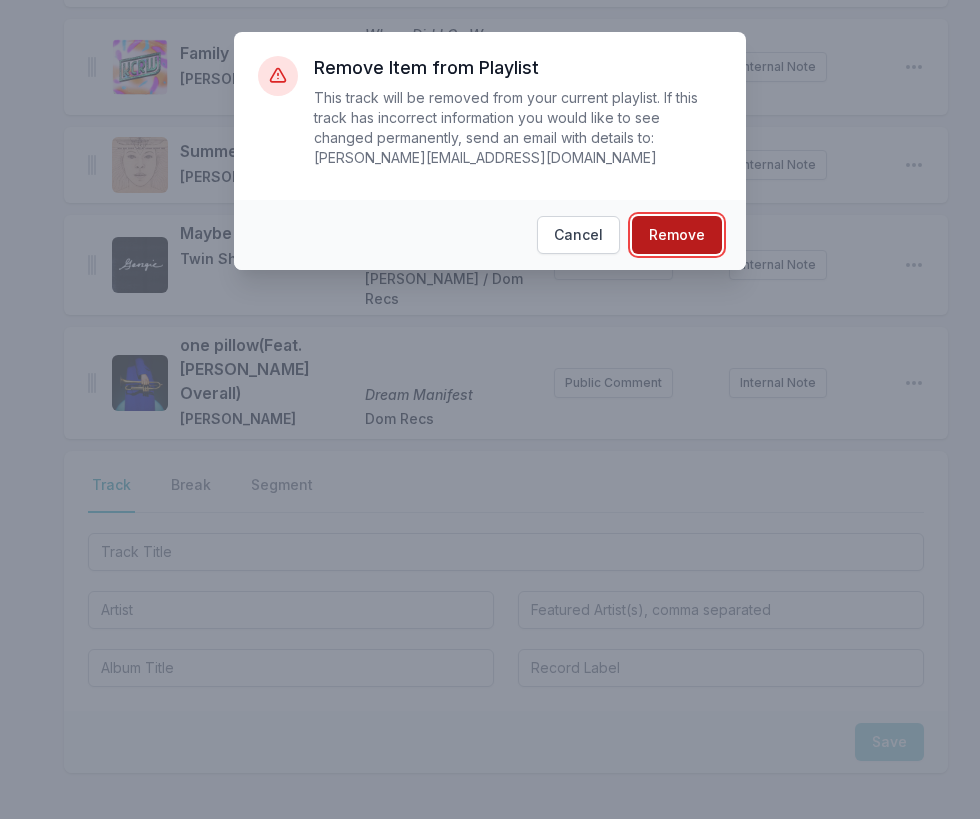 click on "Remove" at bounding box center (677, 235) 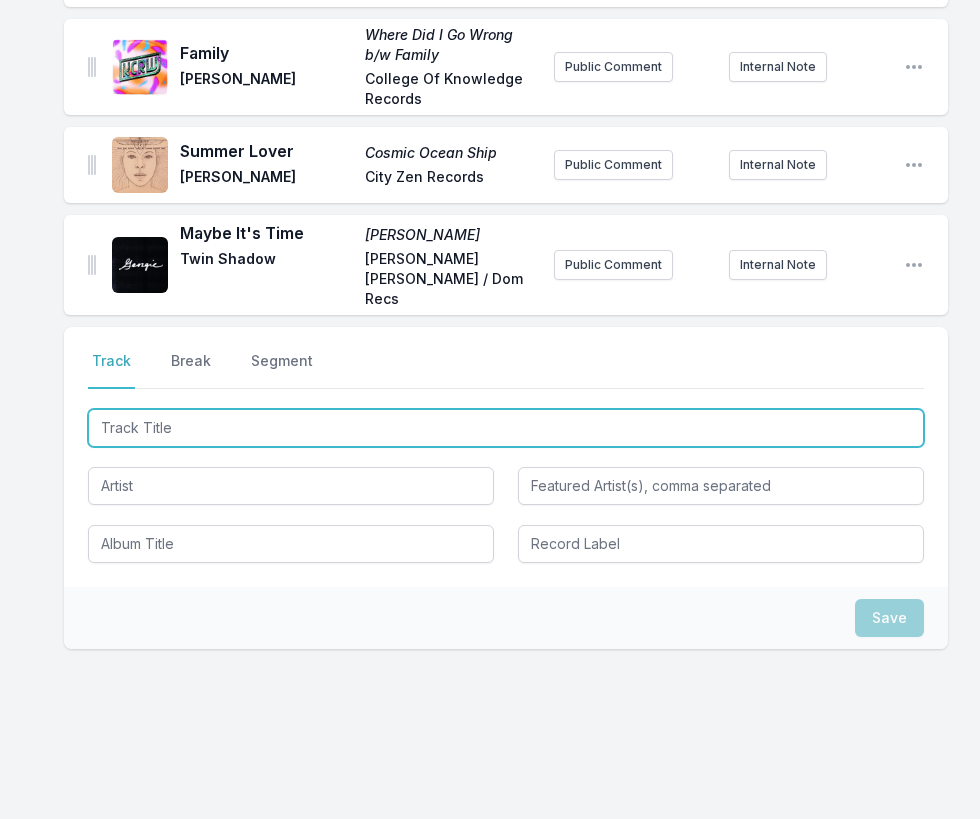 scroll, scrollTop: 1537, scrollLeft: 0, axis: vertical 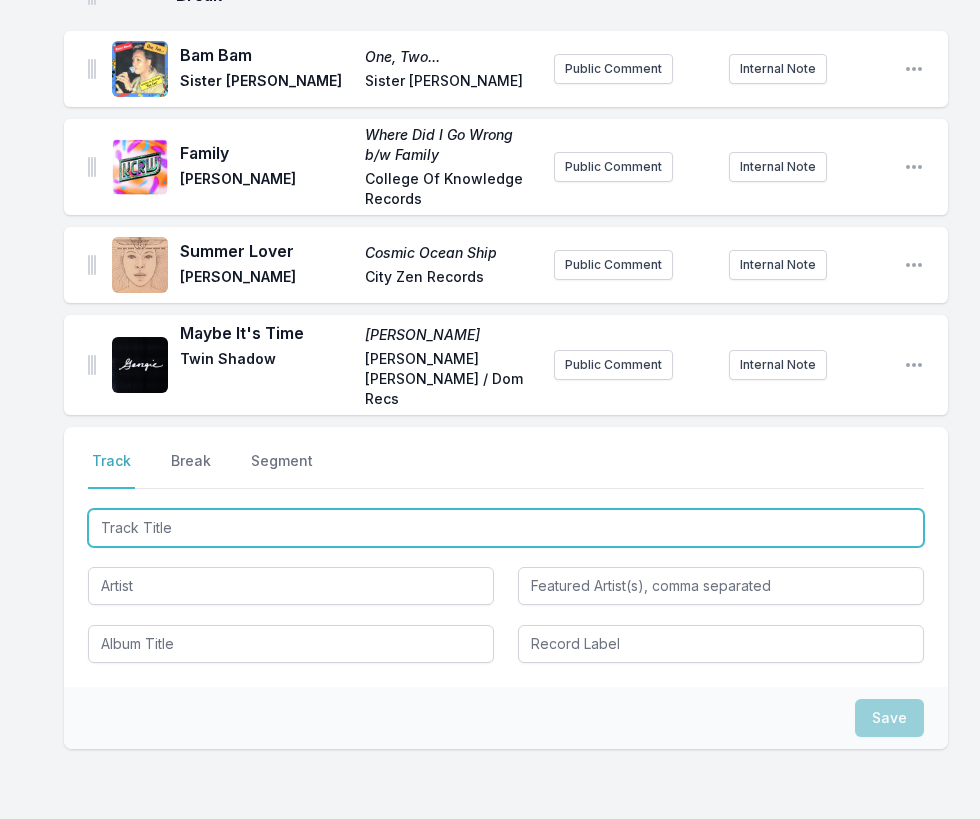 click at bounding box center (506, 528) 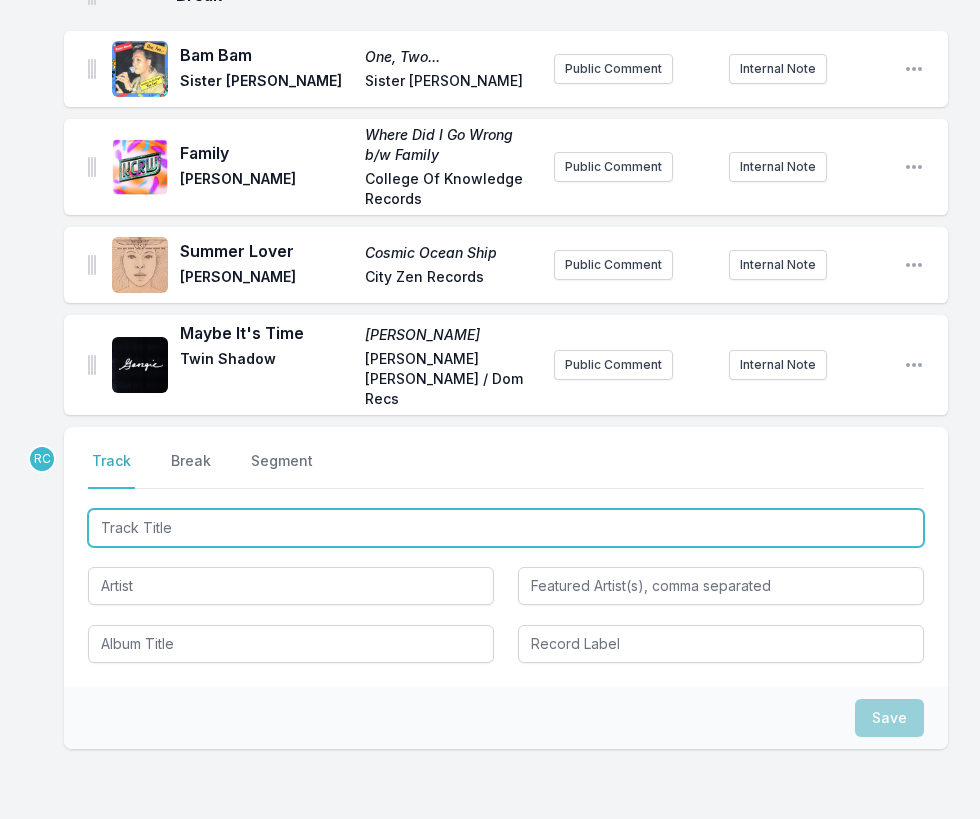 paste on "Say Goodbye" 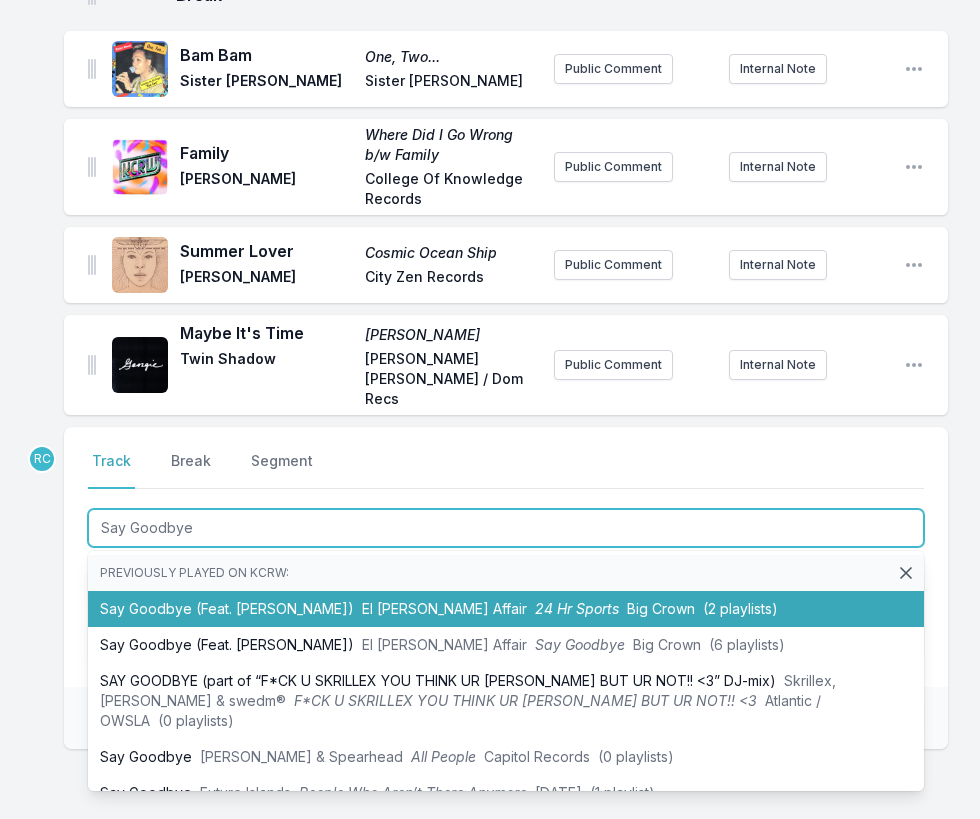 click on "Say Goodbye (Feat. [PERSON_NAME]) El [PERSON_NAME] Affair 24 Hr Sports Big Crown (2 playlists)" at bounding box center [506, 609] 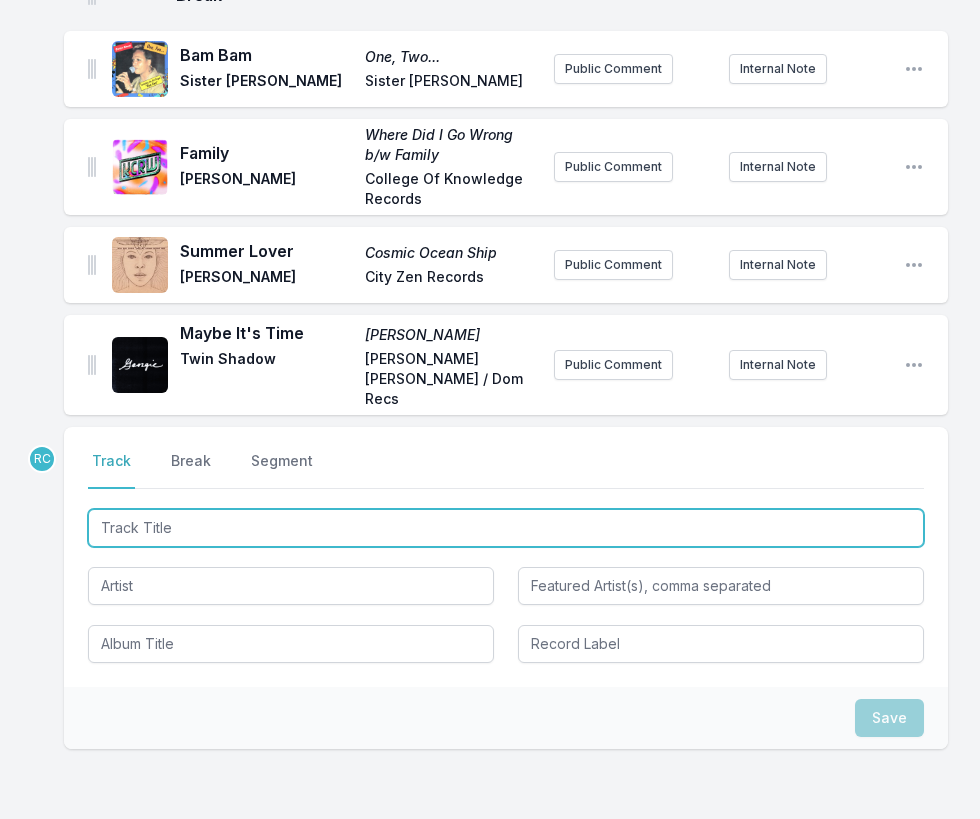 scroll, scrollTop: 1637, scrollLeft: 0, axis: vertical 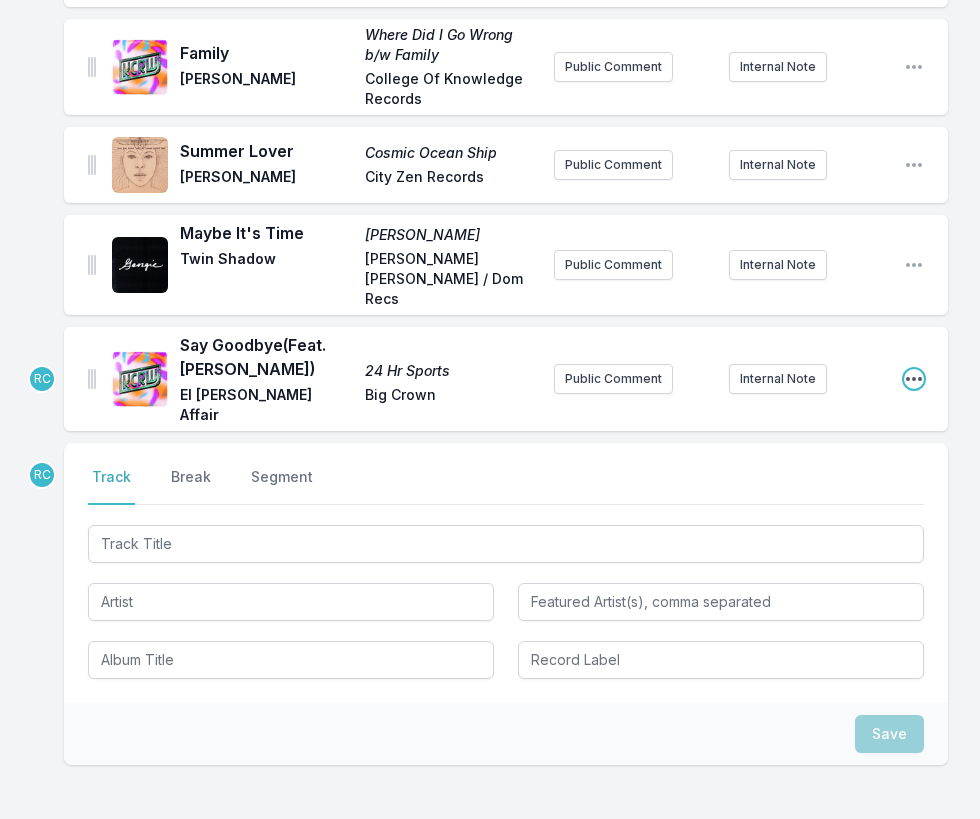 click 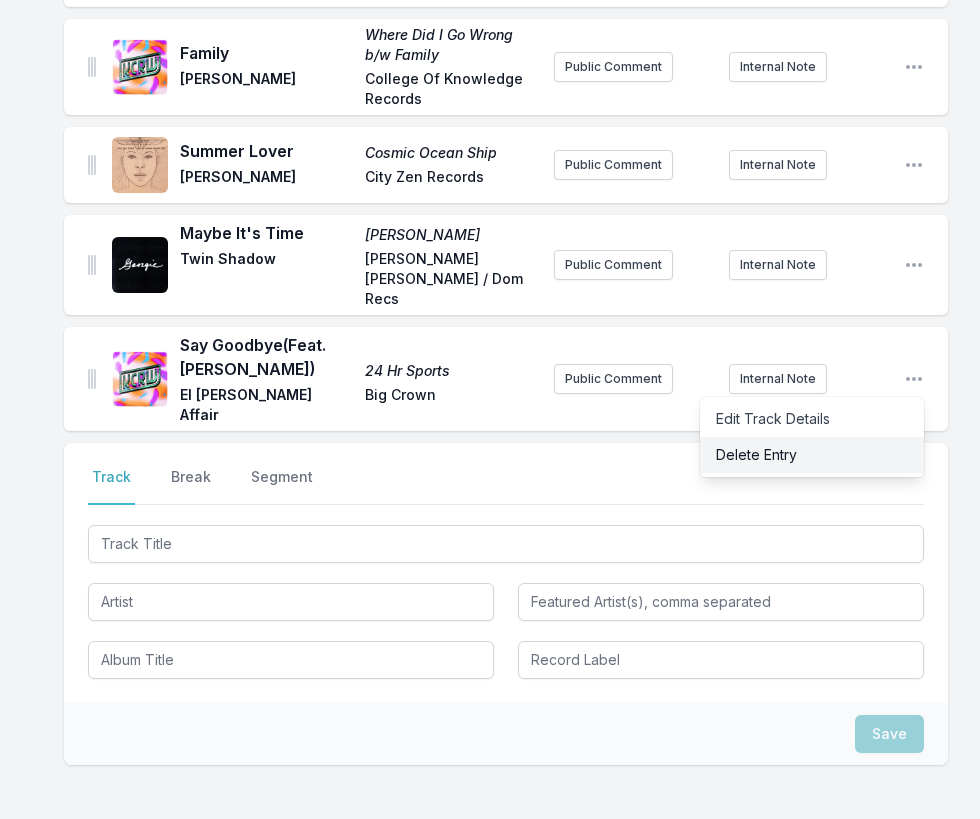 click on "Delete Entry" at bounding box center (812, 455) 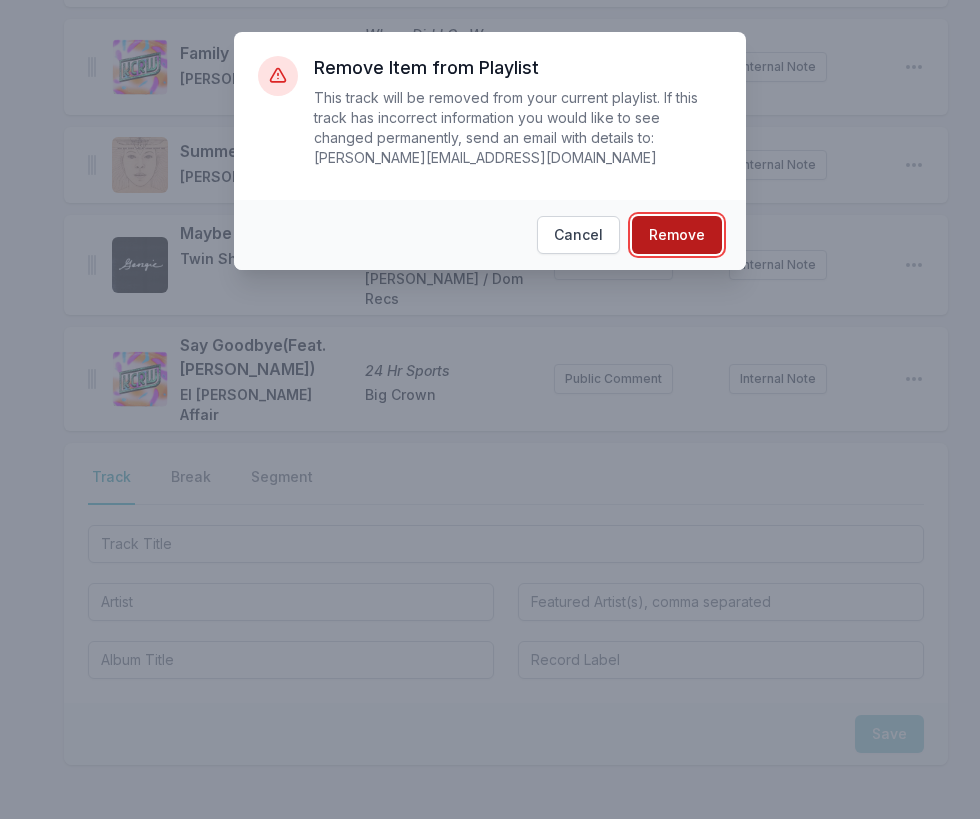 click on "Remove" at bounding box center [677, 235] 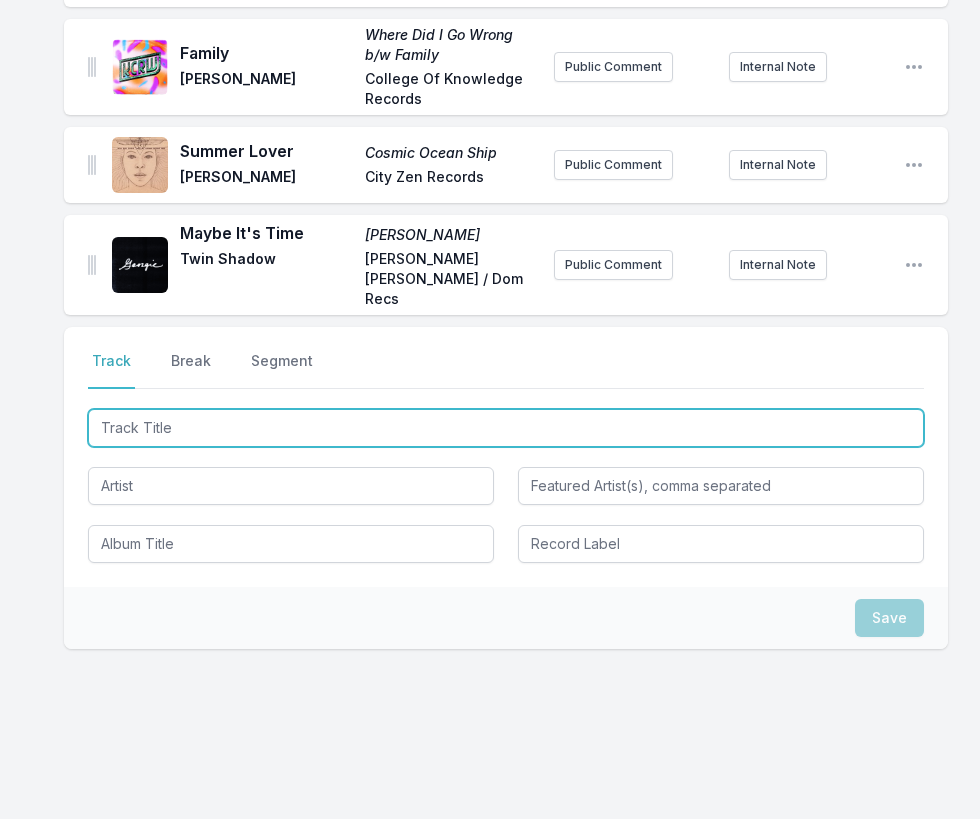scroll, scrollTop: 1537, scrollLeft: 0, axis: vertical 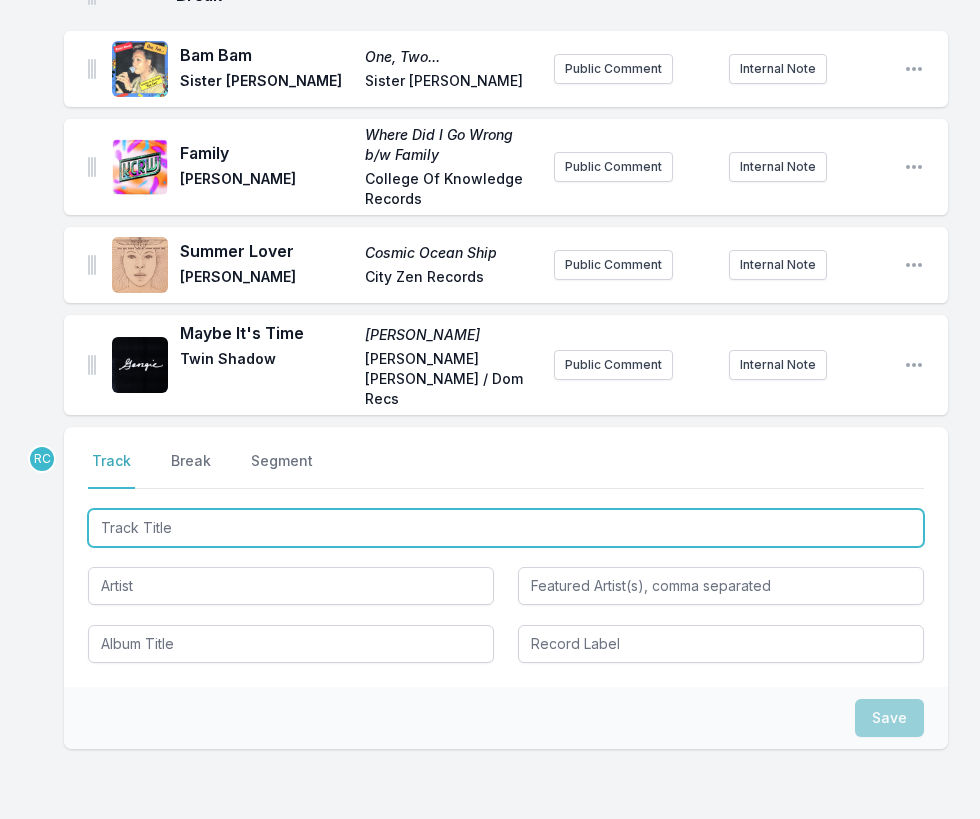 click at bounding box center (506, 528) 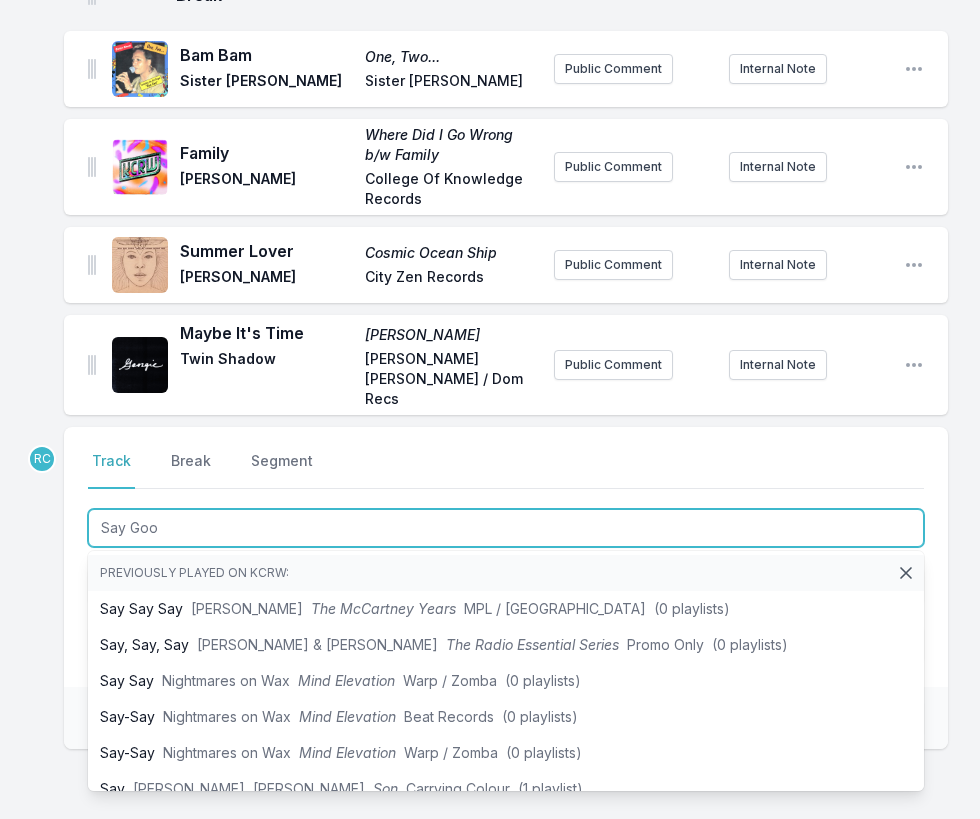 type on "Say Good" 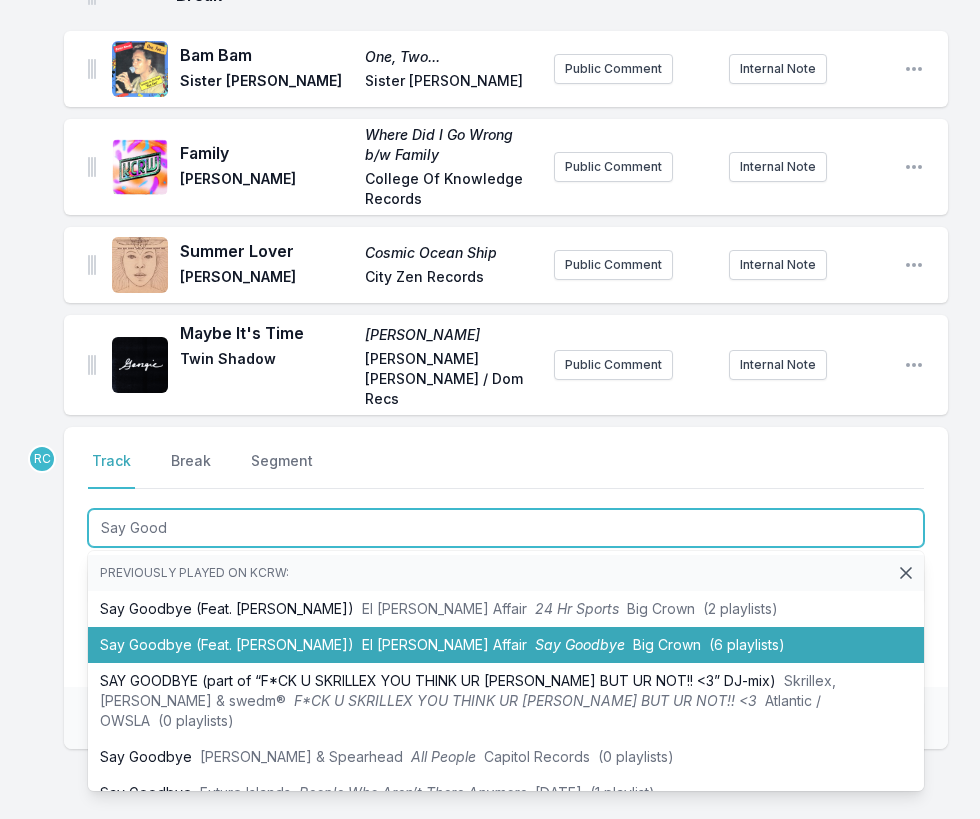 click on "Say Goodbye (Feat. [PERSON_NAME]) El [PERSON_NAME] Affair Say Goodbye Big Crown (6 playlists)" at bounding box center (506, 645) 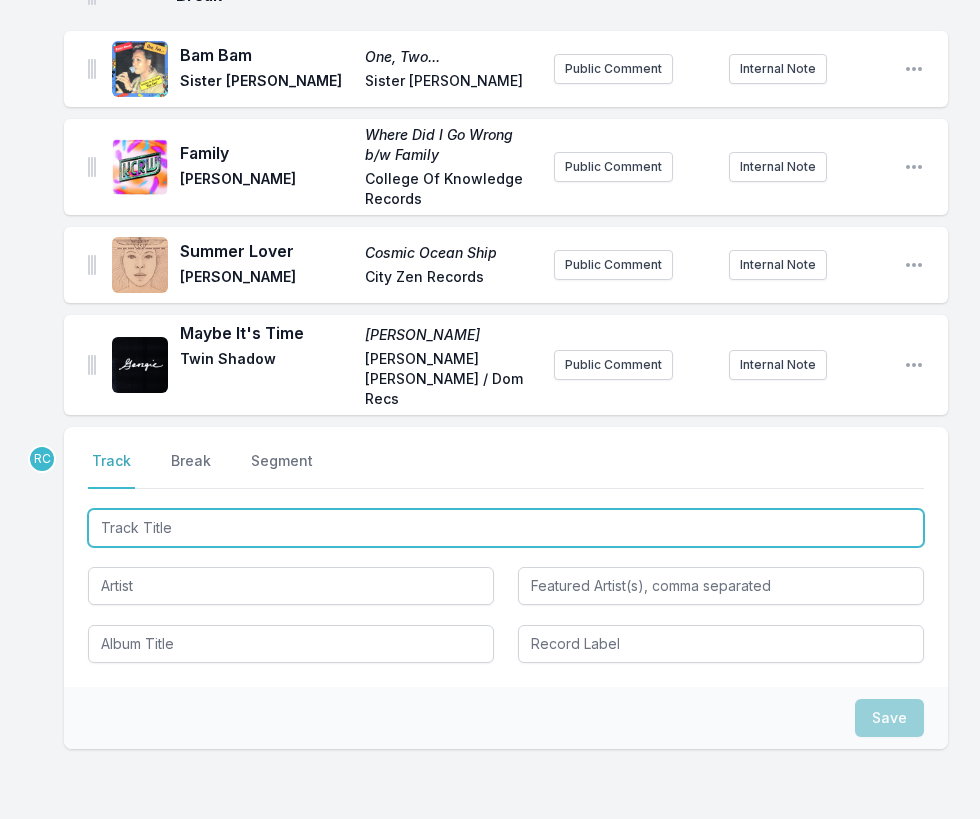 scroll, scrollTop: 1637, scrollLeft: 0, axis: vertical 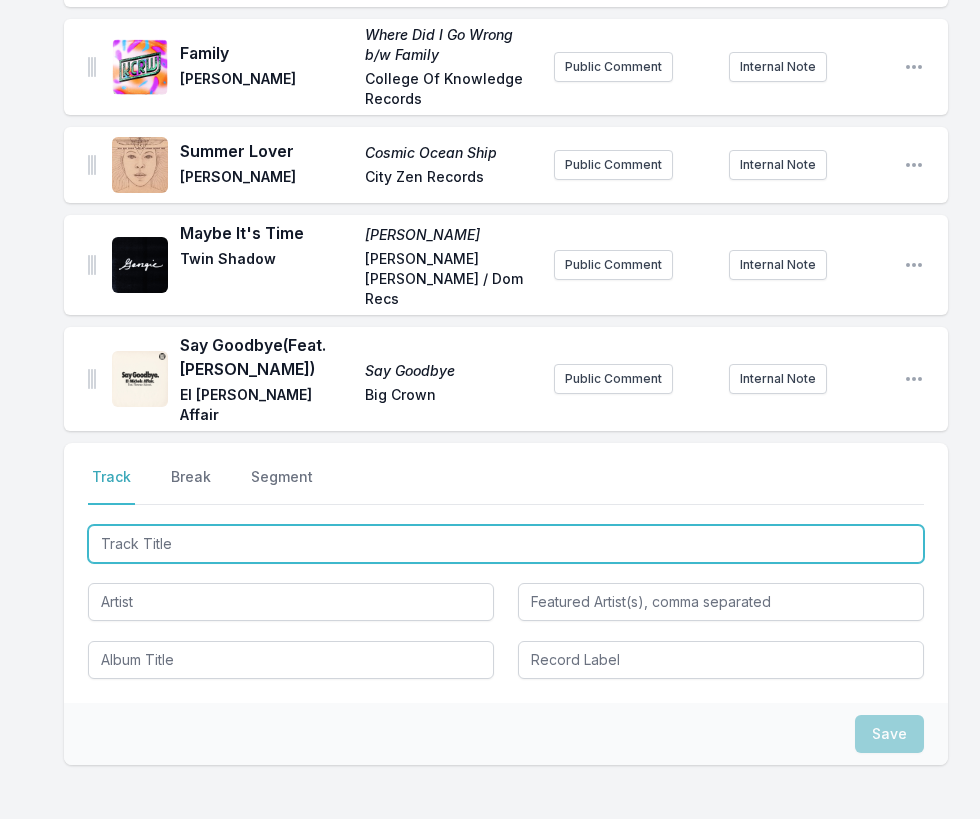 click at bounding box center [506, 544] 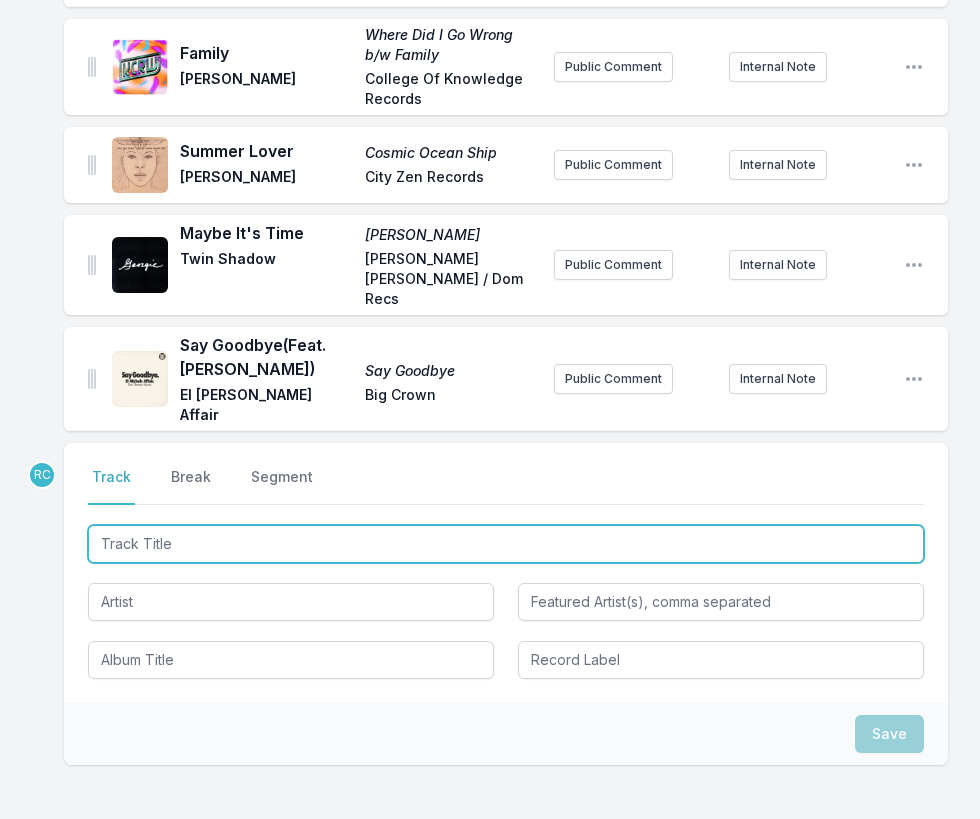 paste on "Desire" 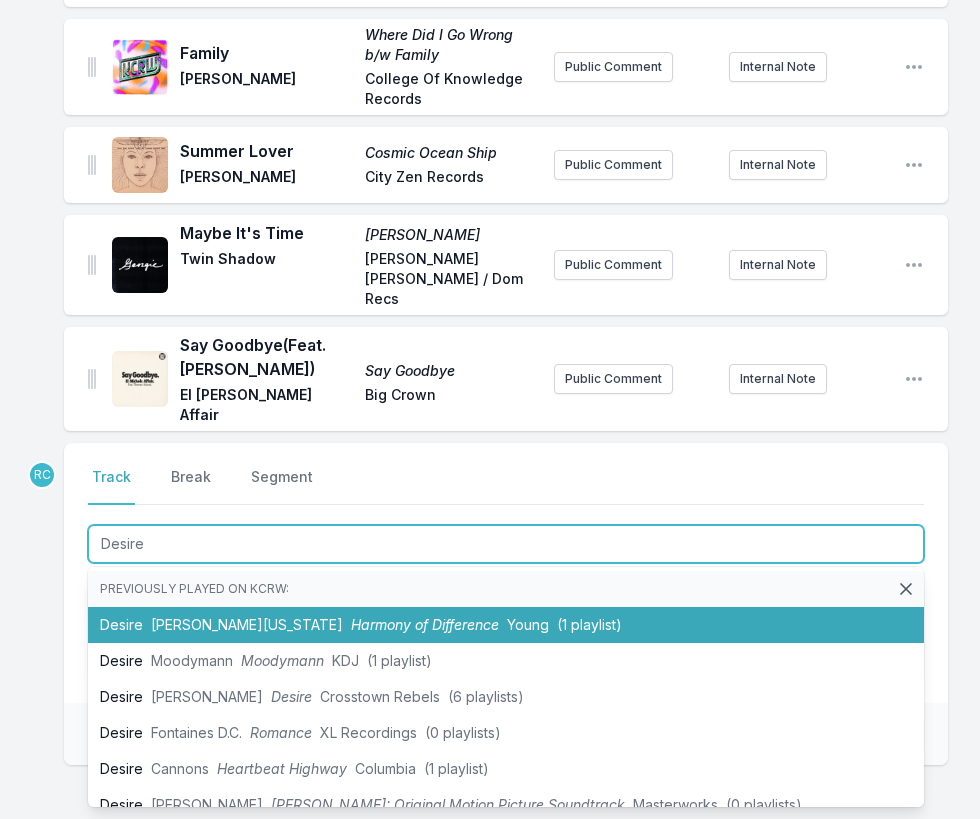 click on "Desire [PERSON_NAME][US_STATE] Harmony of Difference Young (1 playlist)" at bounding box center [506, 625] 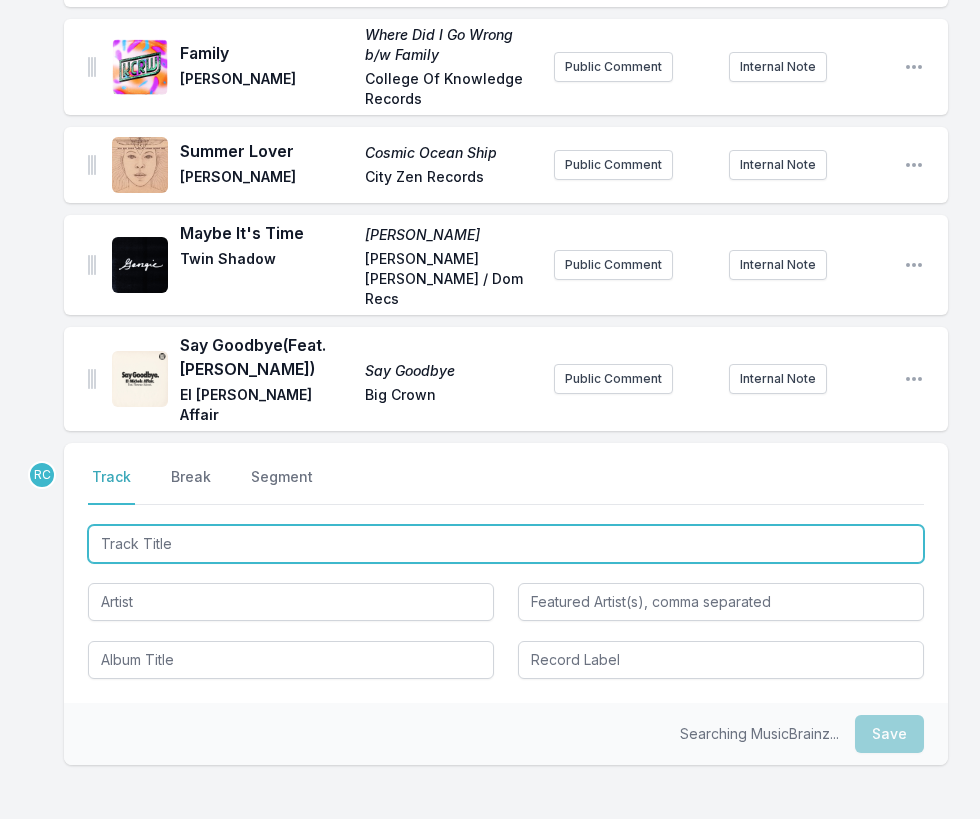scroll, scrollTop: 1725, scrollLeft: 0, axis: vertical 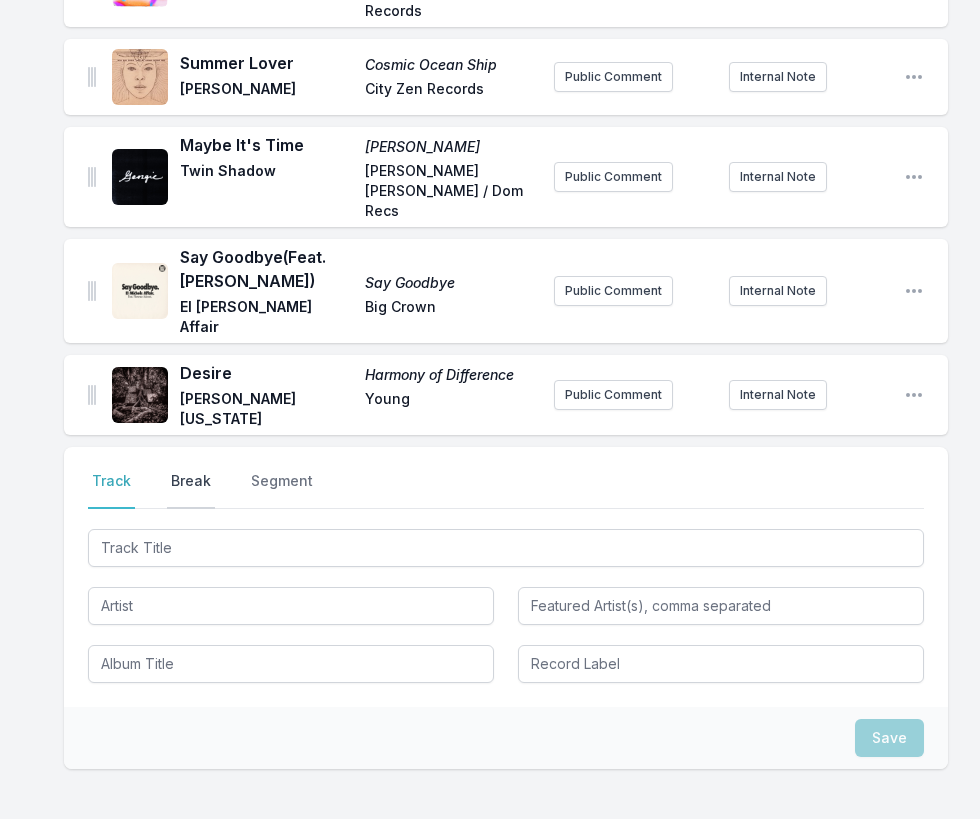 click on "Break" at bounding box center [191, 490] 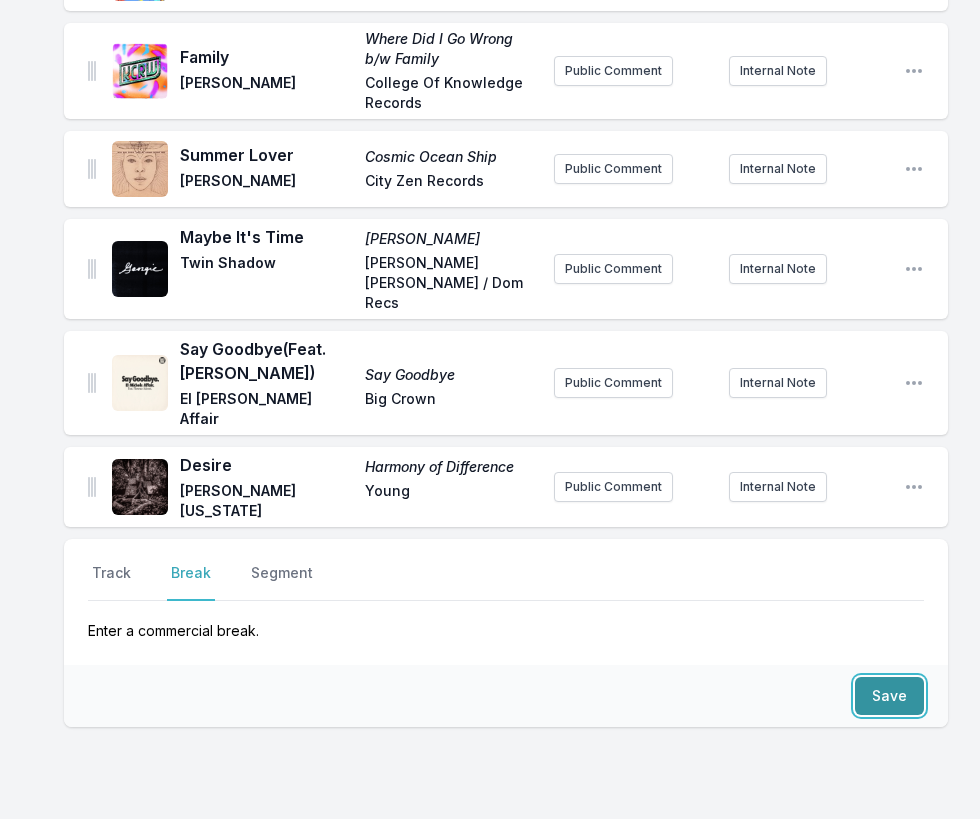 click on "Save" at bounding box center [889, 696] 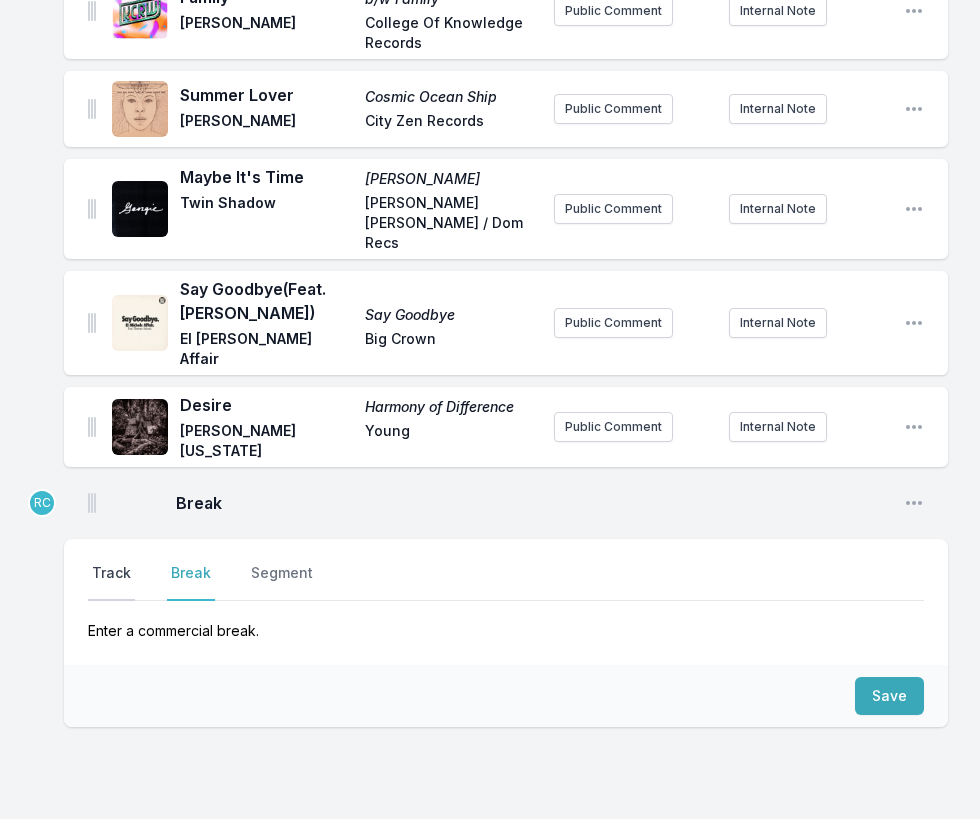 click on "Track" at bounding box center [111, 582] 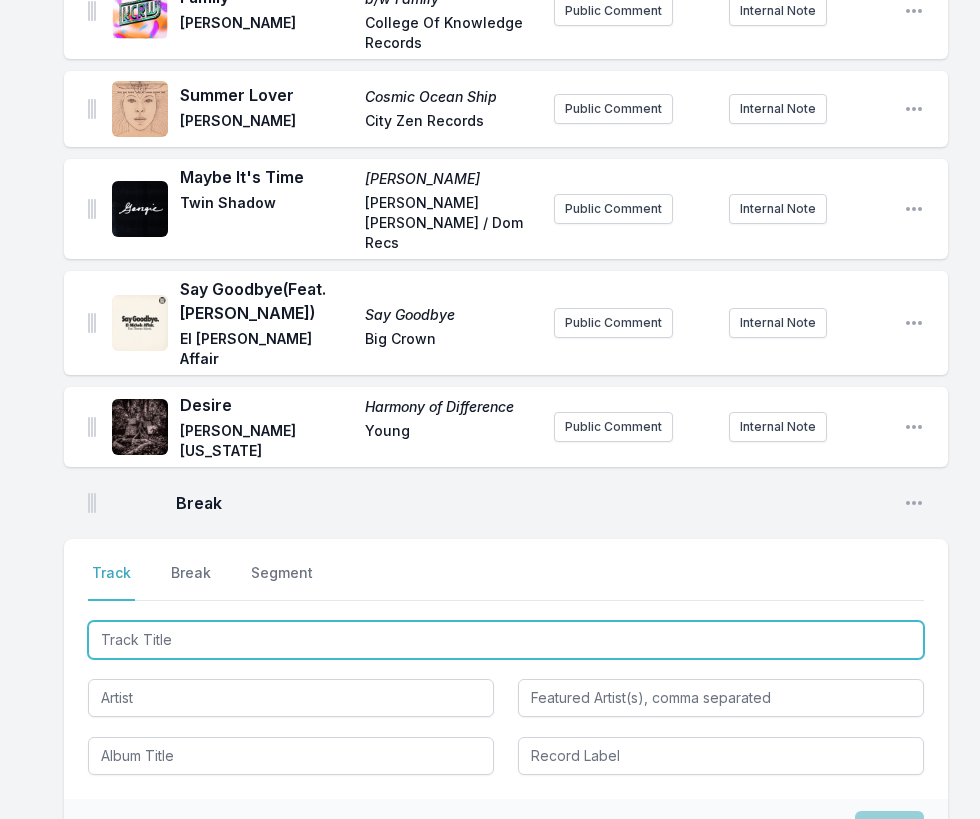 click at bounding box center [506, 640] 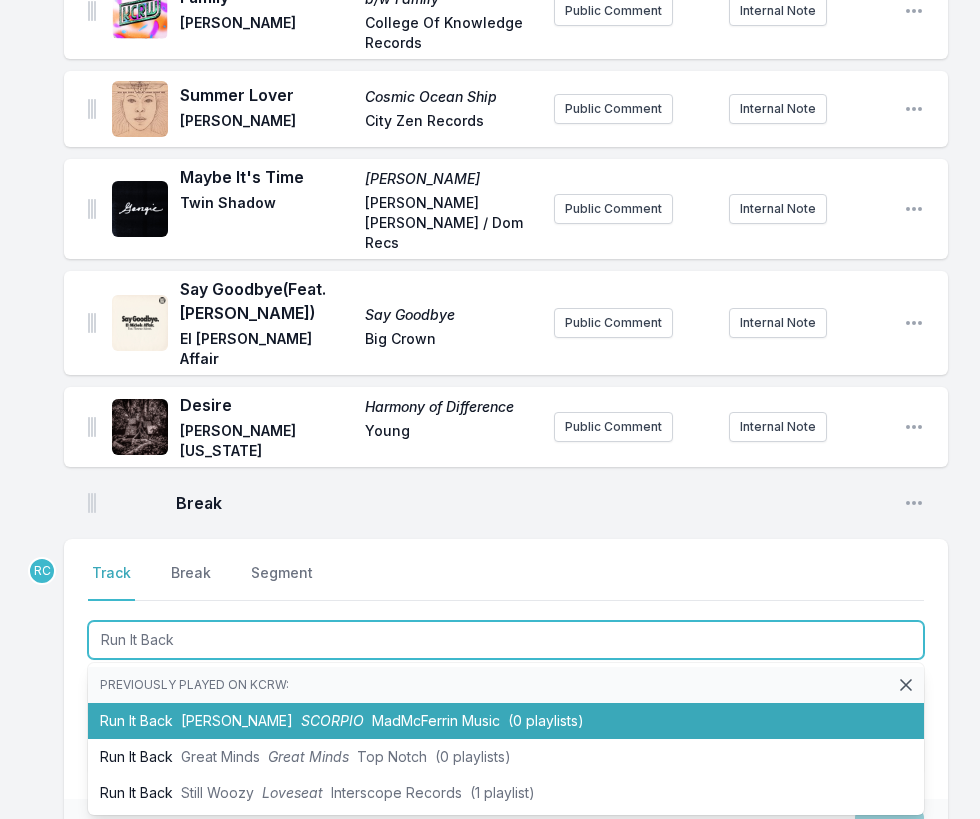 click on "[PERSON_NAME]" at bounding box center (237, 720) 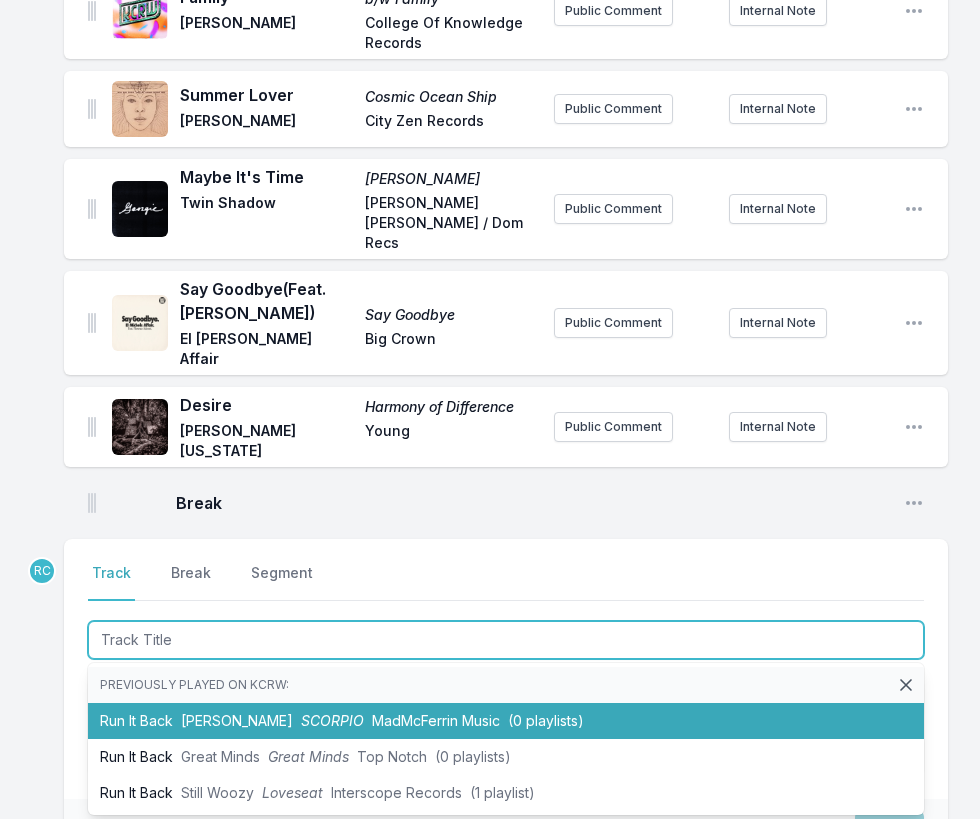 scroll, scrollTop: 1781, scrollLeft: 0, axis: vertical 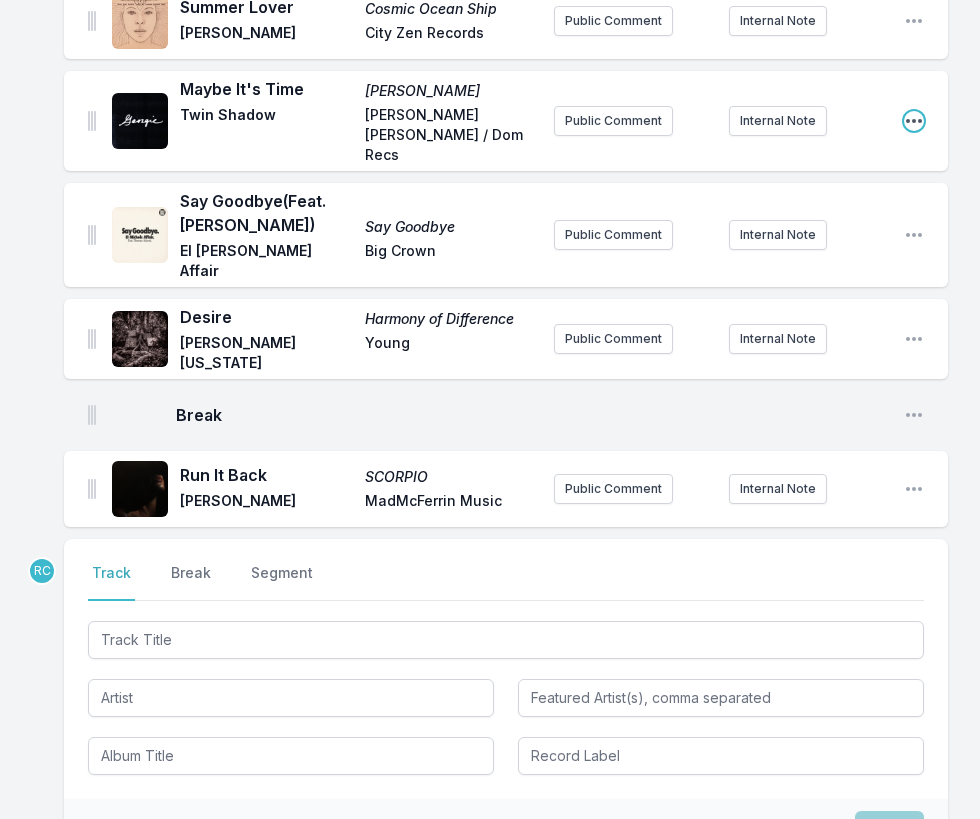 click 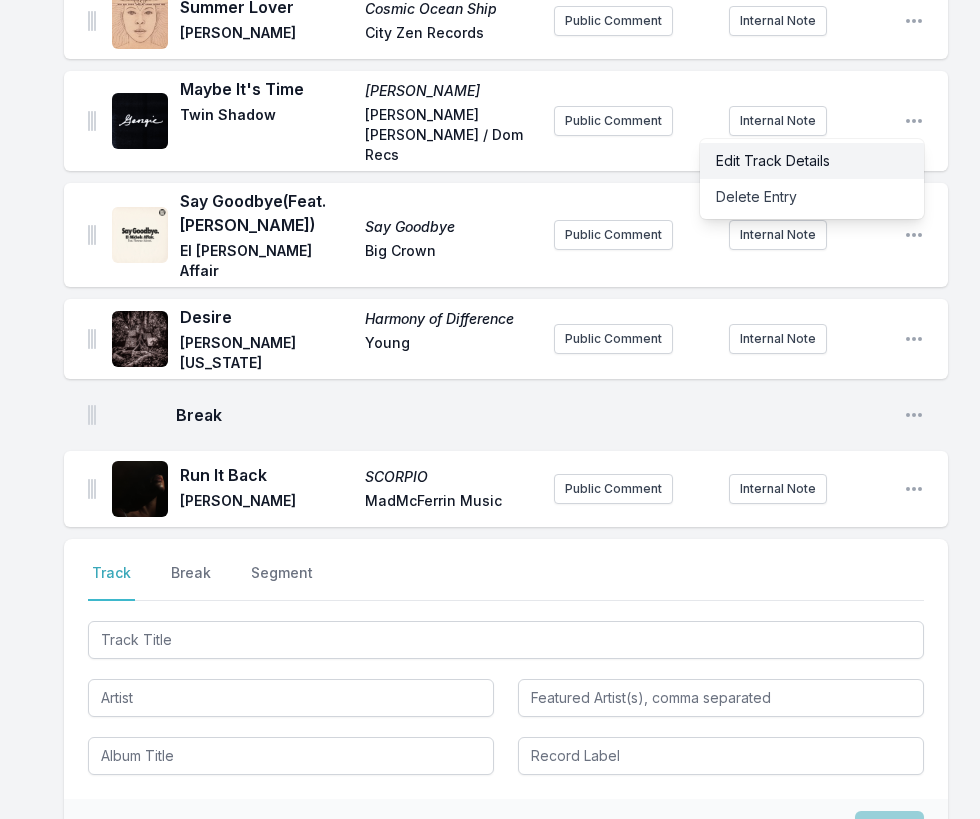 click on "Edit Track Details" at bounding box center [812, 161] 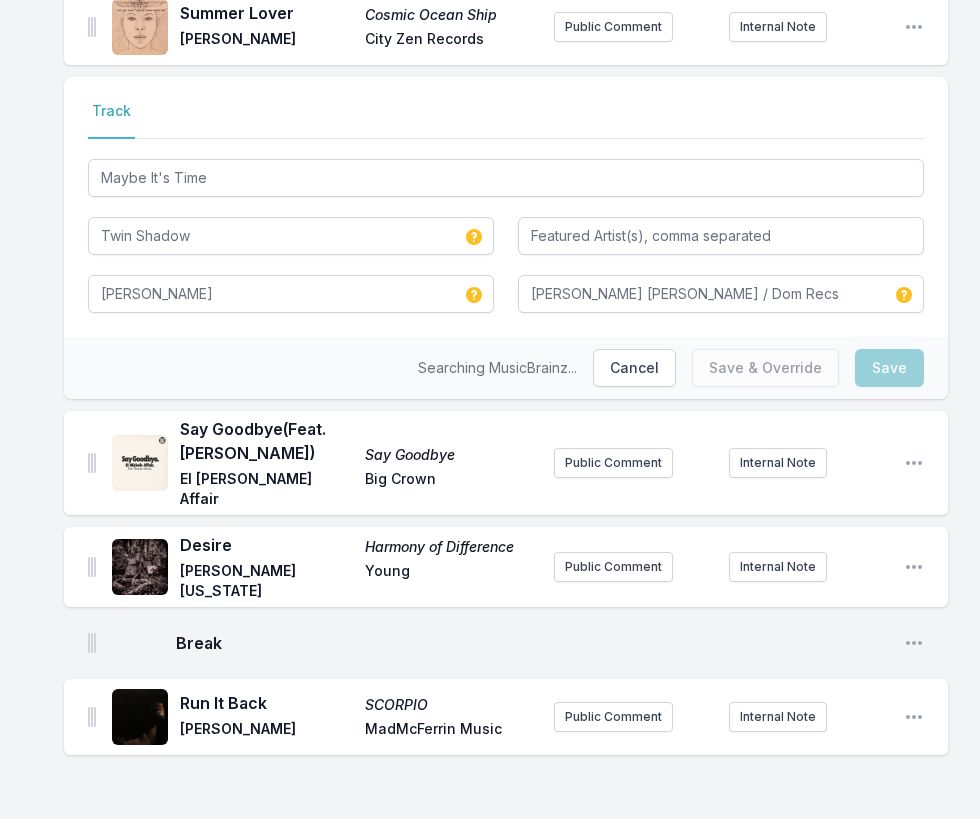 scroll, scrollTop: 1695, scrollLeft: 0, axis: vertical 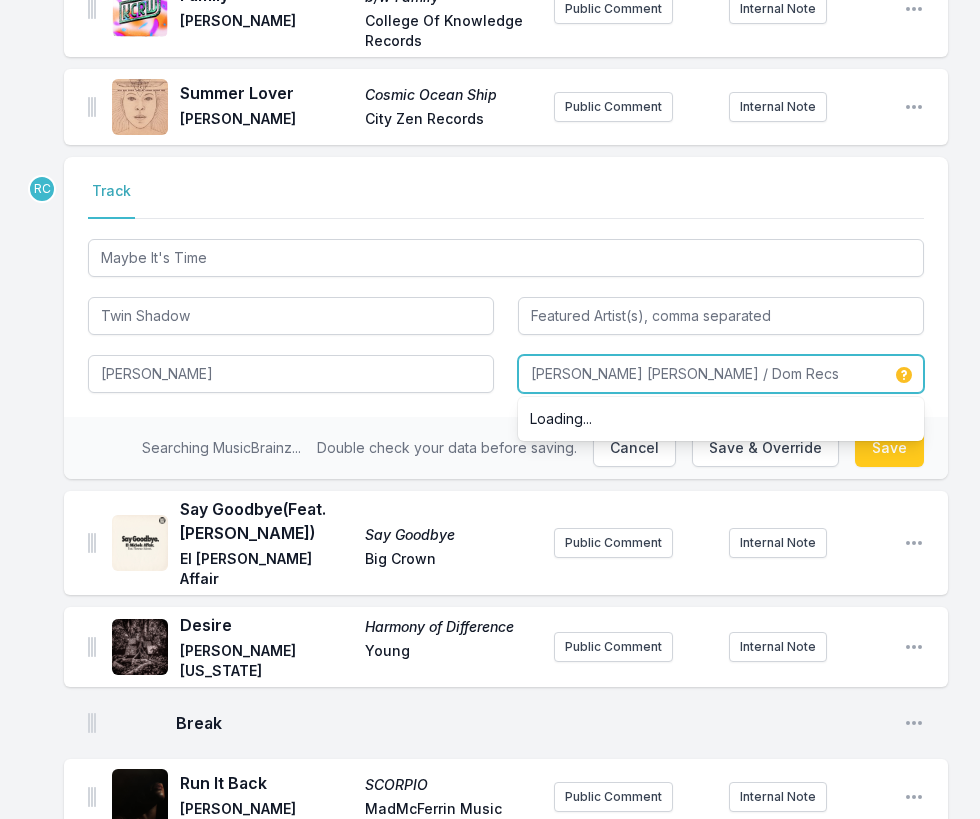 drag, startPoint x: 646, startPoint y: 313, endPoint x: 639, endPoint y: 256, distance: 57.428215 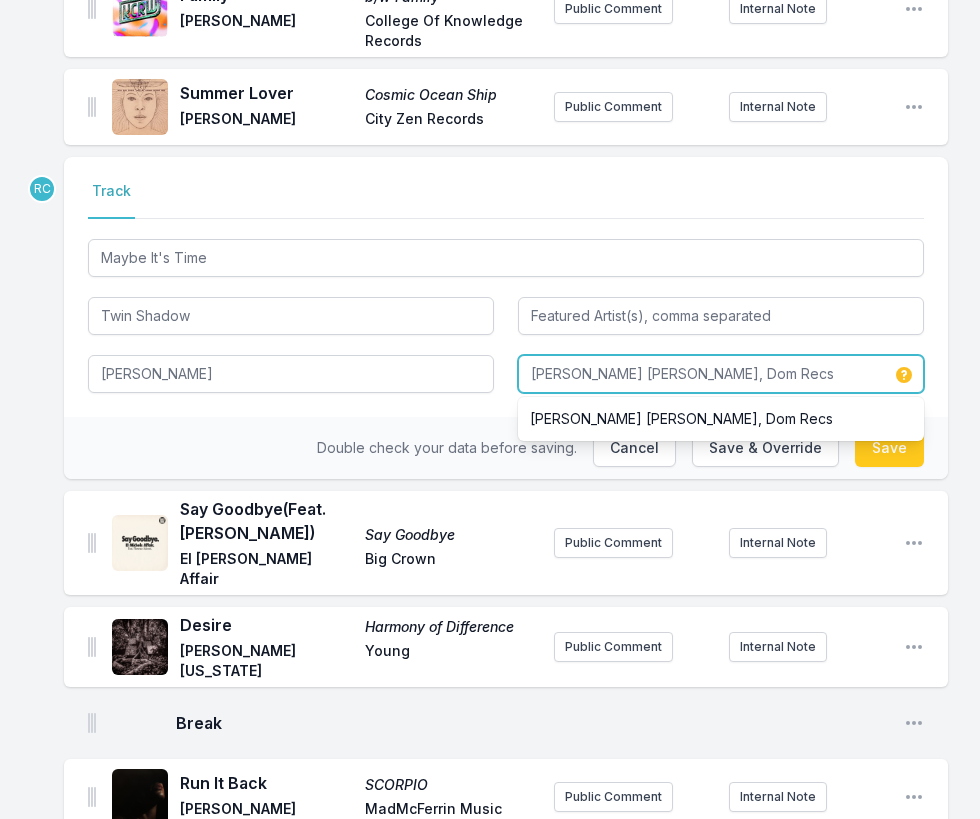 drag, startPoint x: 639, startPoint y: 313, endPoint x: 639, endPoint y: 280, distance: 33 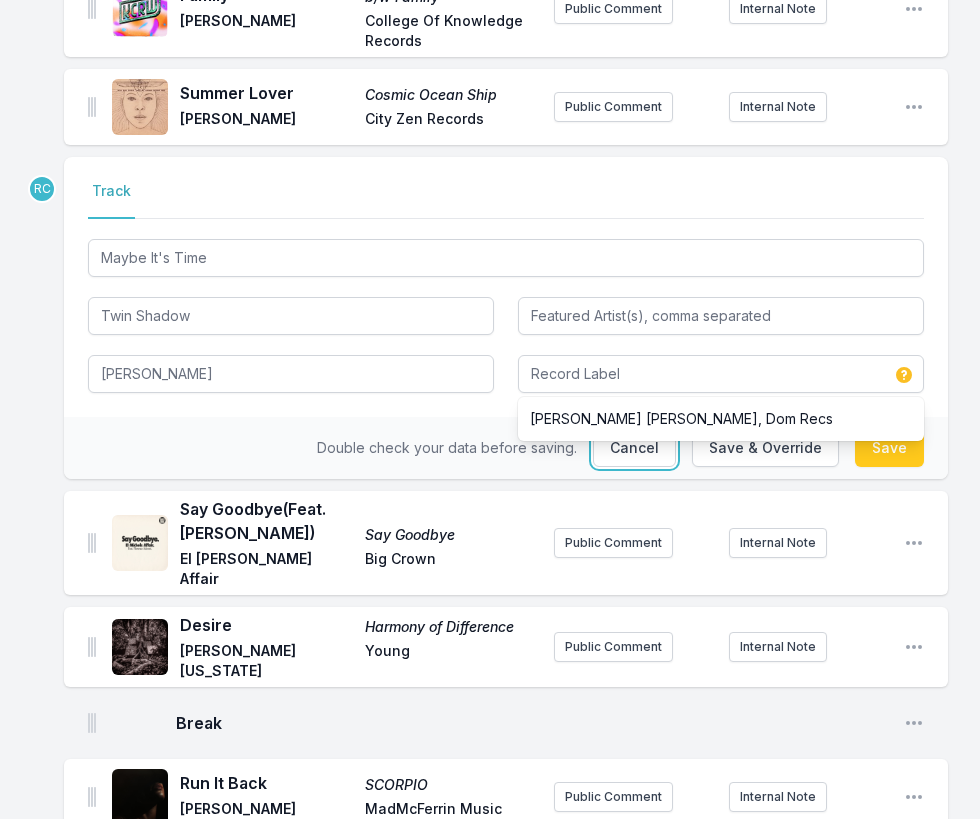 type on "Dom Recs" 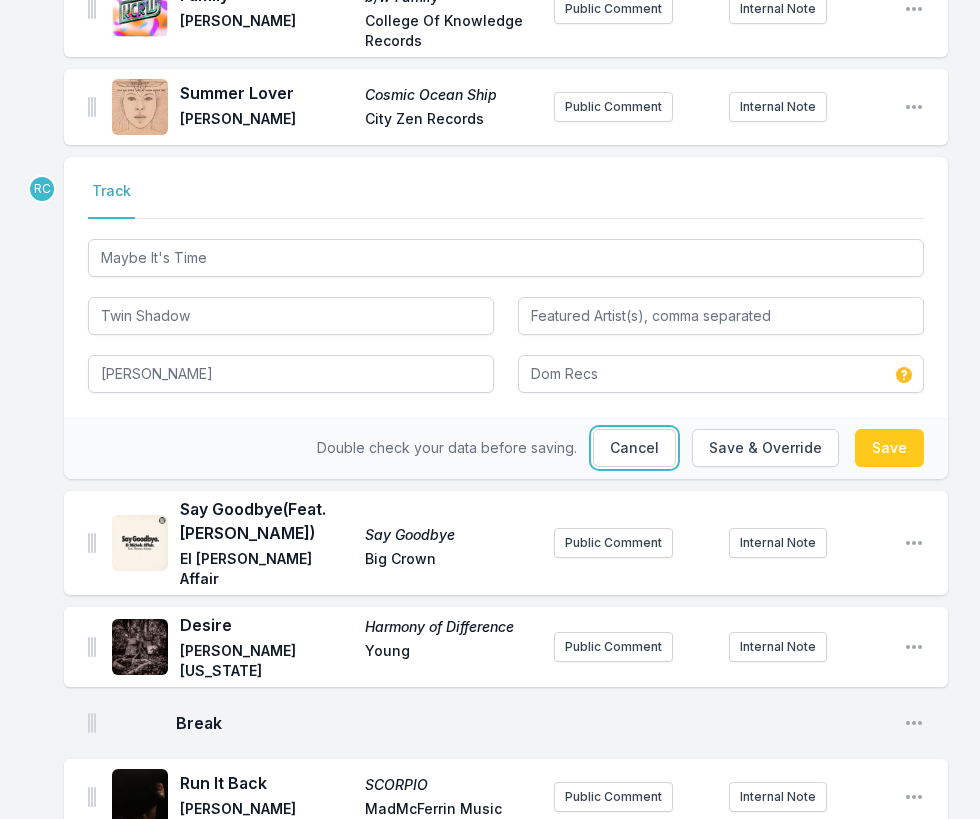 type 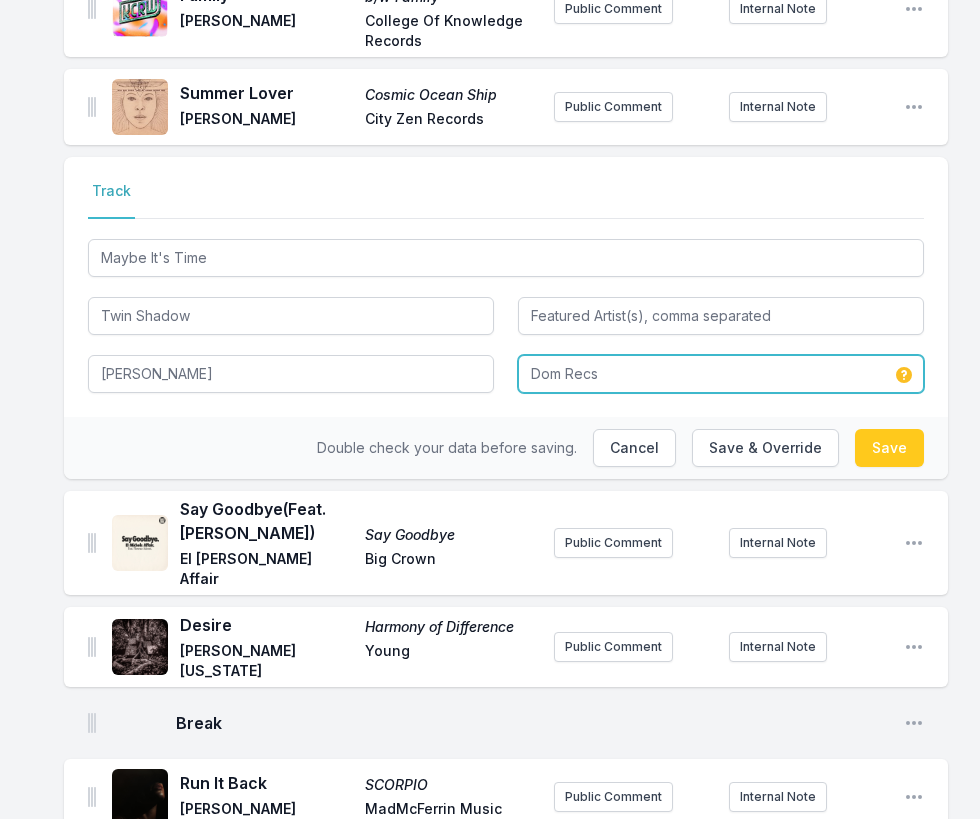 click on "Dom Recs" at bounding box center (721, 374) 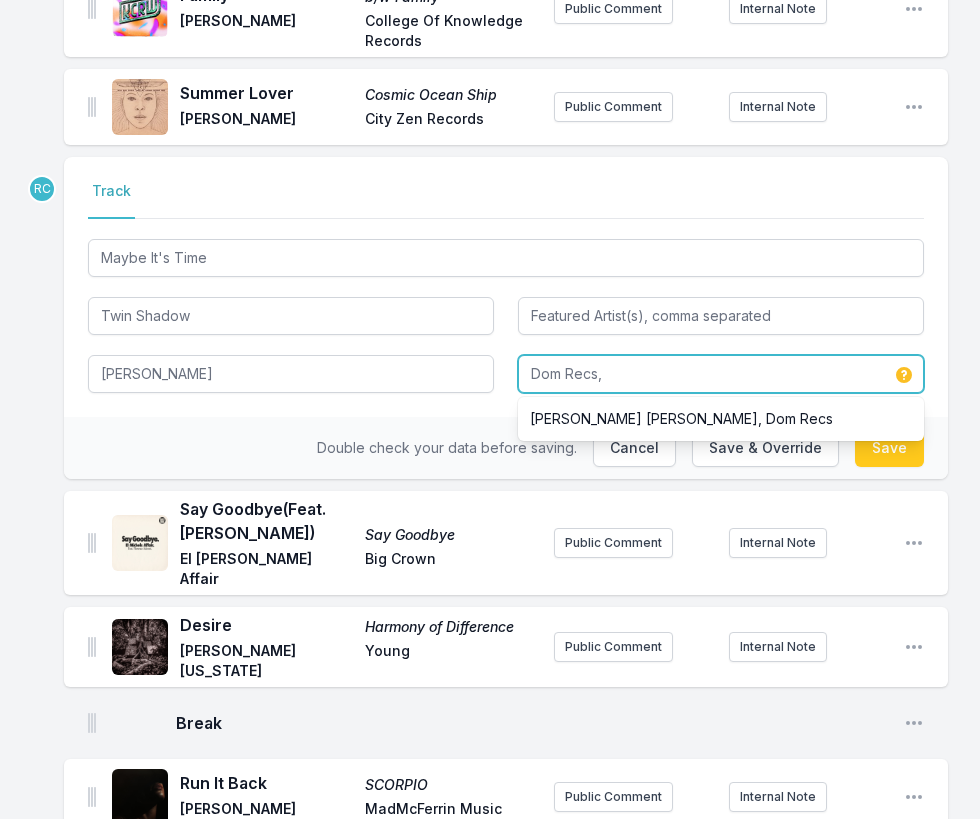 paste on "[PERSON_NAME] [PERSON_NAME]," 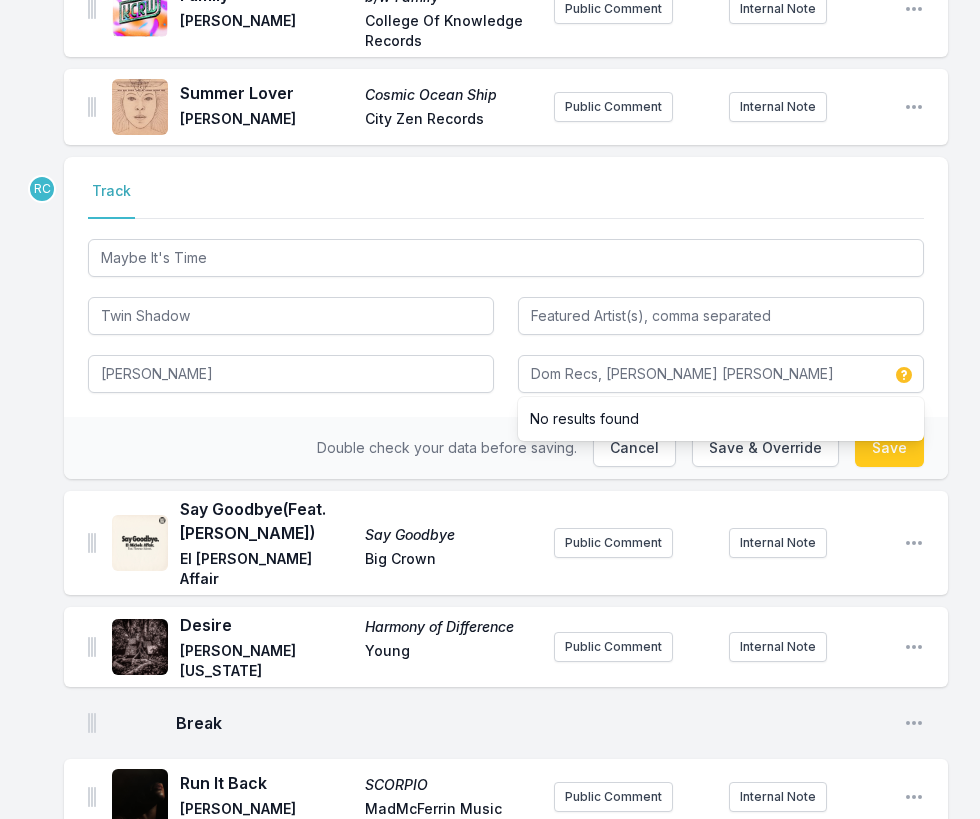 click on "Say Goodbye  (Feat. [PERSON_NAME]) Say Goodbye El [PERSON_NAME] Affair Big Crown Public Comment Internal Note Open playlist item options" at bounding box center [506, 543] 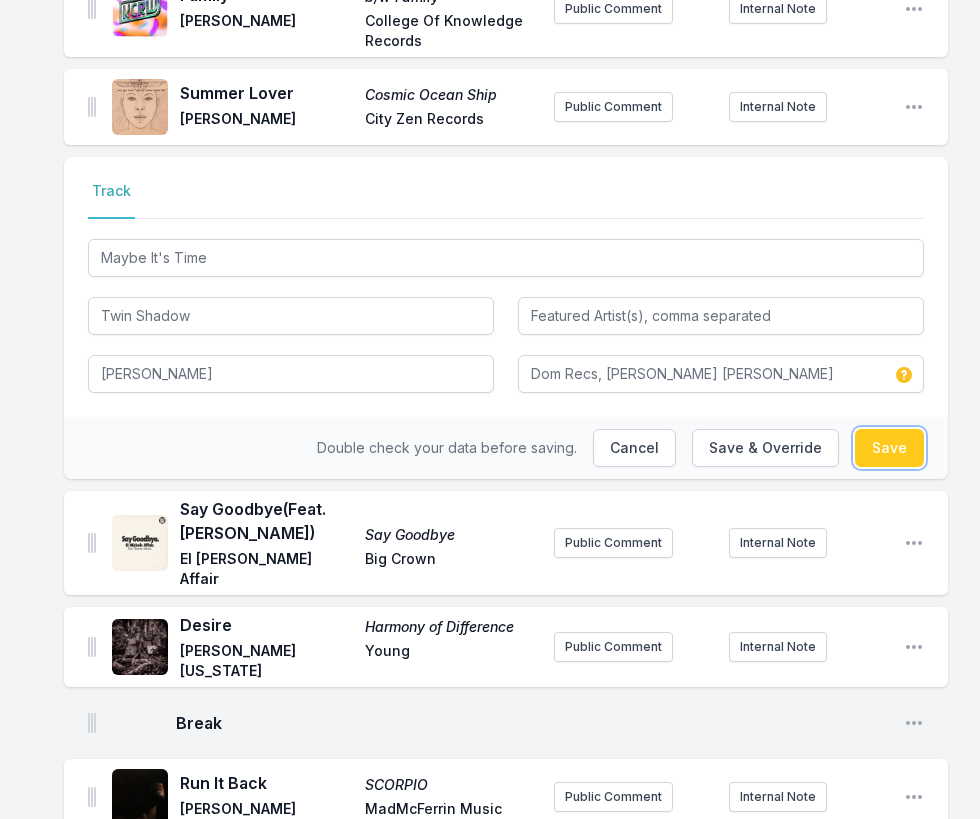 click on "Save" at bounding box center [889, 448] 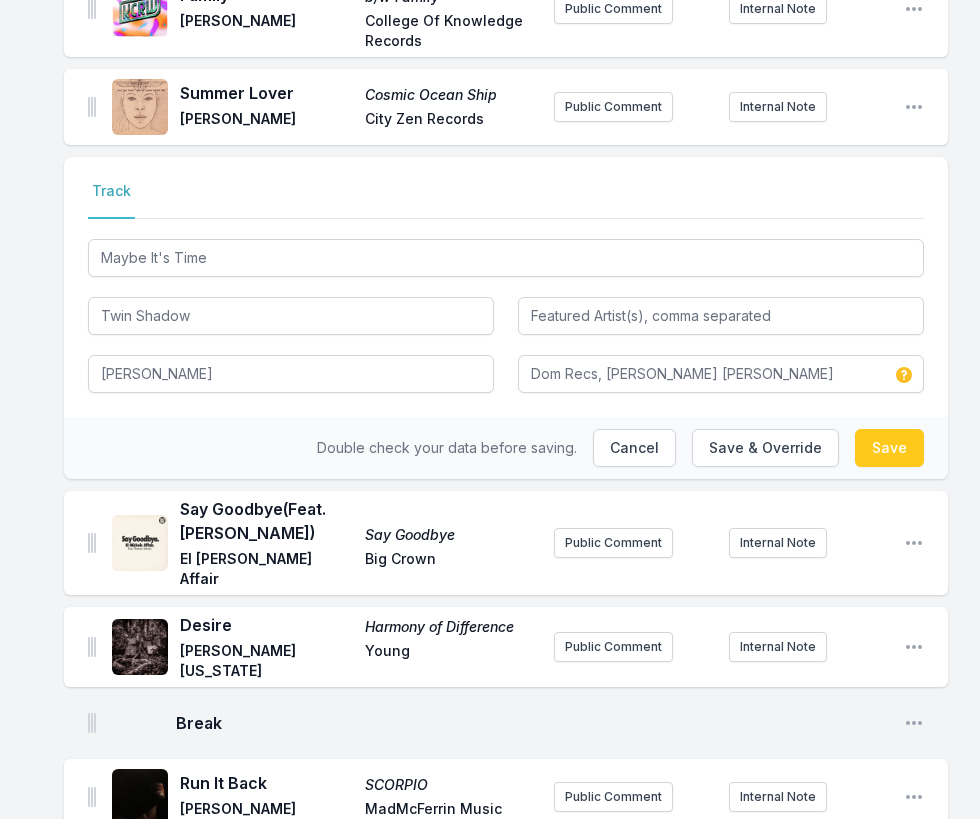 type on "[PERSON_NAME] [PERSON_NAME] / Dom Recs" 